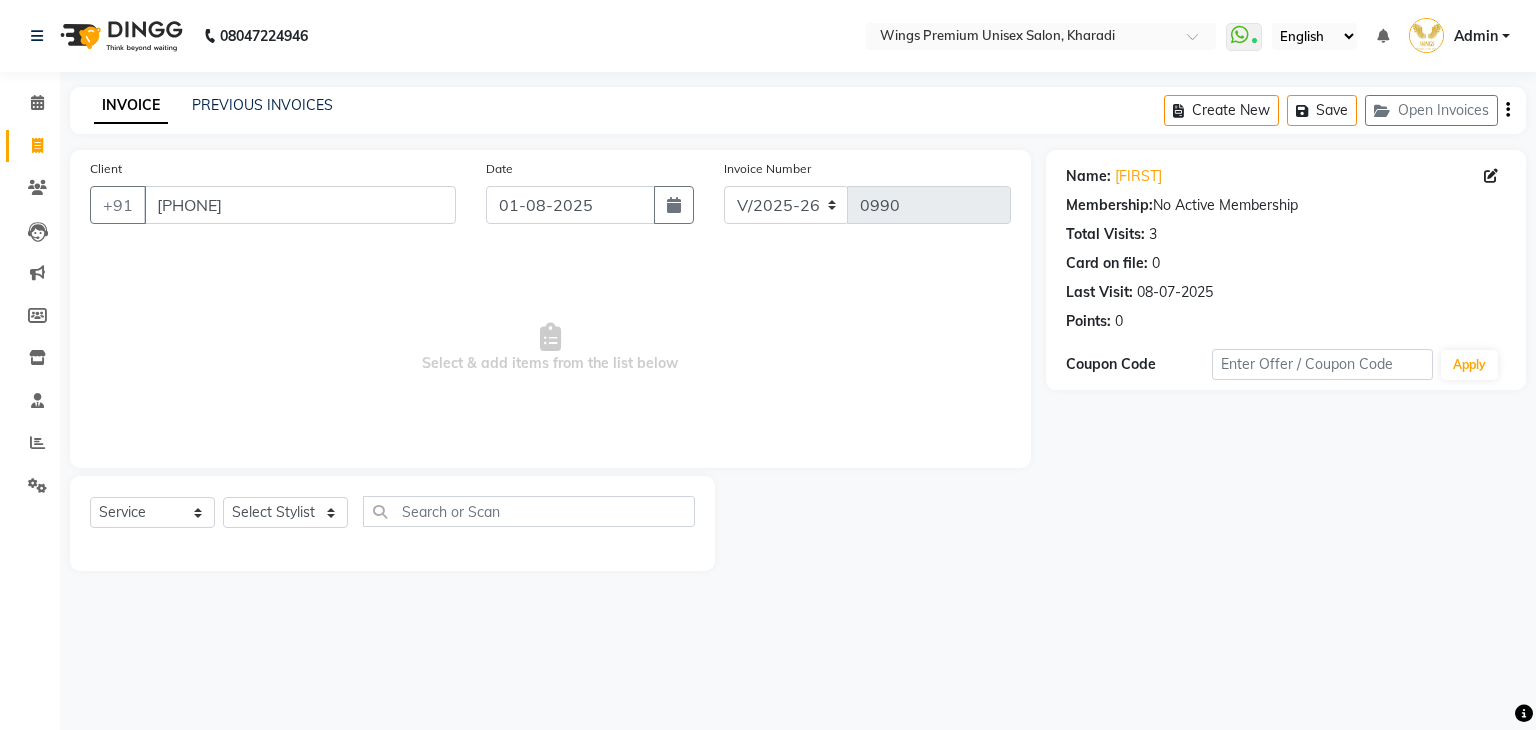 select on "674" 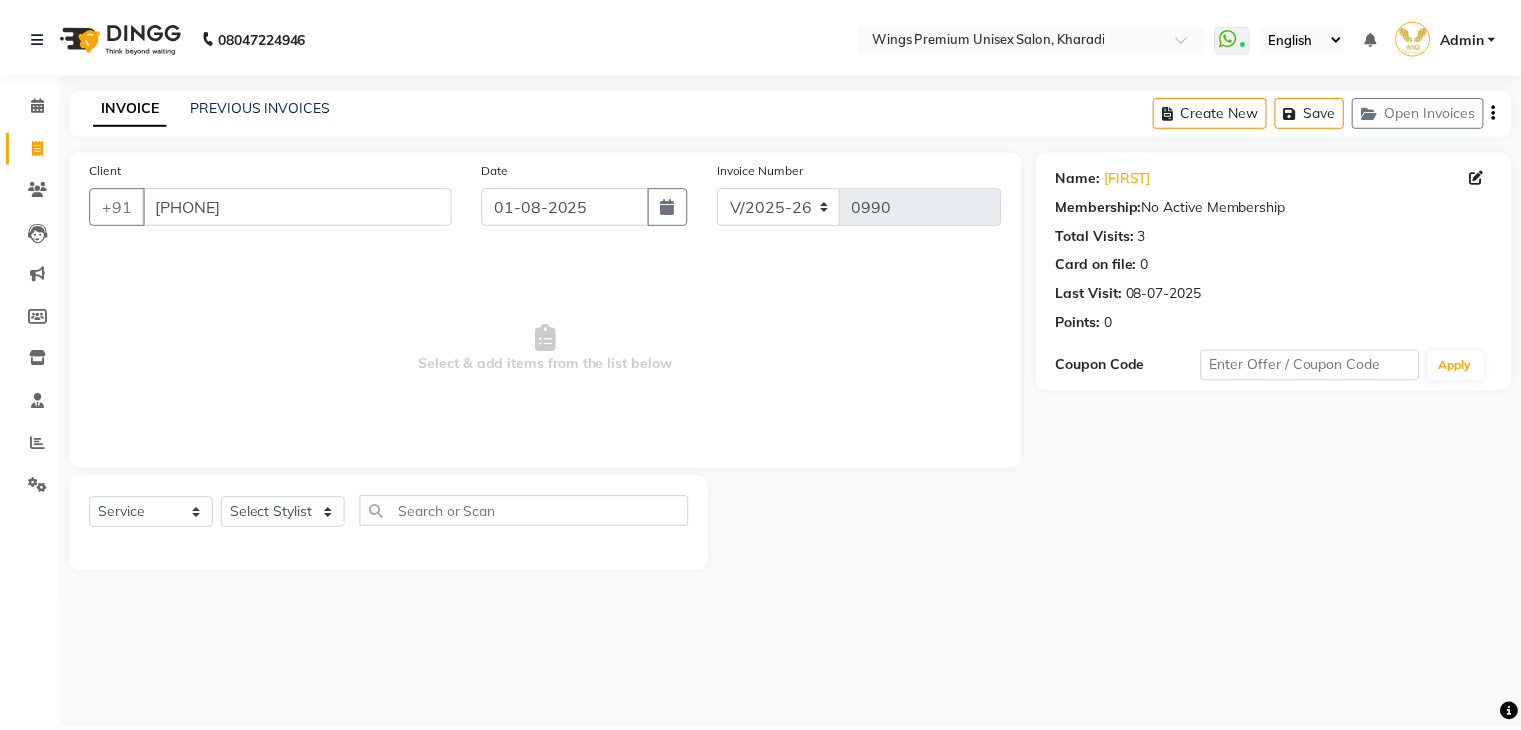scroll, scrollTop: 0, scrollLeft: 0, axis: both 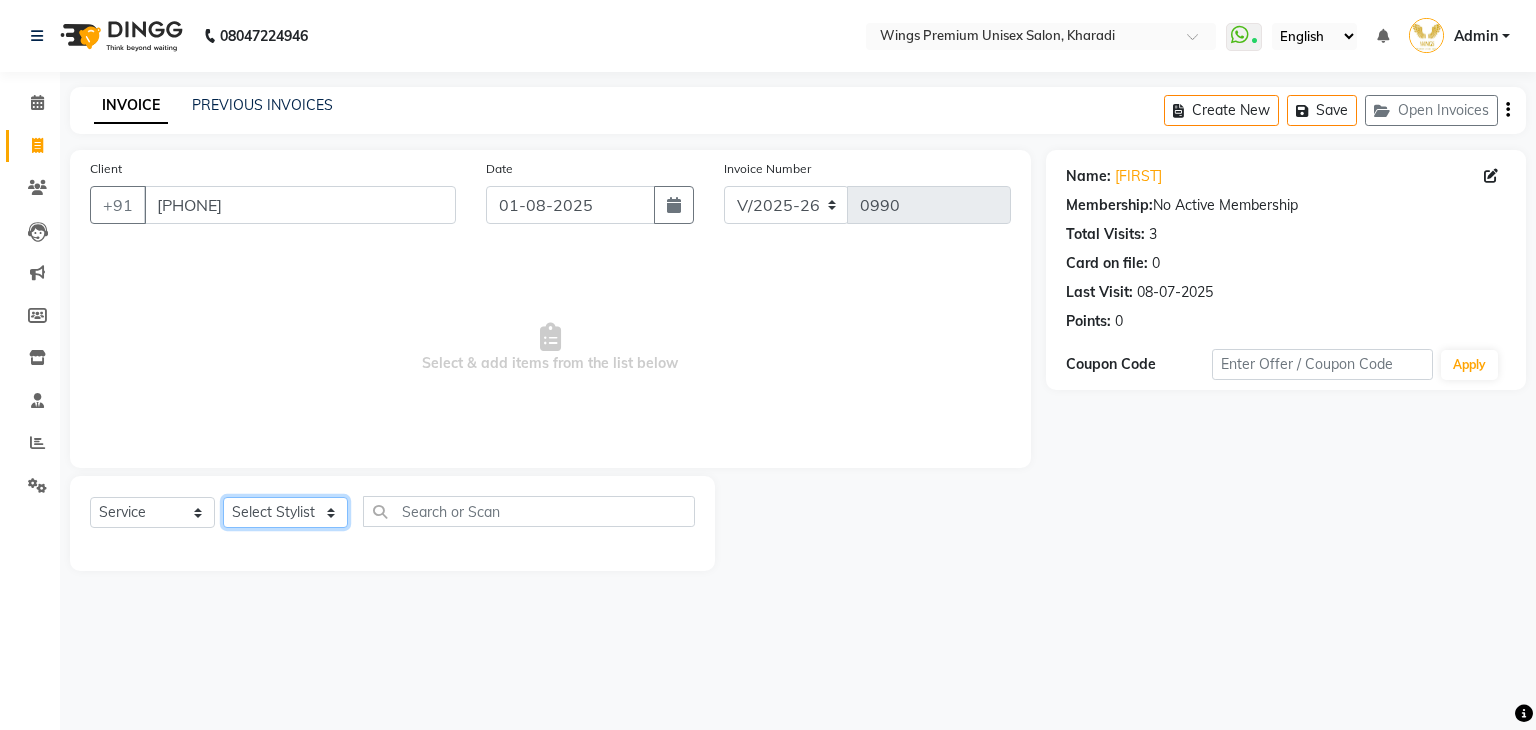 click on "Select Stylist [FIRST] [LAST] [FIRST] [LAST] [FIRST] [LAST] [FIRST] [LAST] [FIRST] [LAST]  Today  Fri 01-08-2025 Toggle Dropdown Add Appointment Add Invoice Add Expense Add Attendance Add Client Add Transaction Toggle Dropdown Add Appointment Add Invoice Add Expense Add Attendance Add Client ADD NEW Toggle Dropdown Add Appointment Add Invoice Add Expense Add Attendance Add Client Add Transaction Filter Stylist Select All [FIRST] [LAST] [FIRST] [LAST] [FIRST] [LAST] [FIRST] [LAST] [FIRST] [LAST]  Group By  Staff View   Room View  View as Vertical  Vertical - Week View  Horizontal  Horizontal - Week View  List  Toggle Dropdown Calendar Settings Manage Tags   Arrange Stylists   Reset Stylists  Full Screen  Show Available Stylist  Appointment Form Zoom 75%" 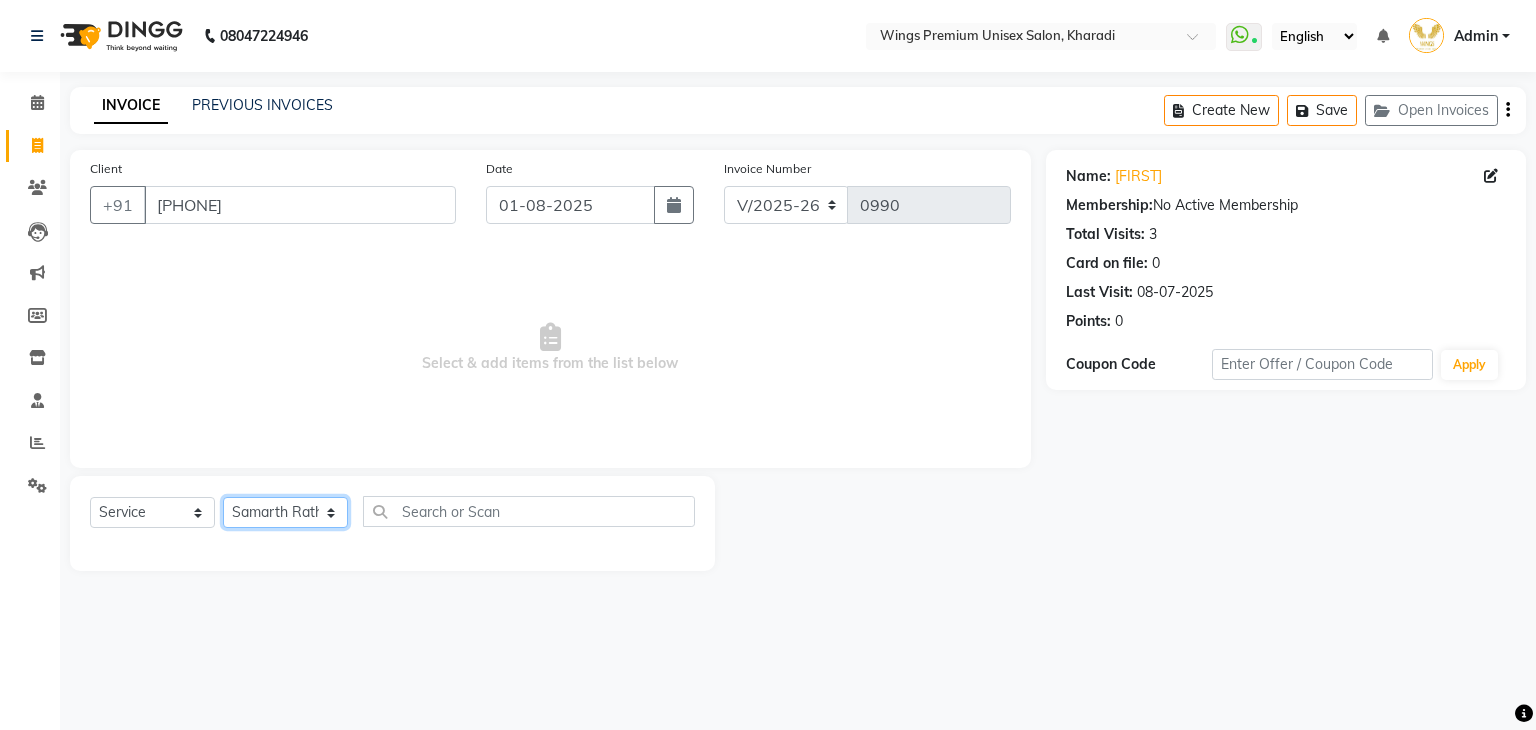 click on "Select Stylist [FIRST] [LAST] [FIRST] [LAST] [FIRST] [LAST] [FIRST] [LAST] [FIRST] [LAST]  Today  Fri 01-08-2025 Toggle Dropdown Add Appointment Add Invoice Add Expense Add Attendance Add Client Add Transaction Toggle Dropdown Add Appointment Add Invoice Add Expense Add Attendance Add Client ADD NEW Toggle Dropdown Add Appointment Add Invoice Add Expense Add Attendance Add Client Add Transaction Filter Stylist Select All [FIRST] [LAST] [FIRST] [LAST] [FIRST] [LAST] [FIRST] [LAST] [FIRST] [LAST]  Group By  Staff View   Room View  View as Vertical  Vertical - Week View  Horizontal  Horizontal - Week View  List  Toggle Dropdown Calendar Settings Manage Tags   Arrange Stylists   Reset Stylists  Full Screen  Show Available Stylist  Appointment Form Zoom 75%" 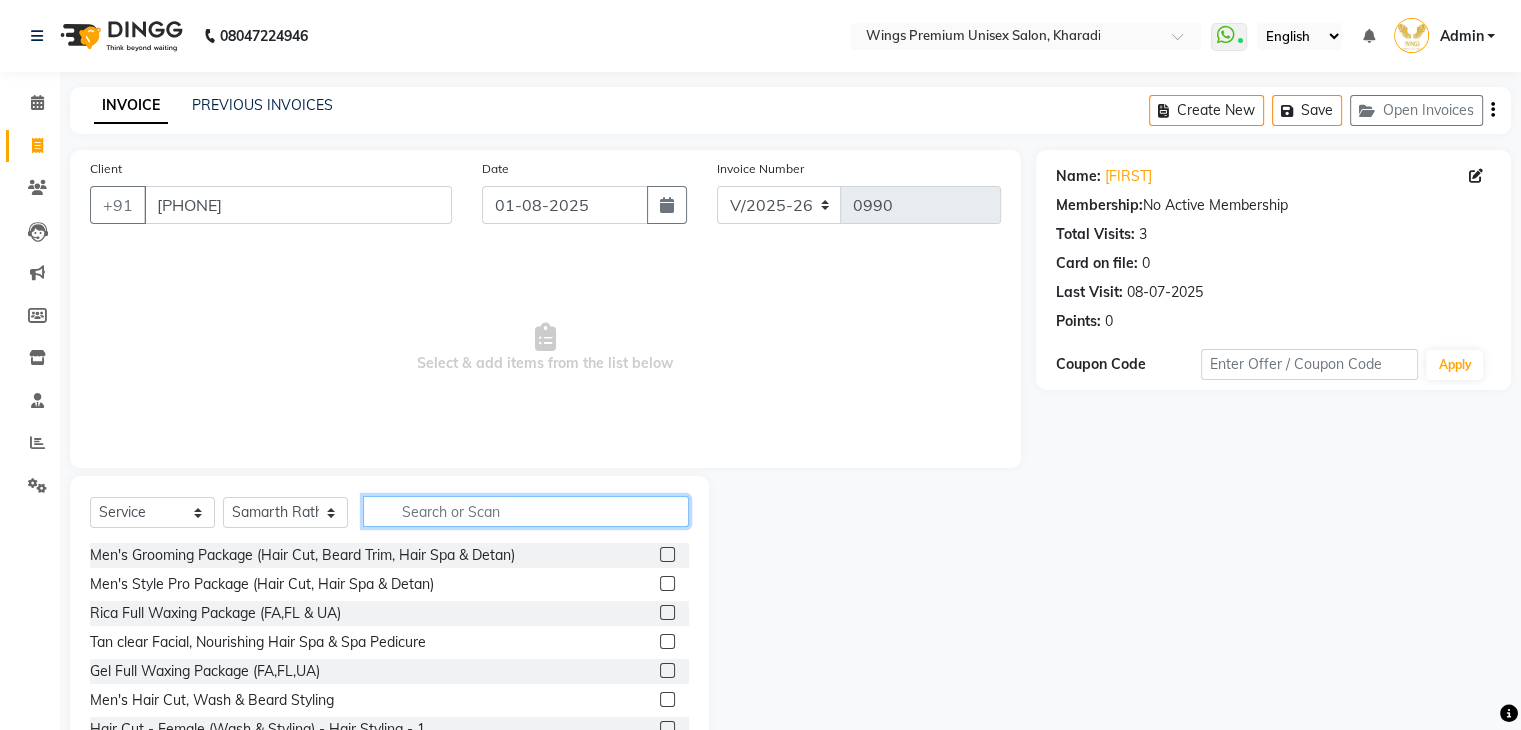 click 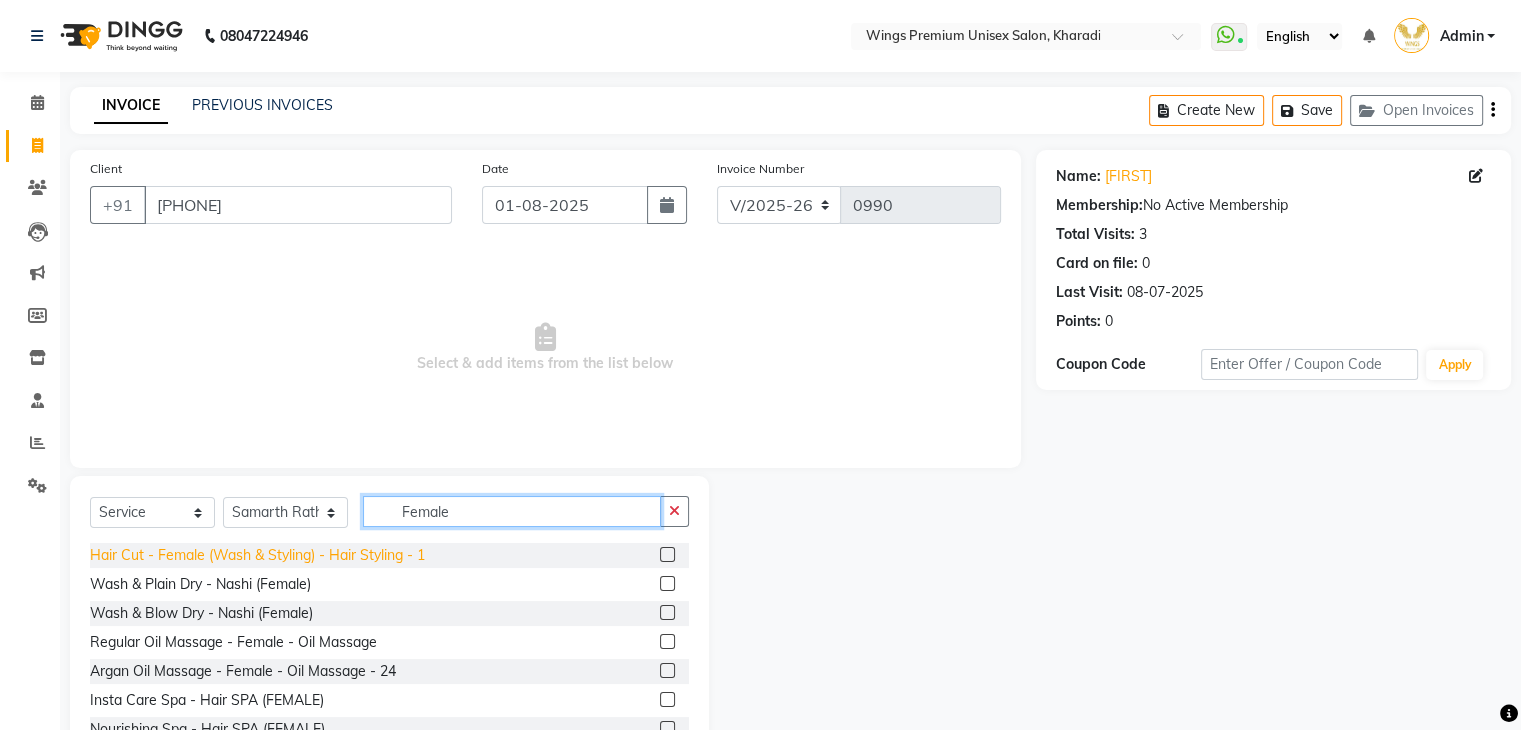 type on "Female" 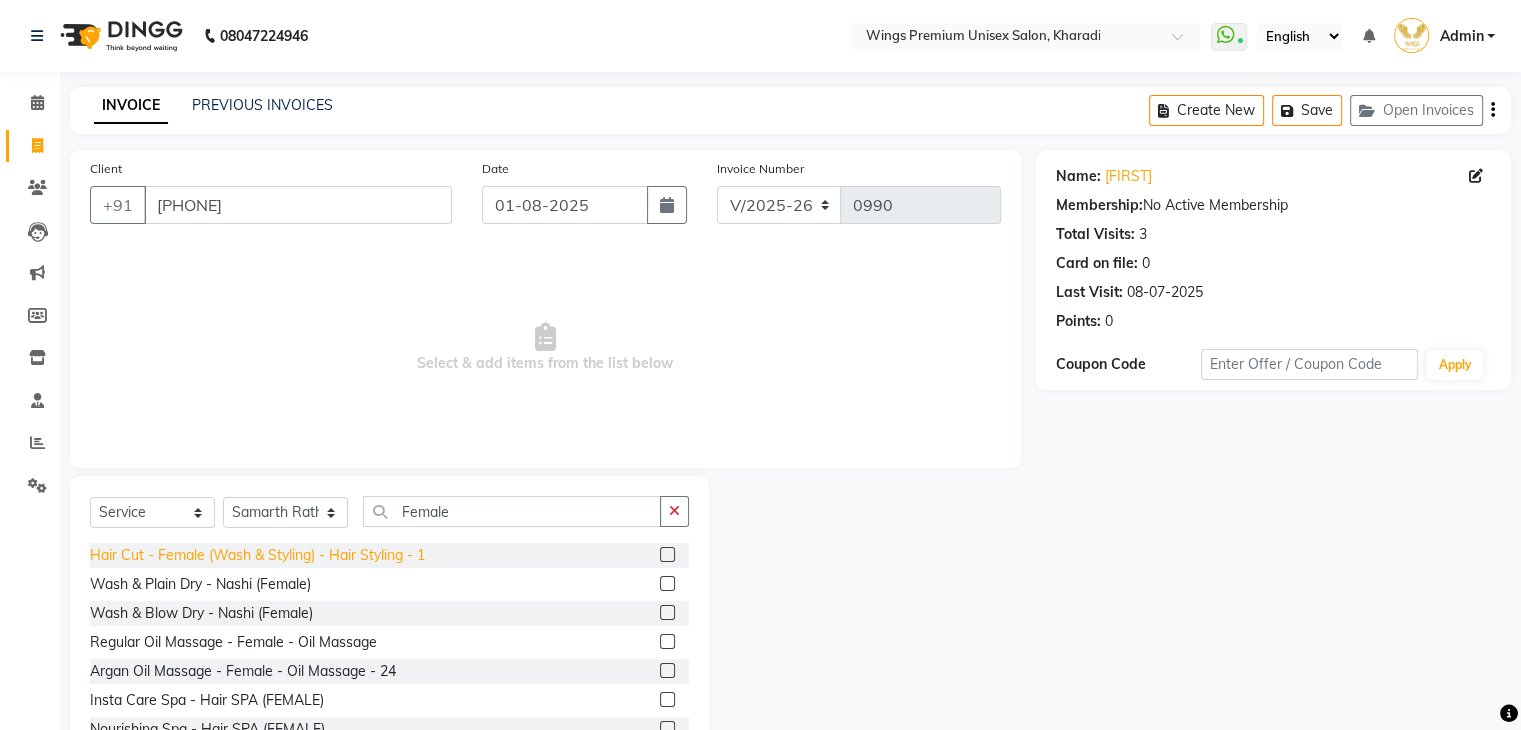 click on "Hair Cut - Female (Wash & Styling) - Hair Styling  - 1" 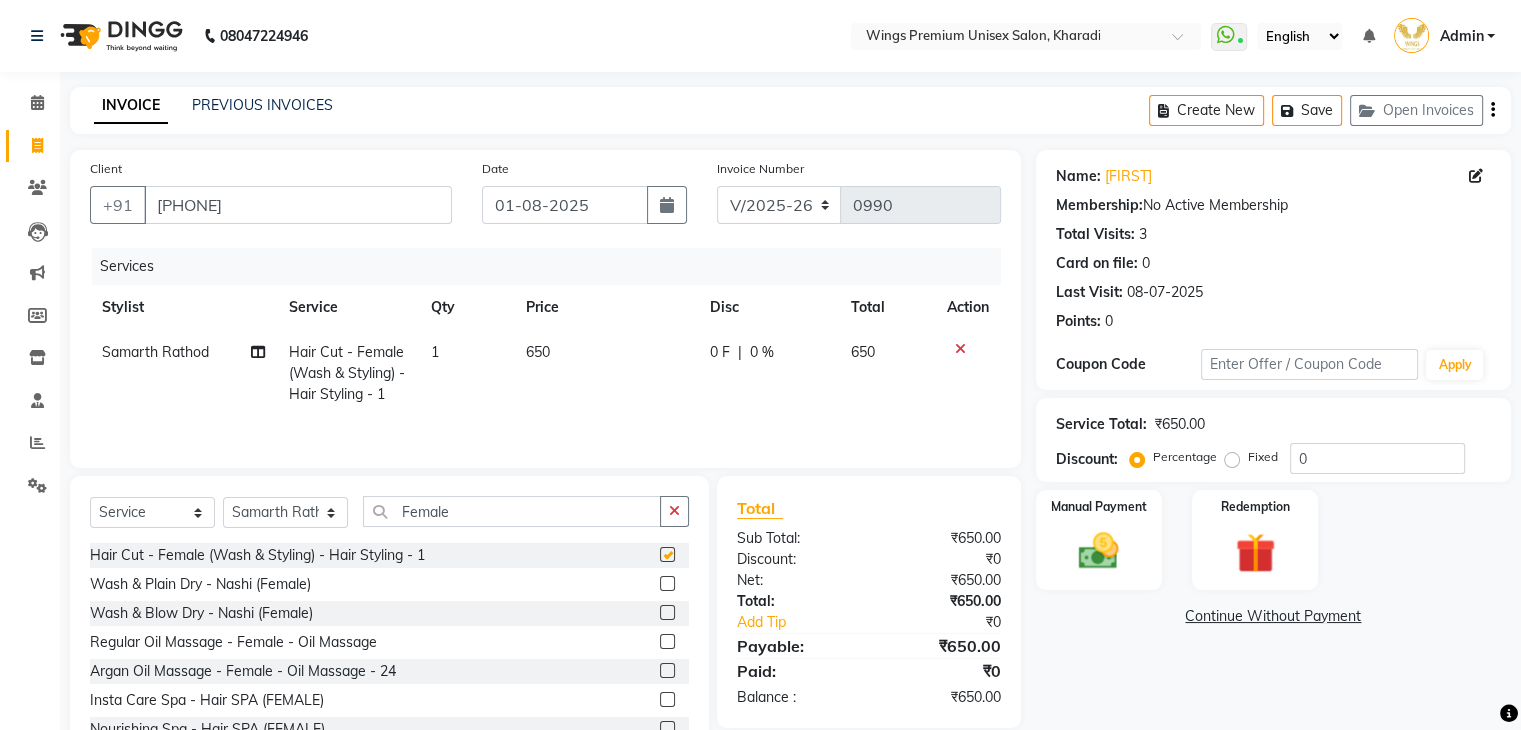 checkbox on "false" 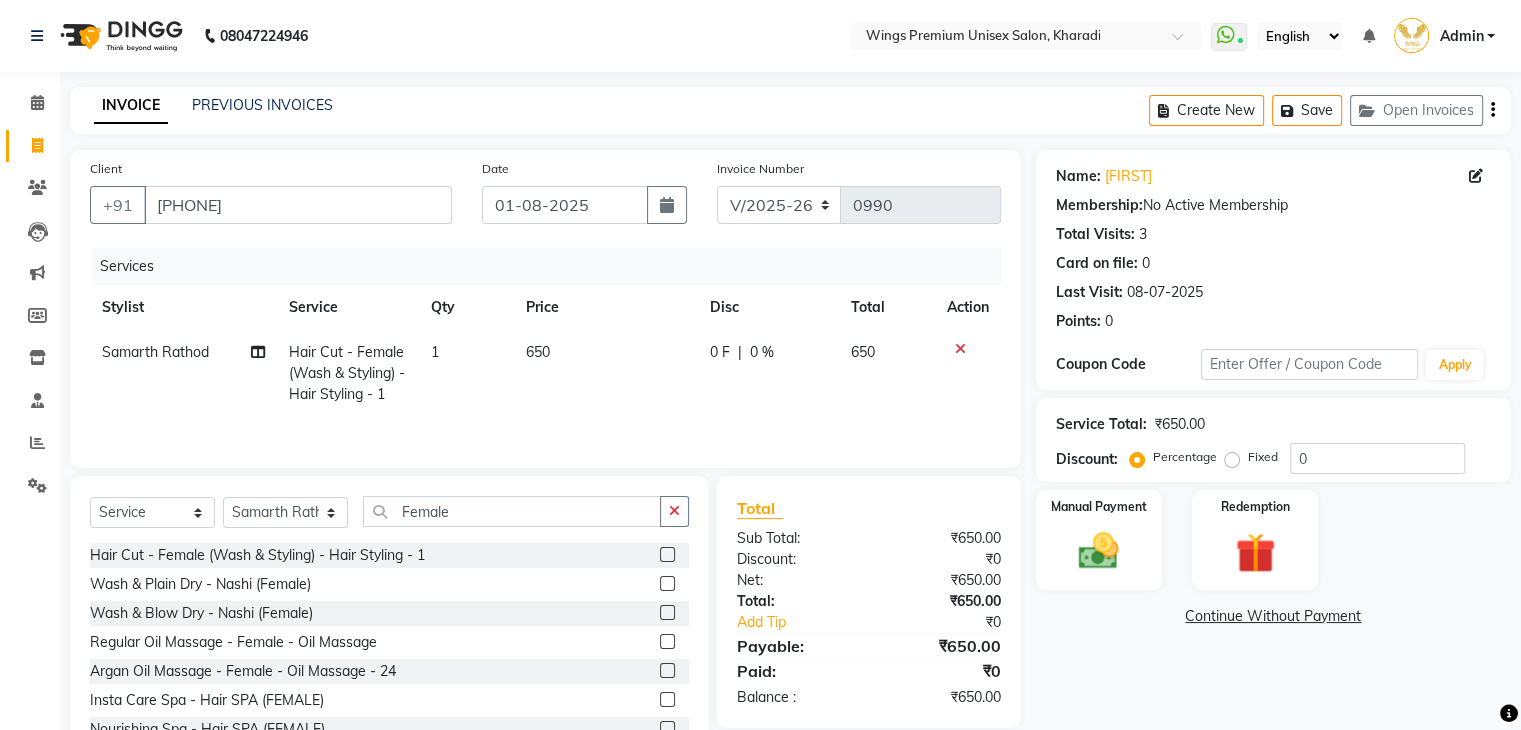 click on "0 F" 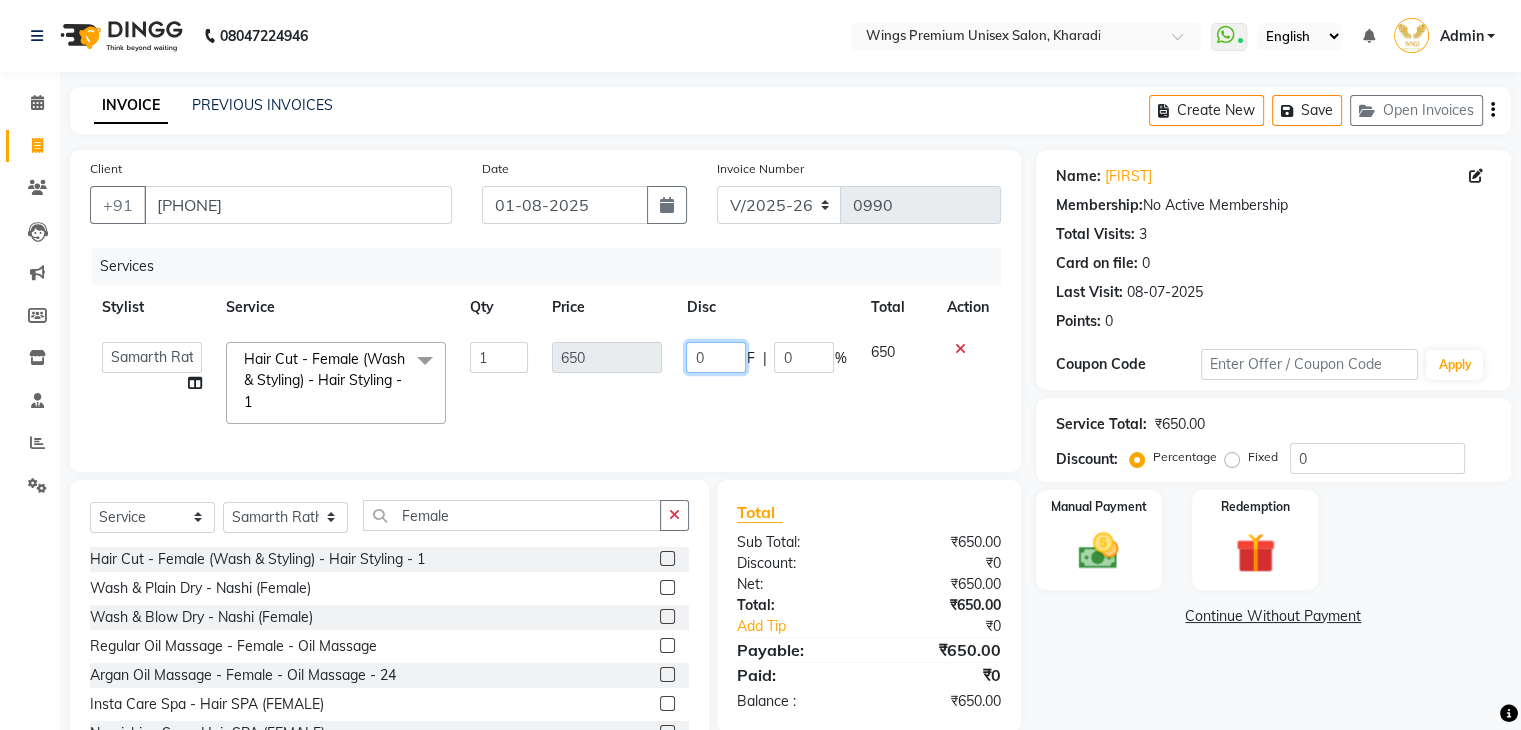 click on "0" 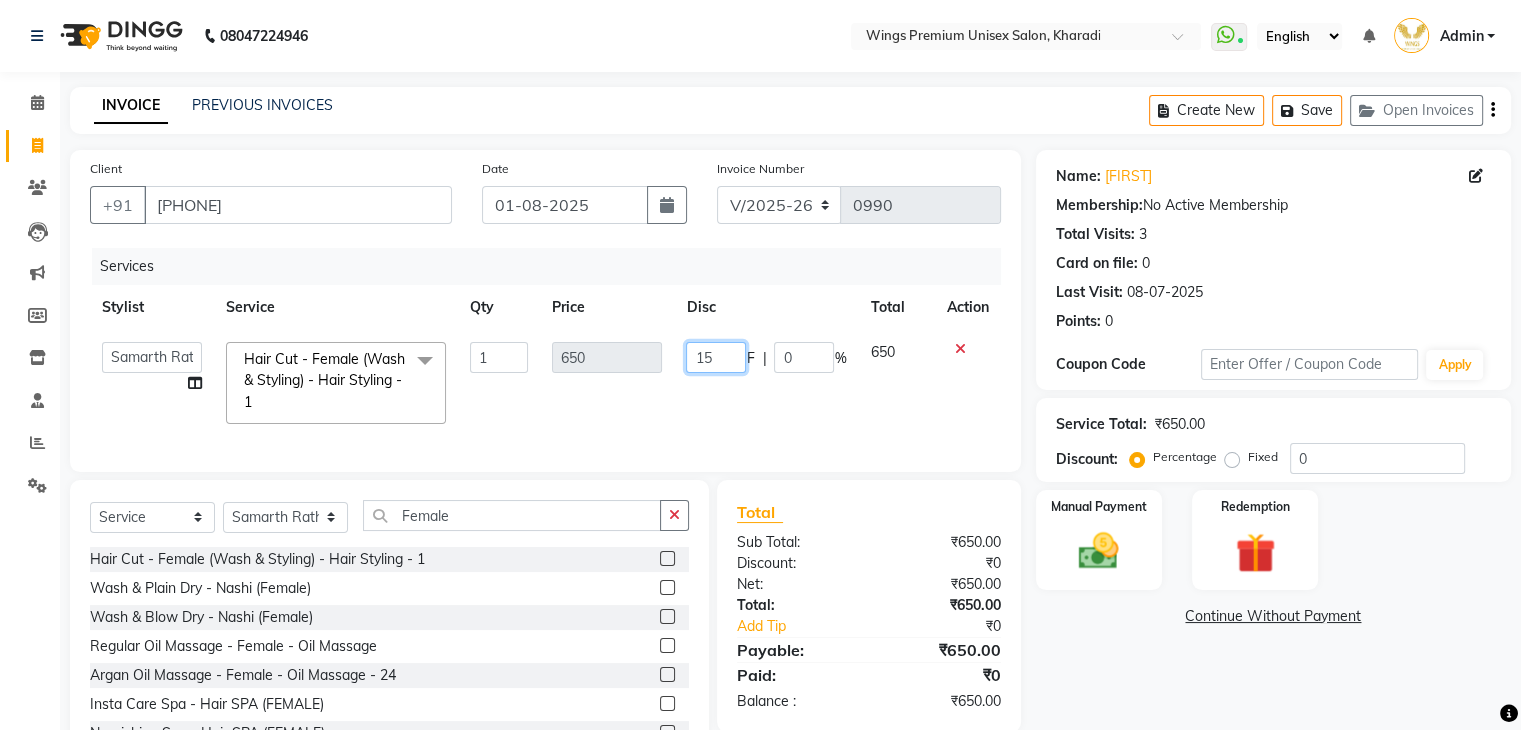 type on "150" 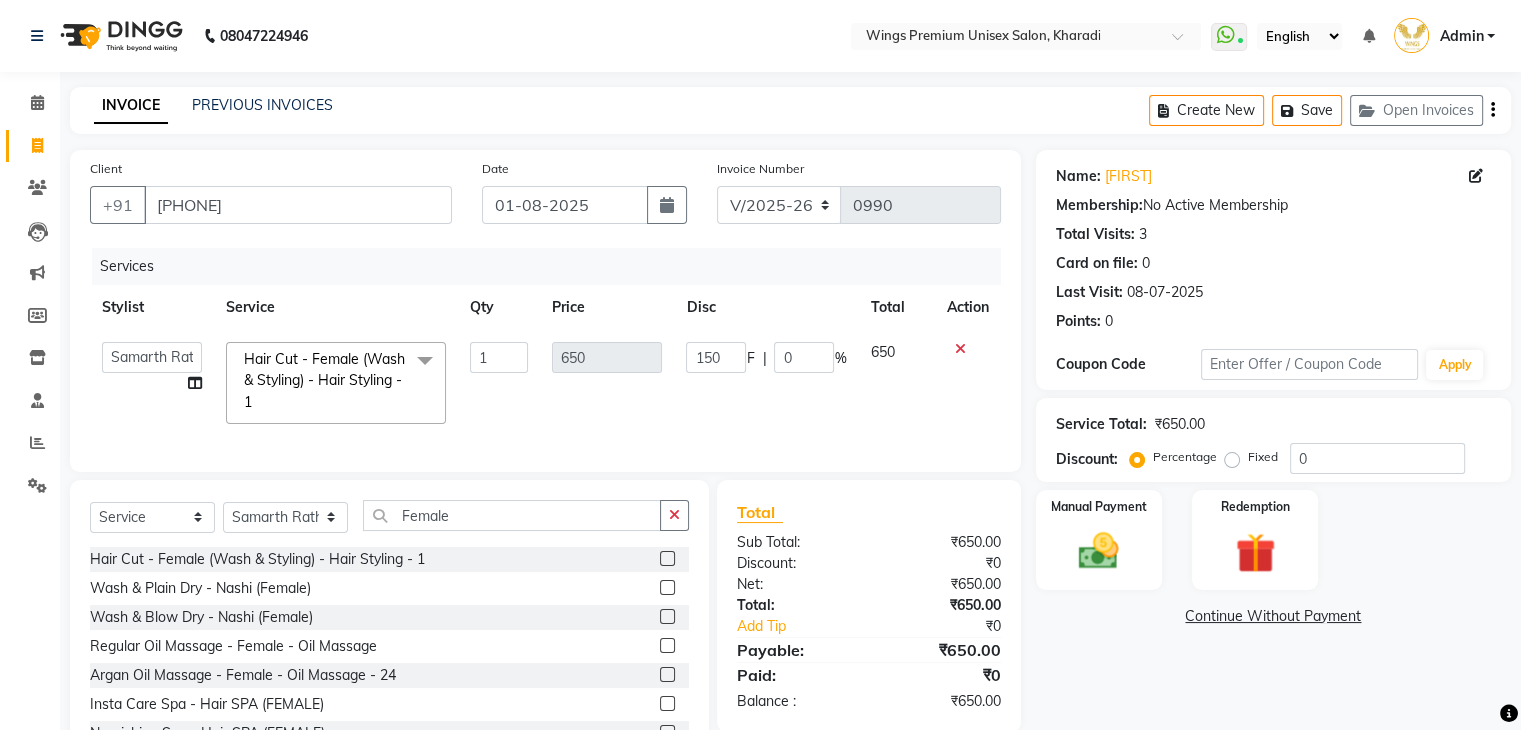 click on "150 F | 0 %" 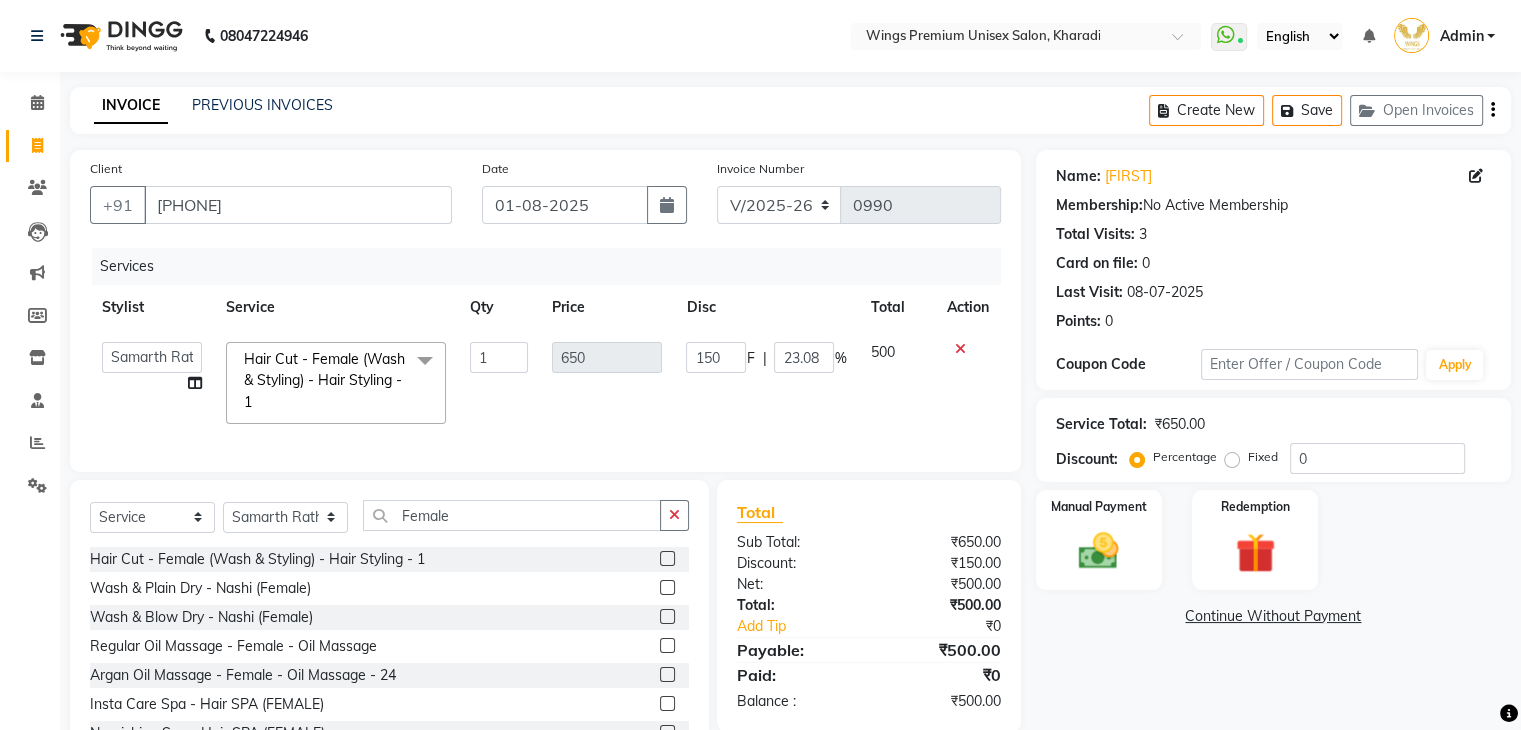 scroll, scrollTop: 91, scrollLeft: 0, axis: vertical 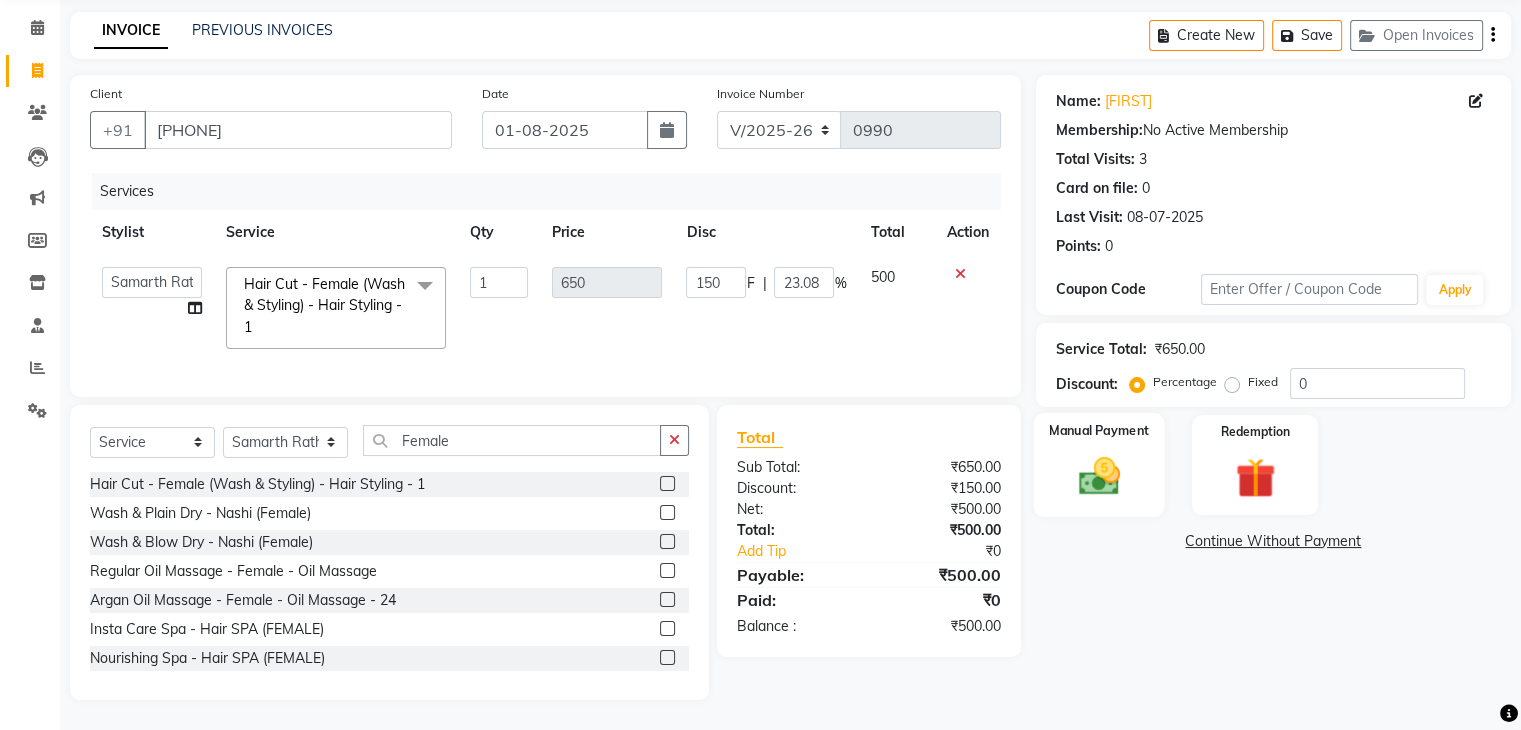 click 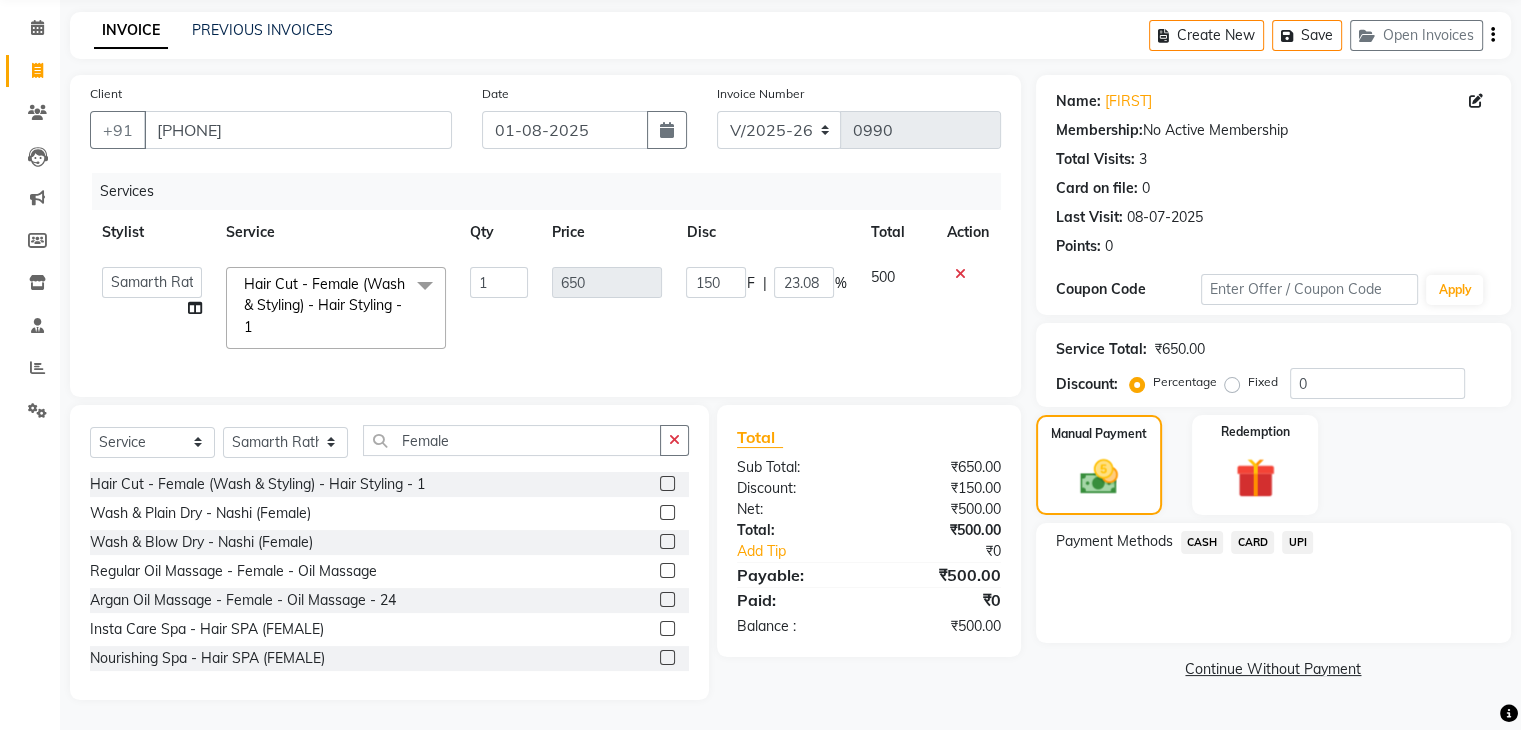 click on "UPI" 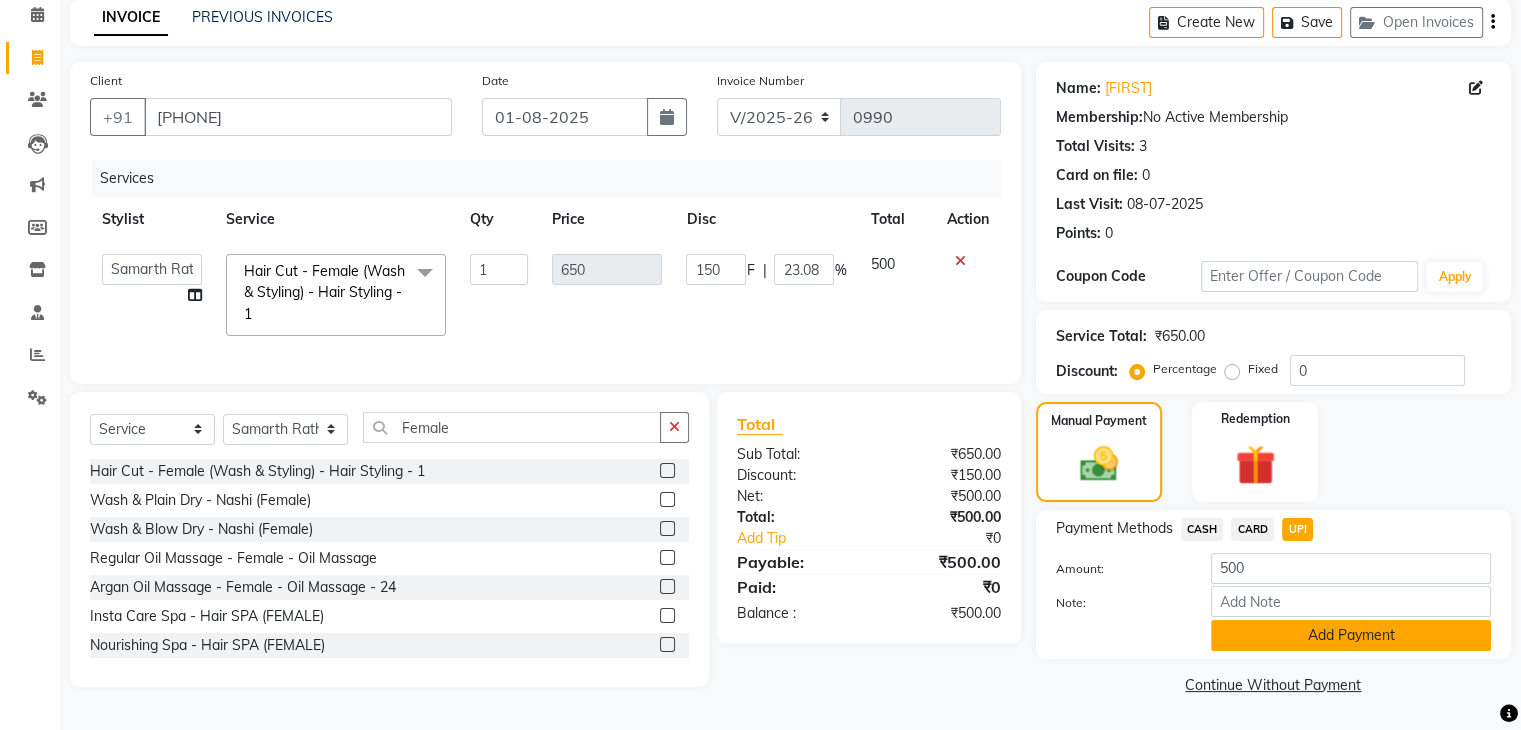 click on "Add Payment" 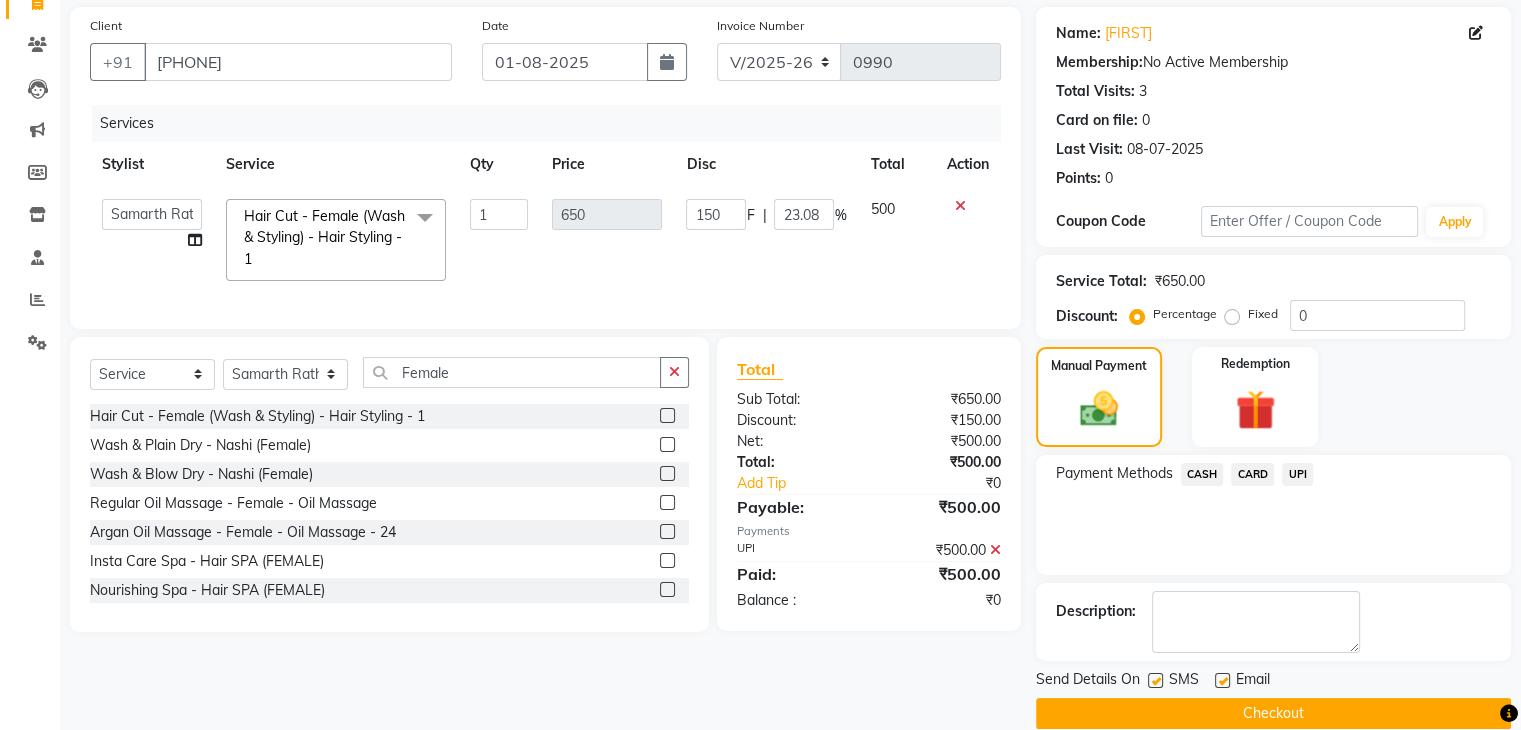 scroll, scrollTop: 171, scrollLeft: 0, axis: vertical 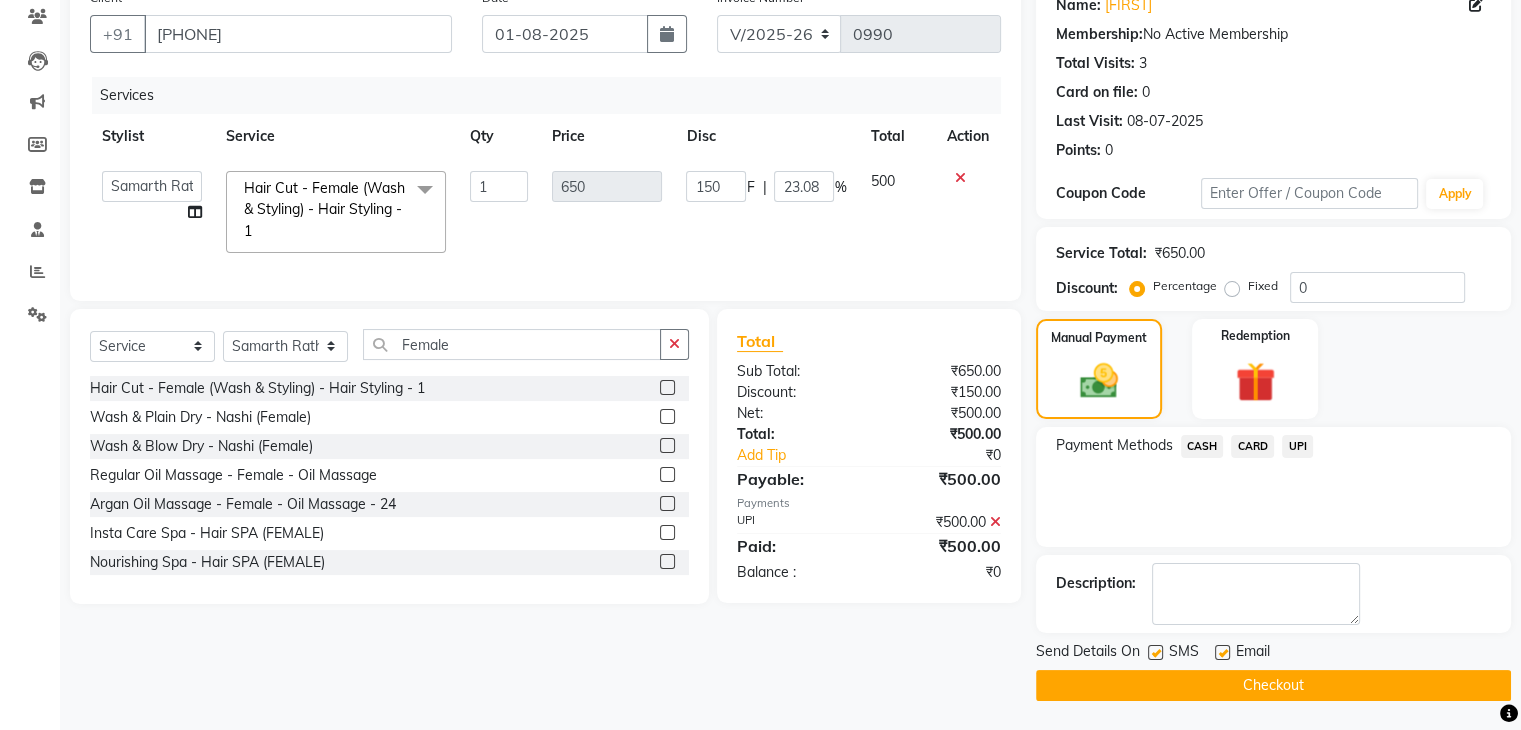 click on "Checkout" 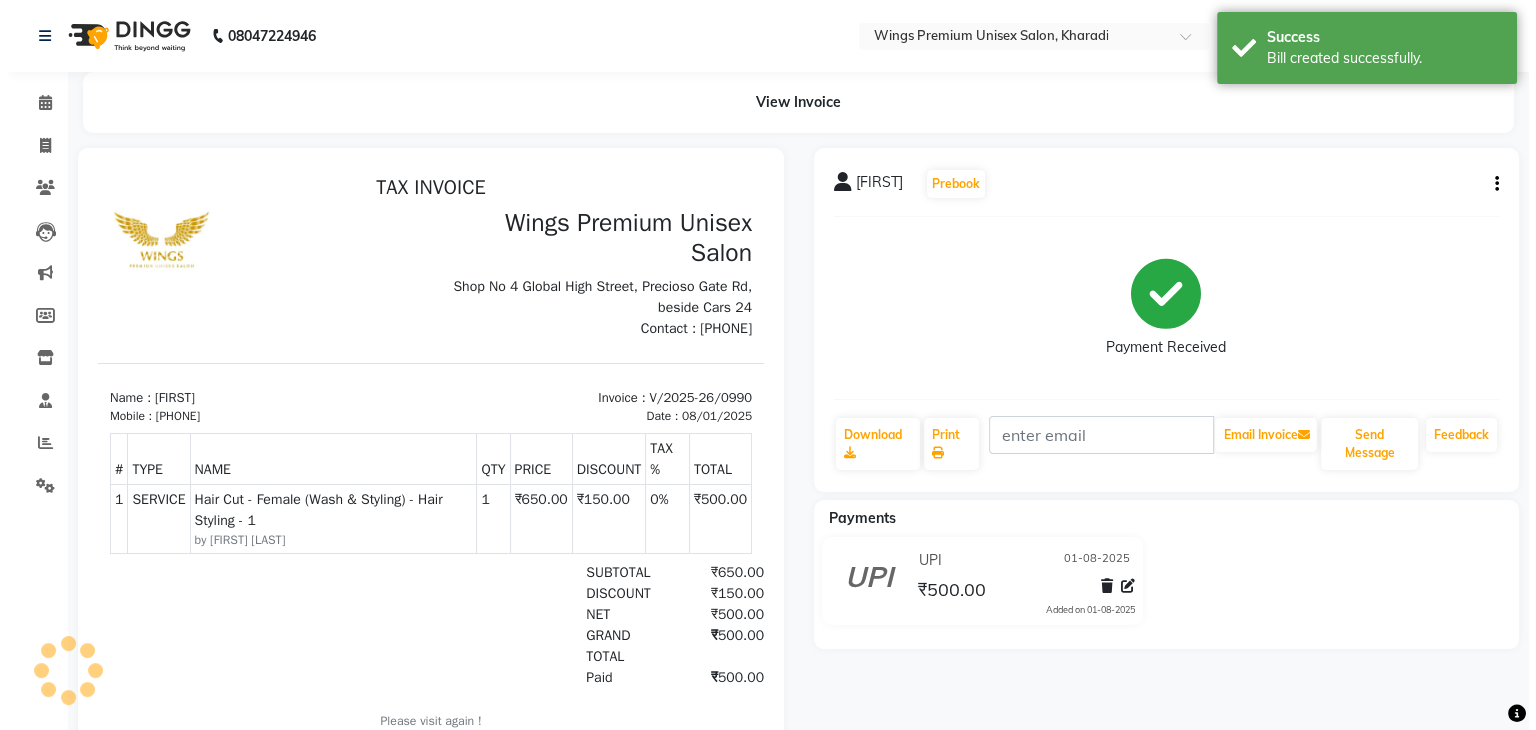 scroll, scrollTop: 0, scrollLeft: 0, axis: both 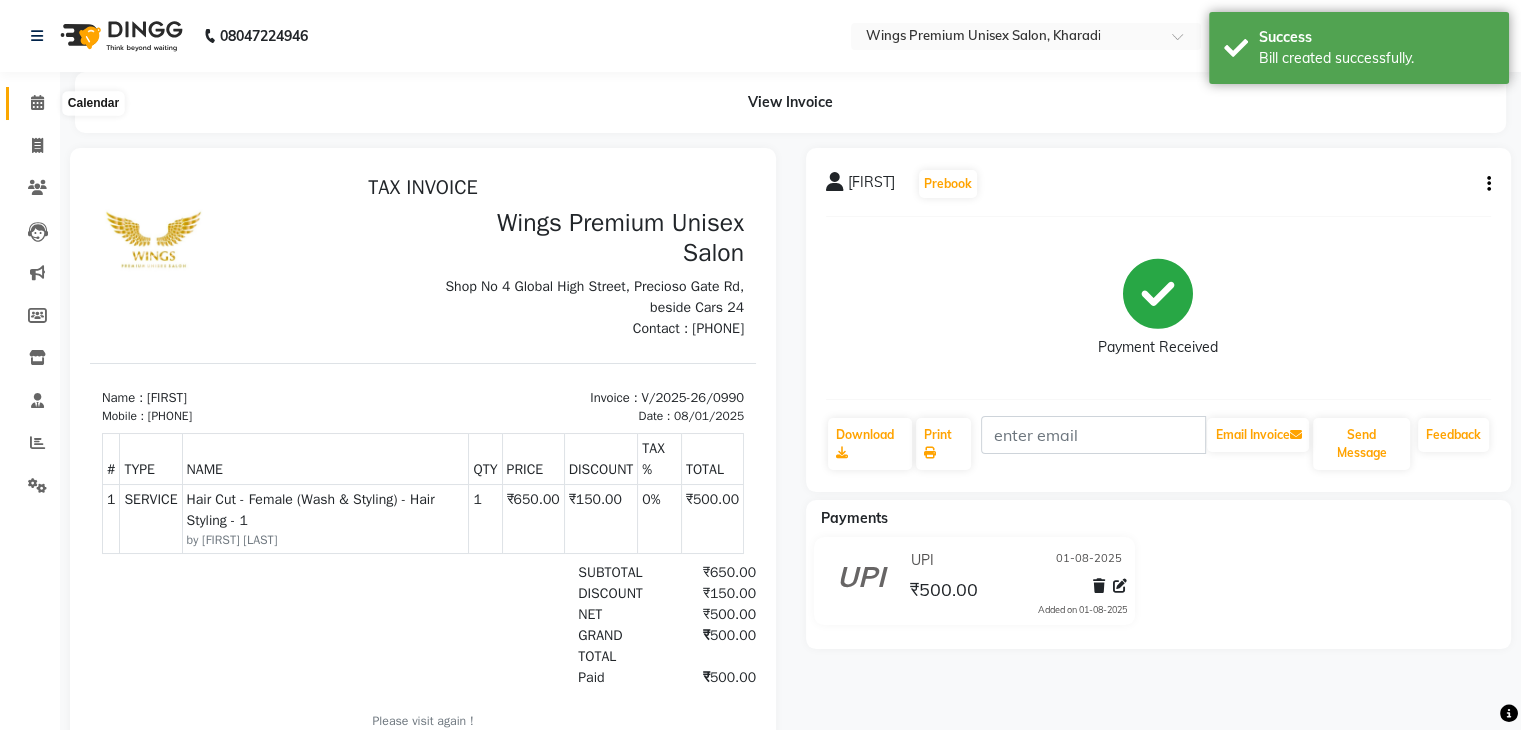 click 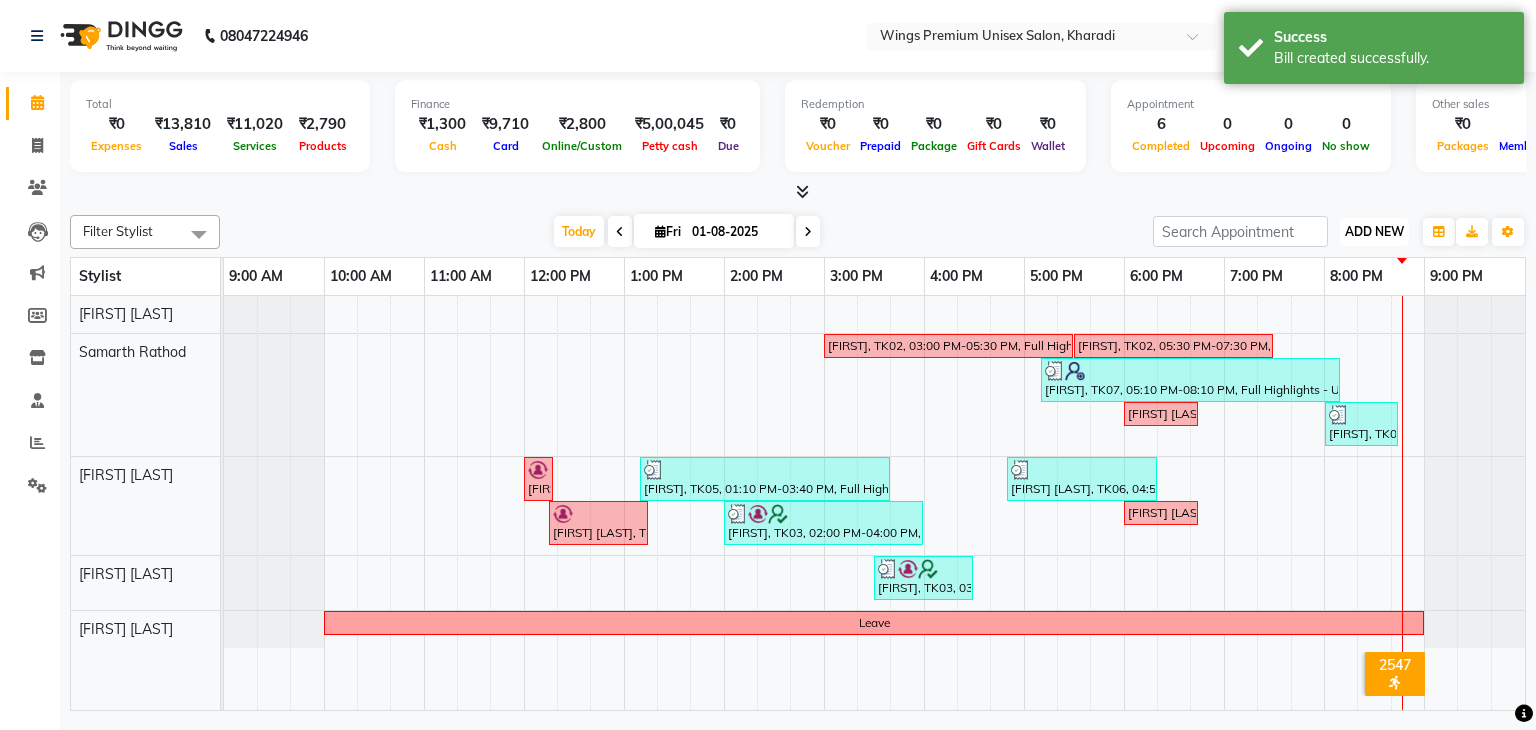 click on "ADD NEW" at bounding box center (1374, 231) 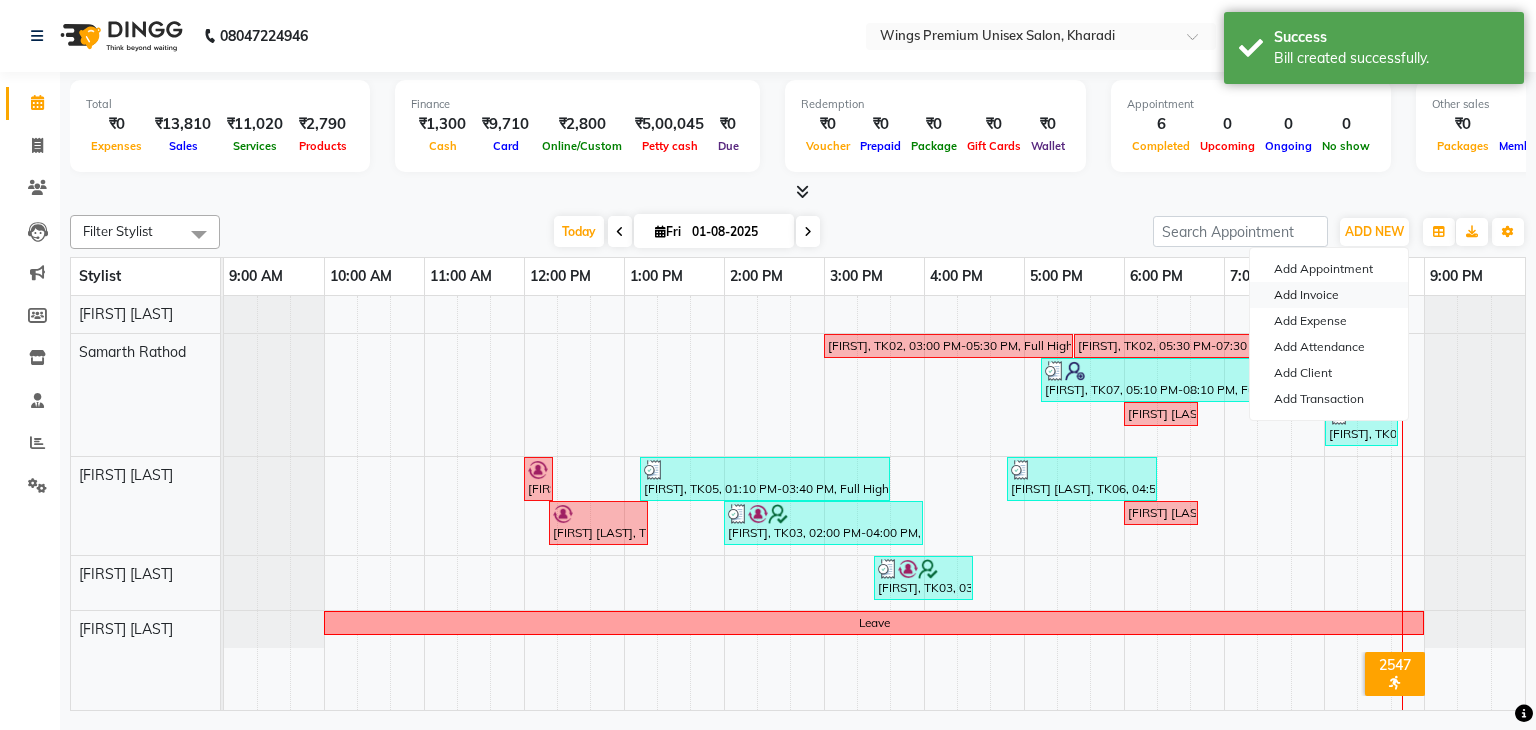 click on "Add Invoice" at bounding box center (1329, 295) 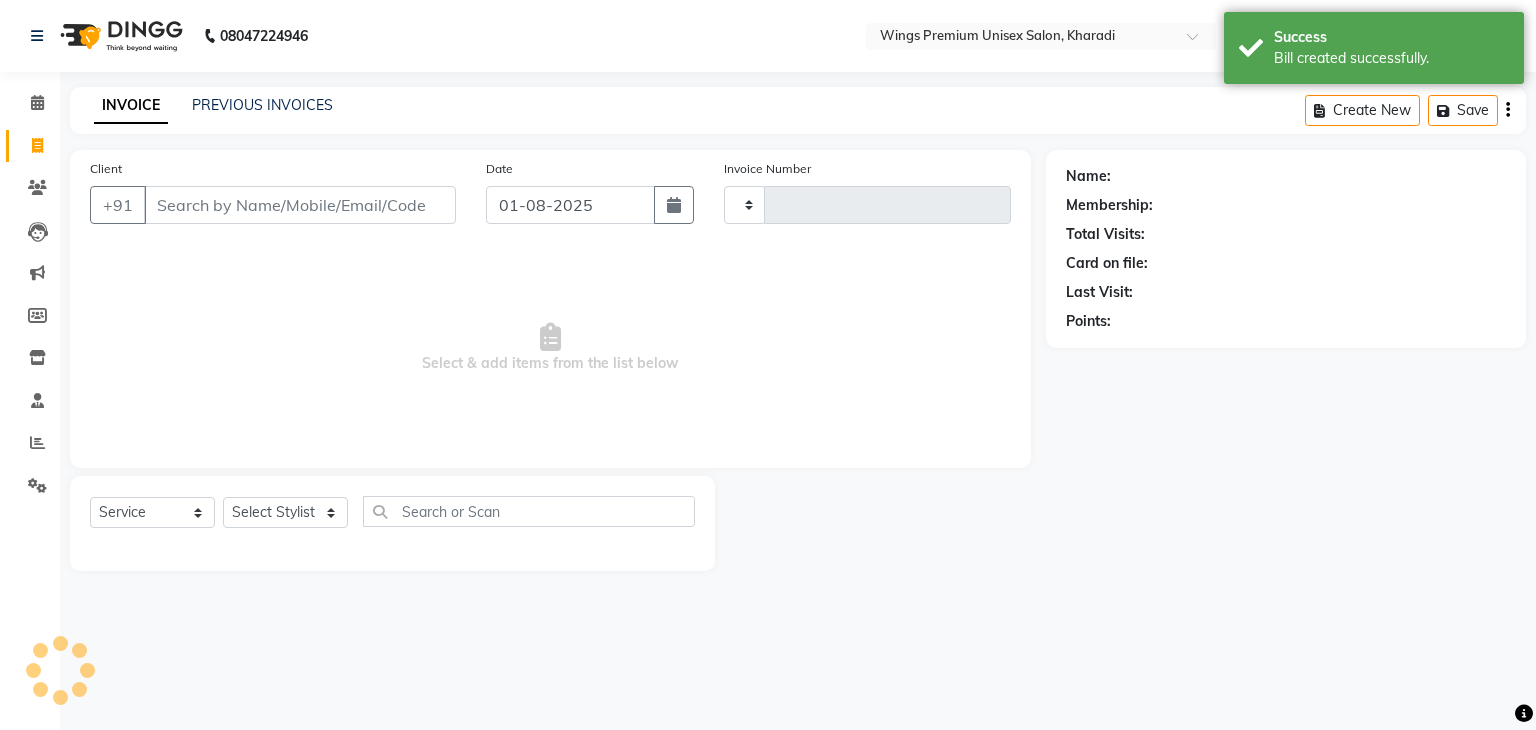 type on "0991" 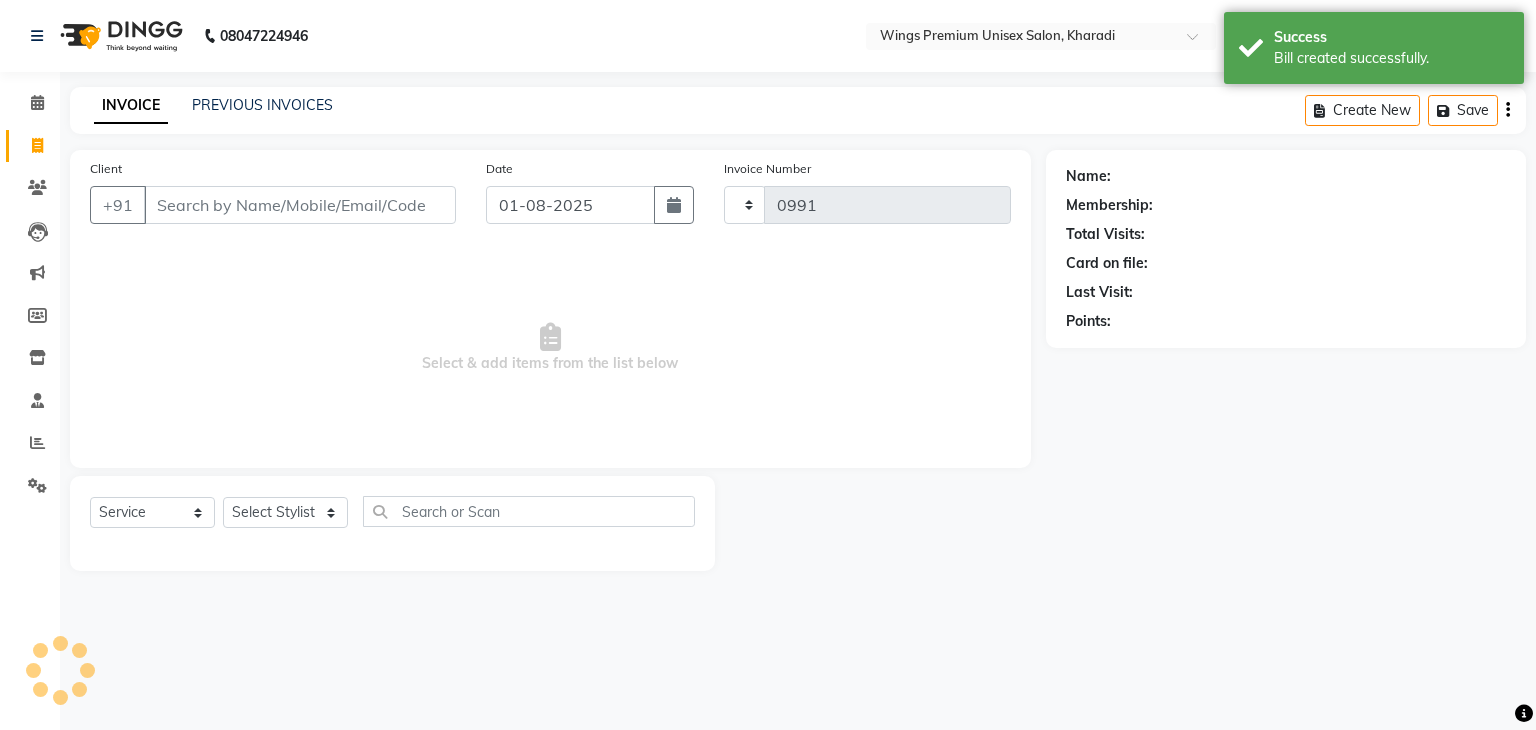 select on "674" 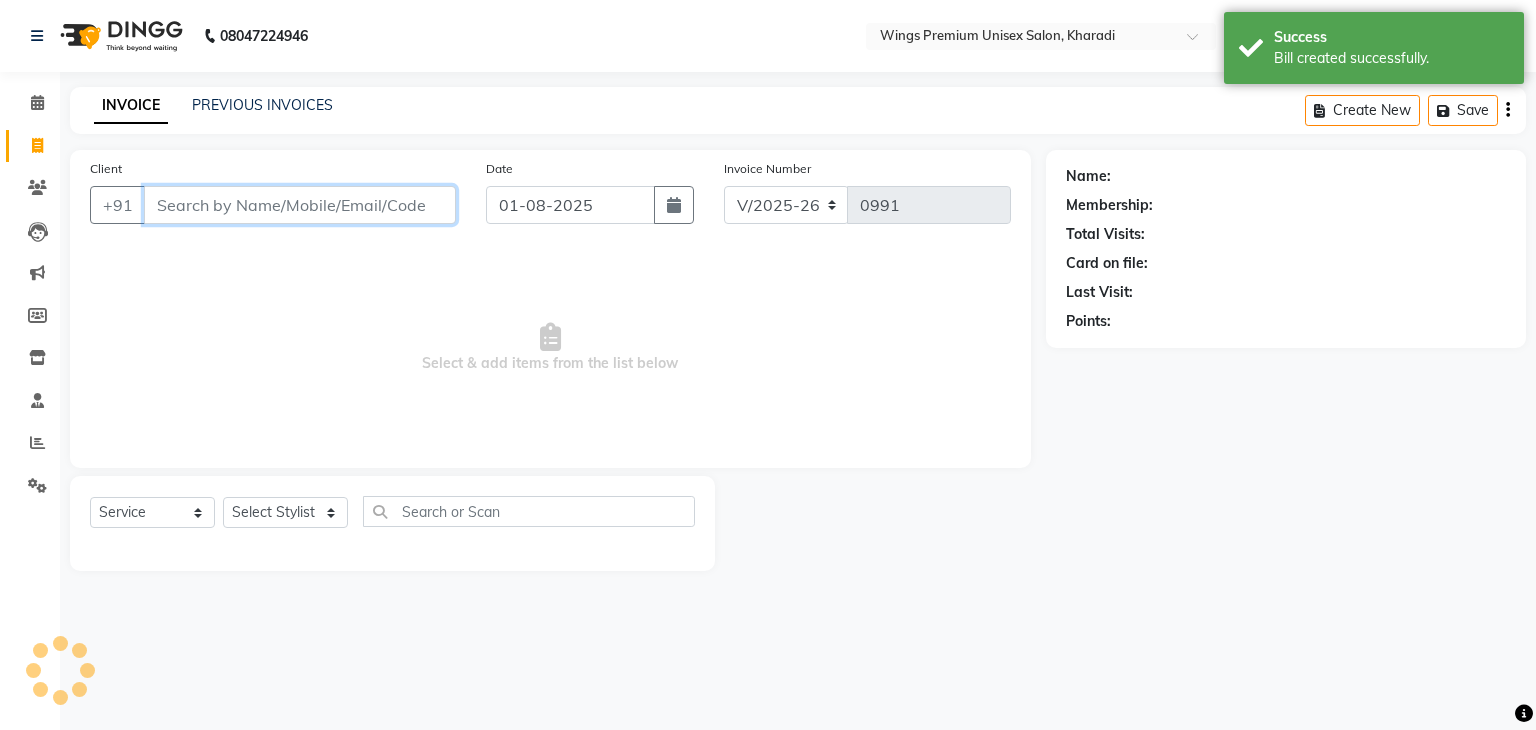 click on "Client" at bounding box center [300, 205] 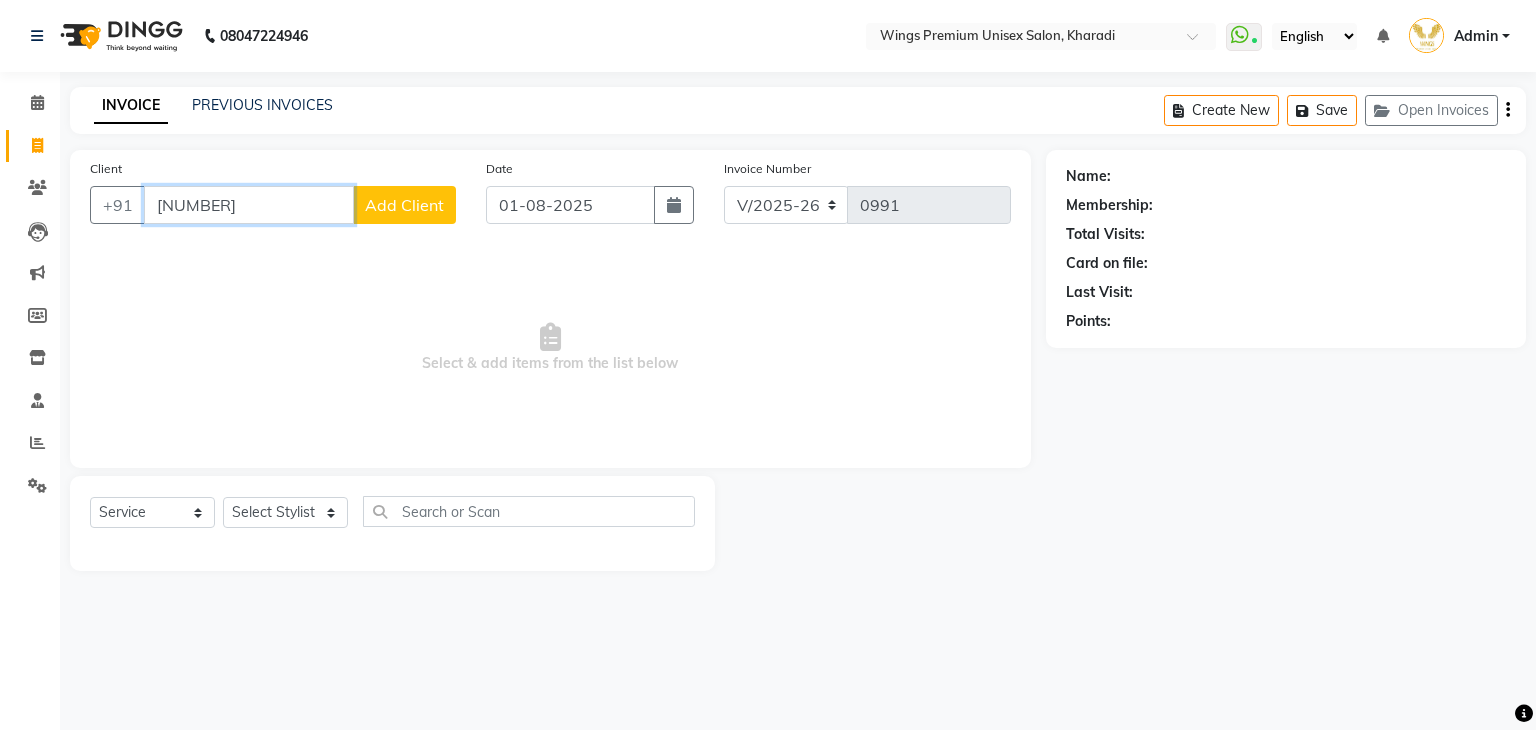 type on "[NUMBER]" 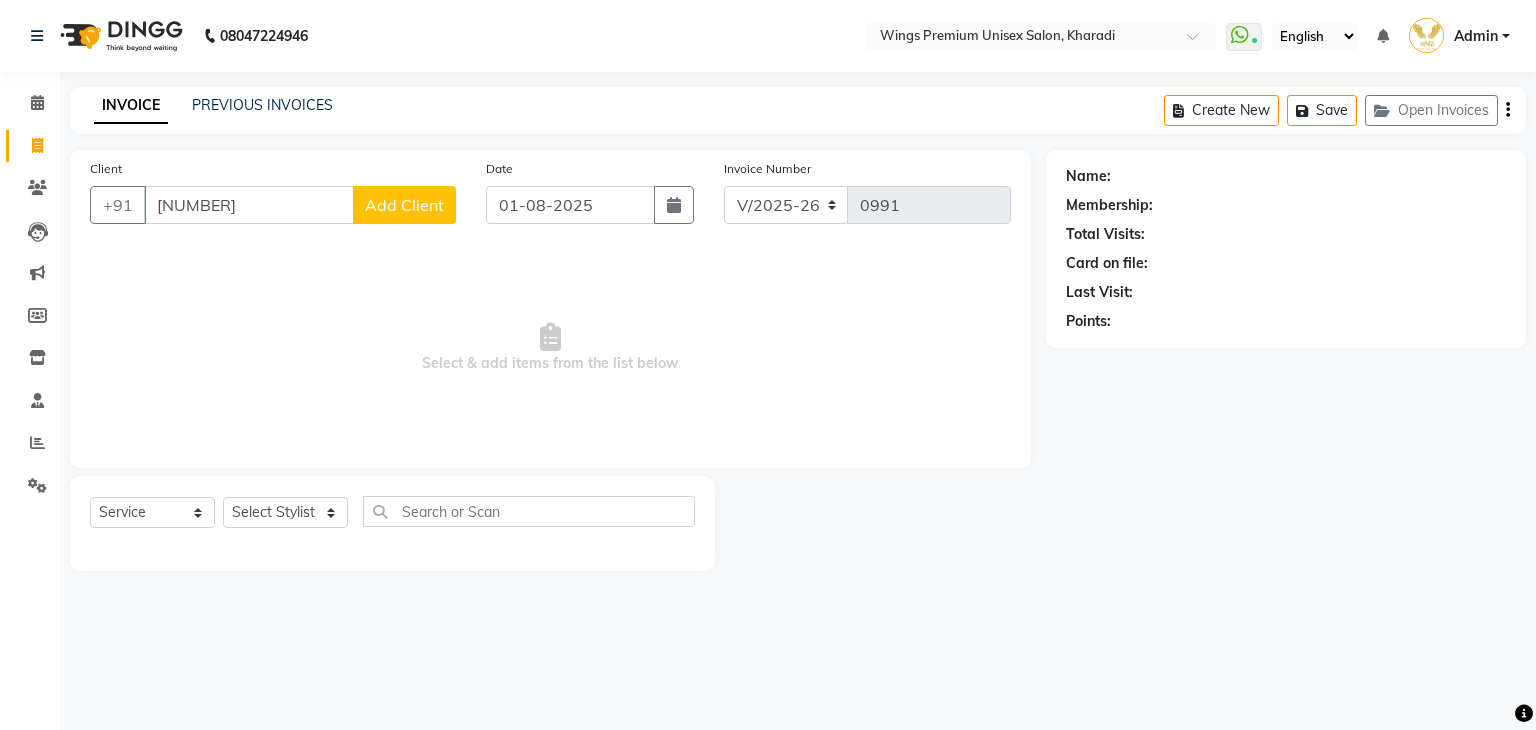 click on "Add Client" 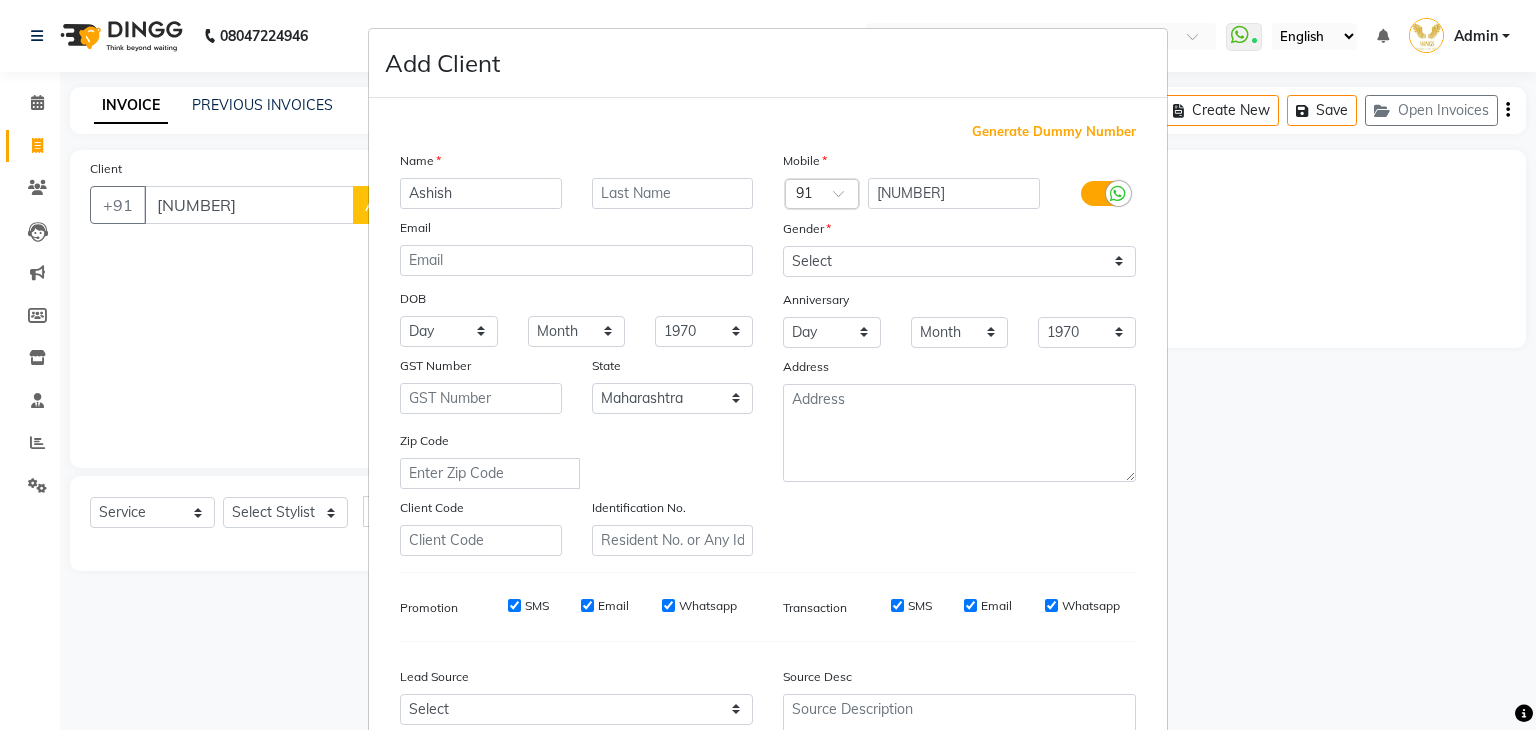 type on "Ashish" 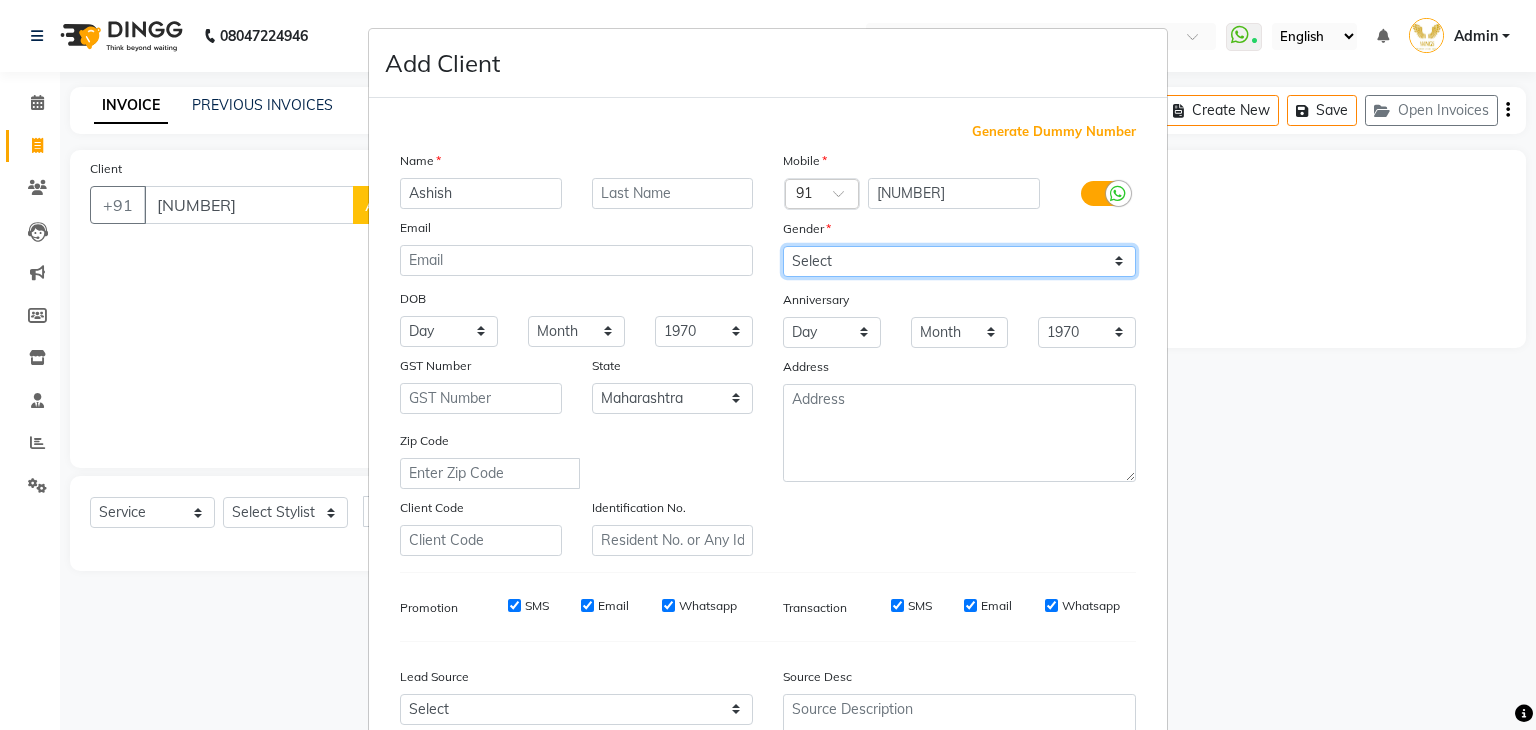click on "Select Male Female Other Prefer Not To Say" at bounding box center [959, 261] 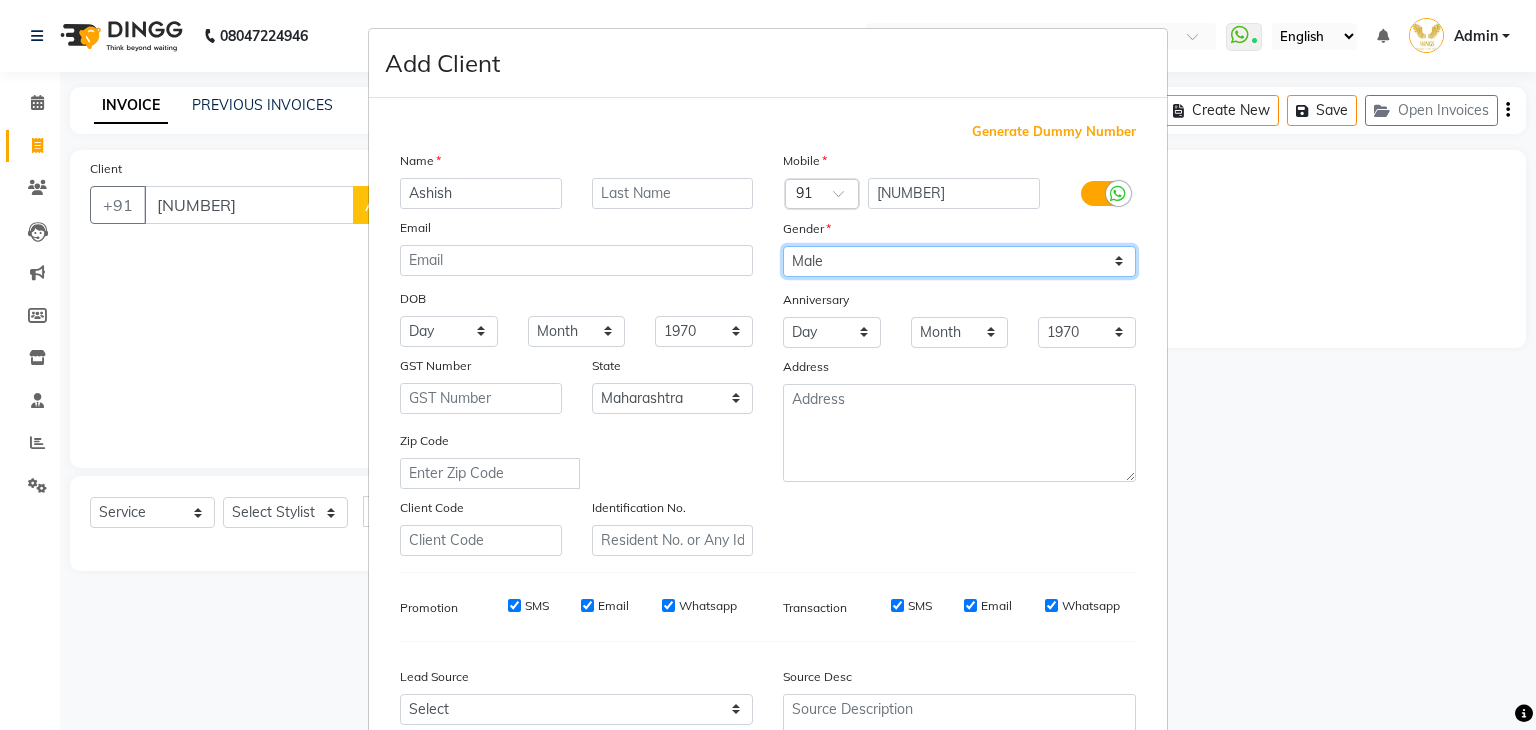 click on "Select Male Female Other Prefer Not To Say" at bounding box center [959, 261] 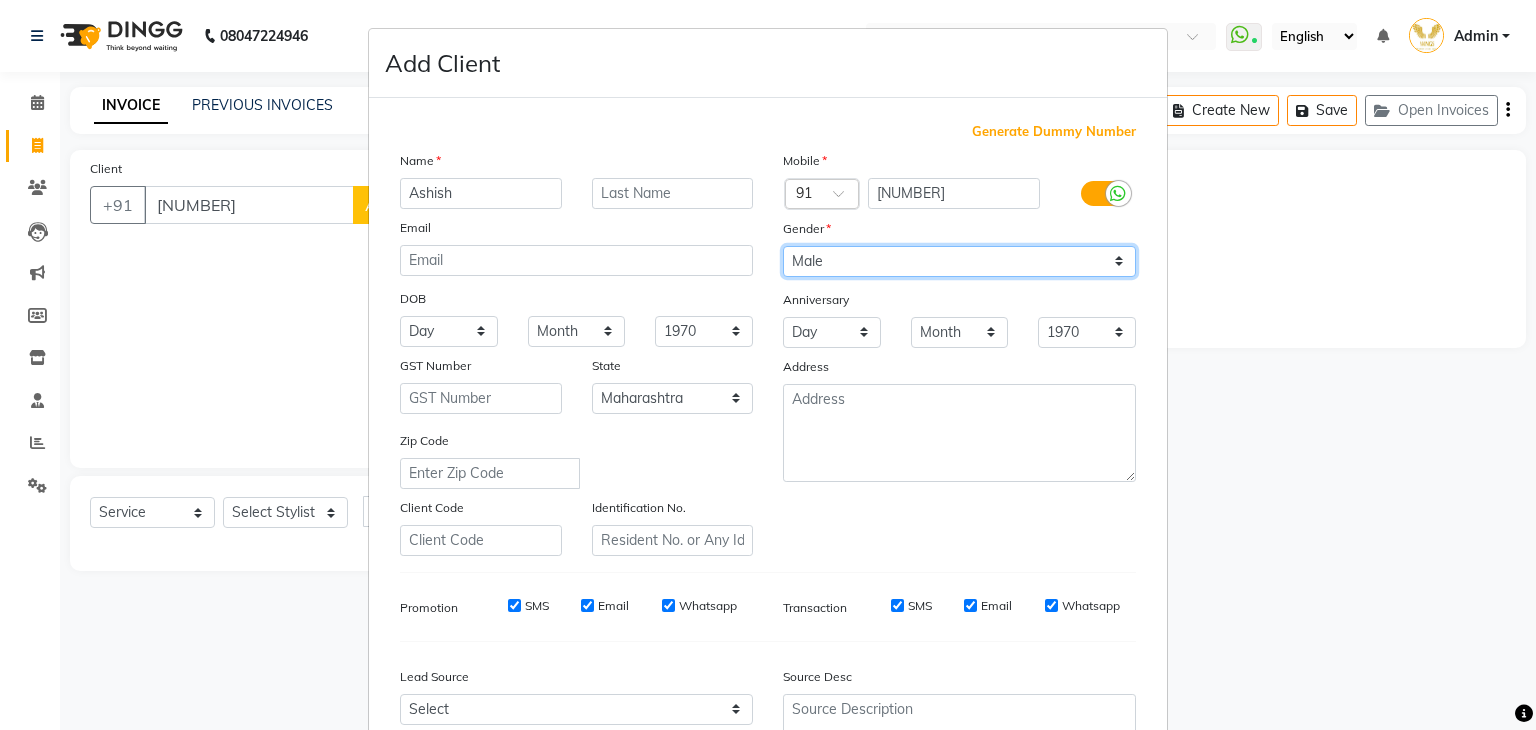 scroll, scrollTop: 203, scrollLeft: 0, axis: vertical 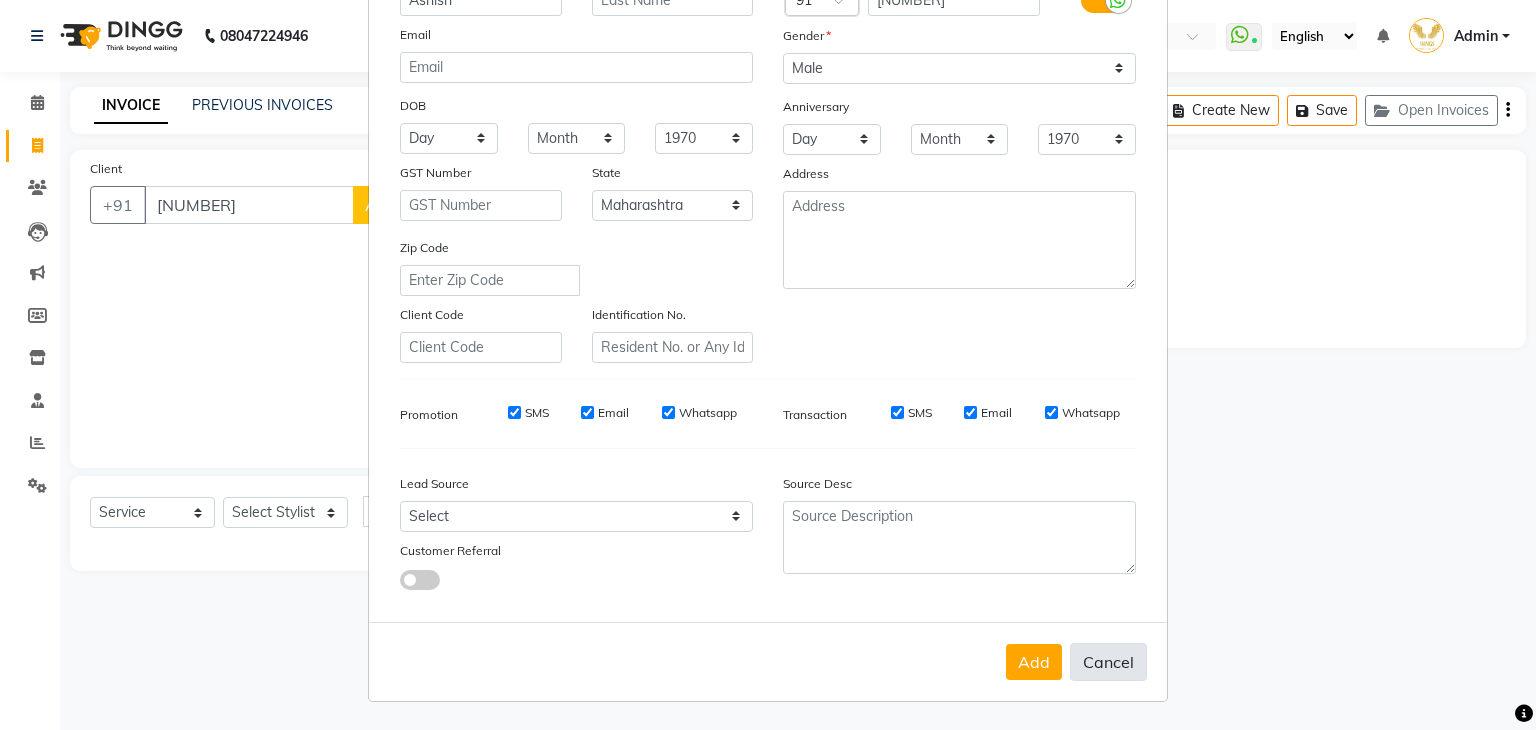 click on "Cancel" at bounding box center (1108, 662) 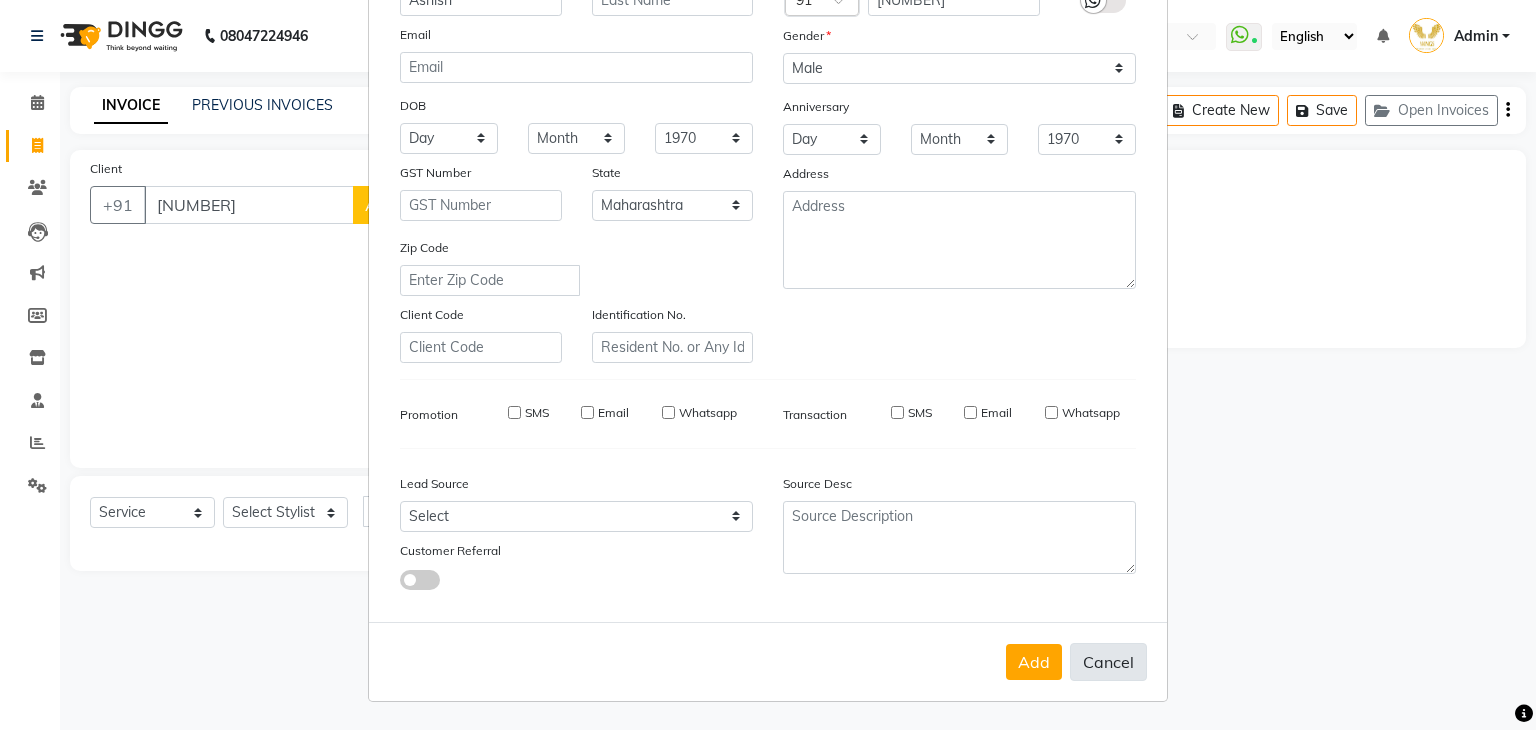 type 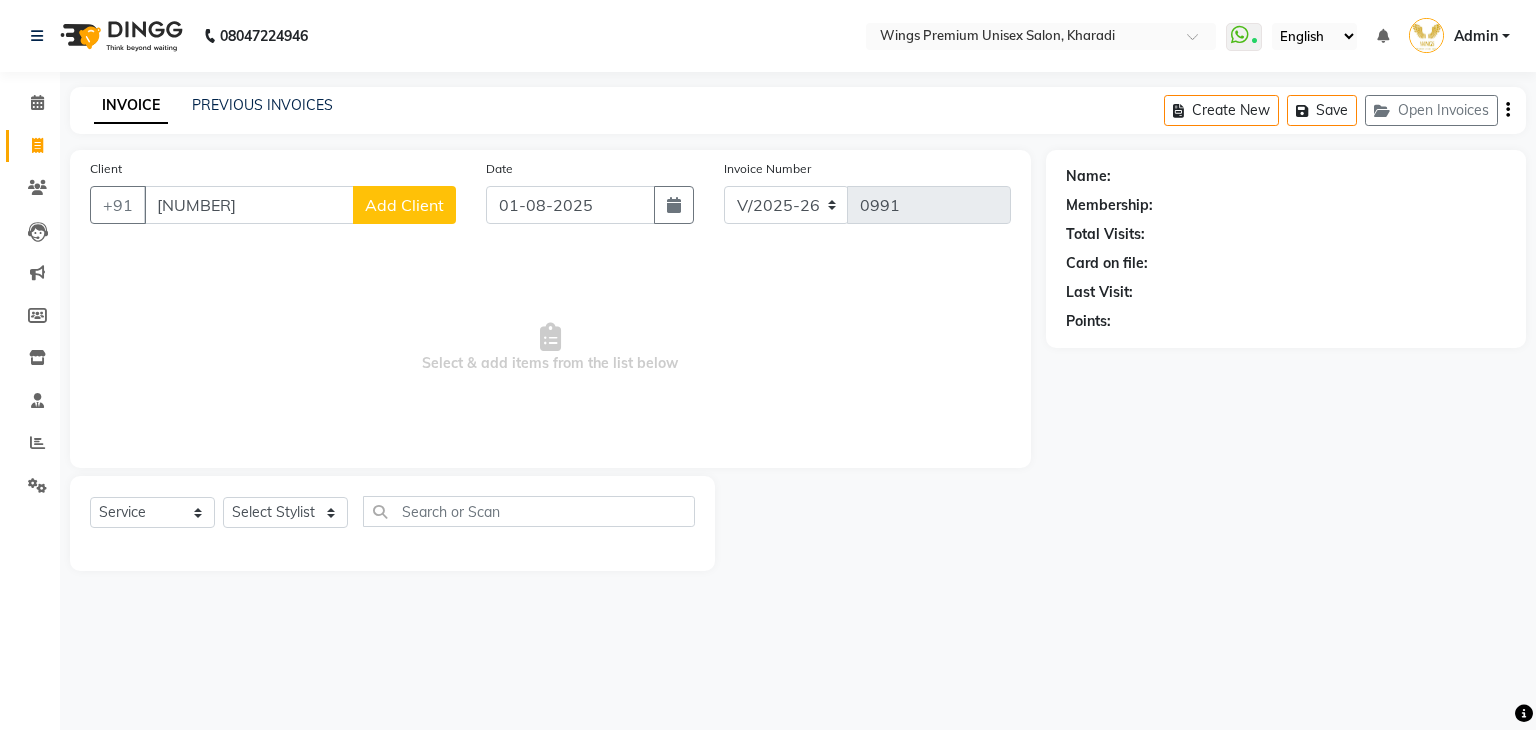 click on "Add Client" 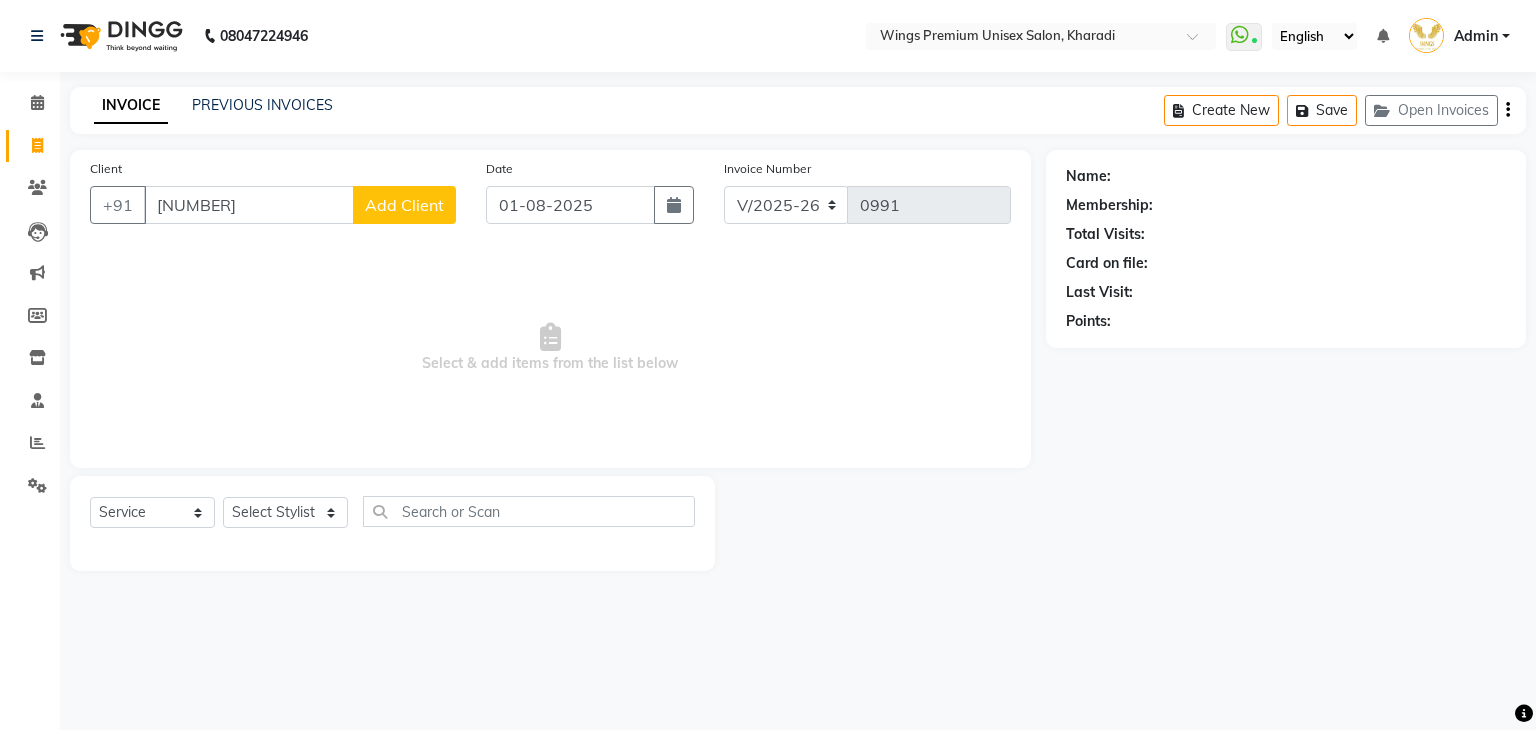 select on "22" 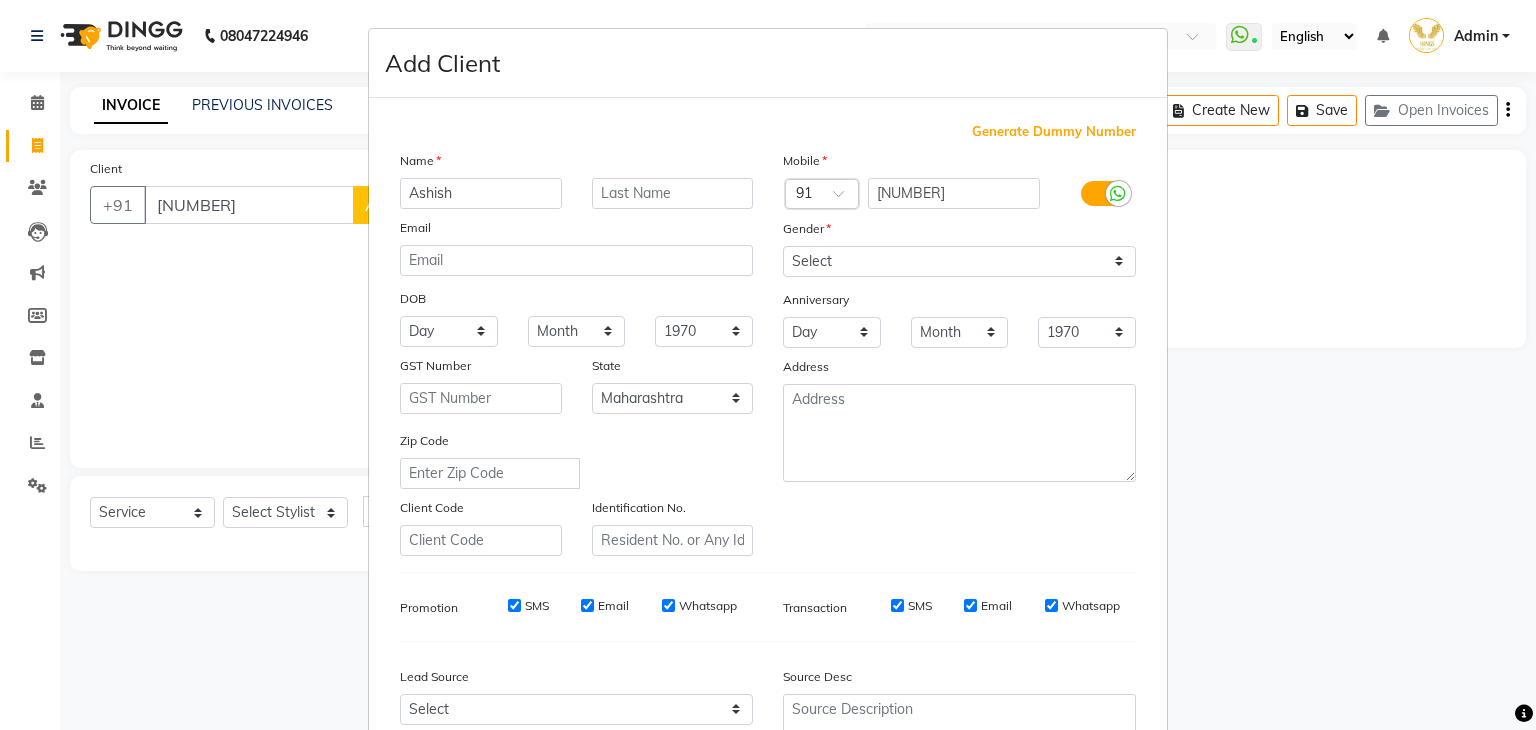 scroll, scrollTop: 203, scrollLeft: 0, axis: vertical 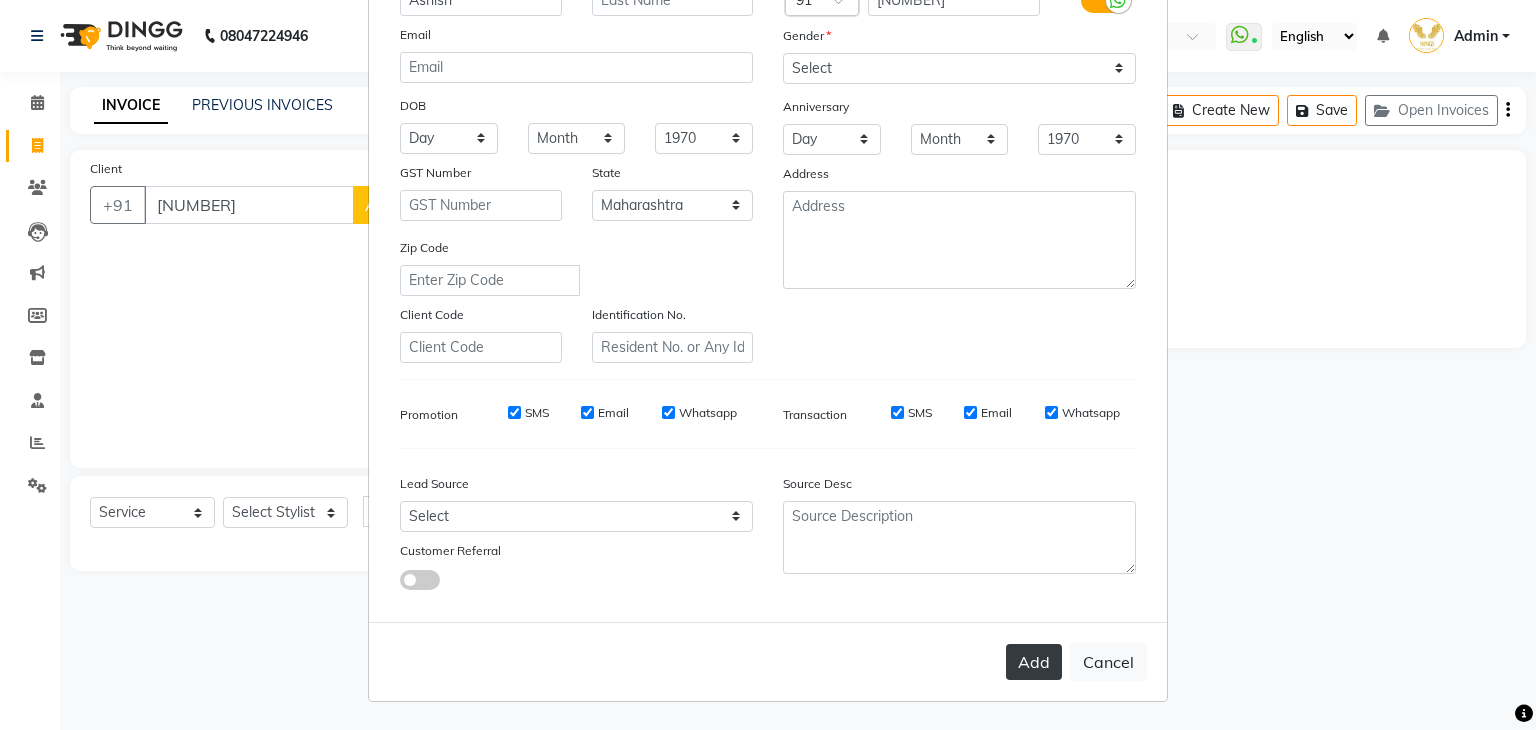 type on "Ashish" 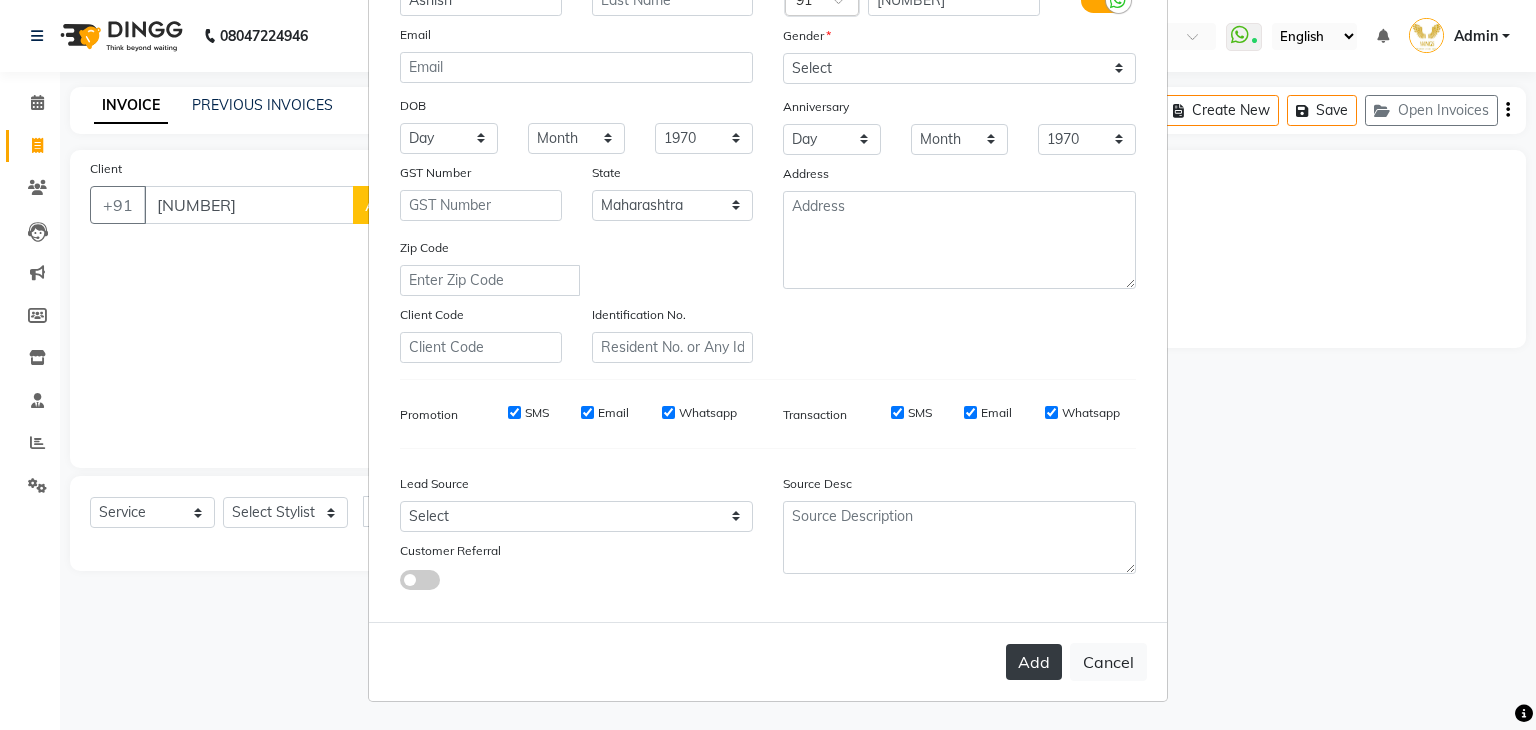 click on "Add" at bounding box center (1034, 662) 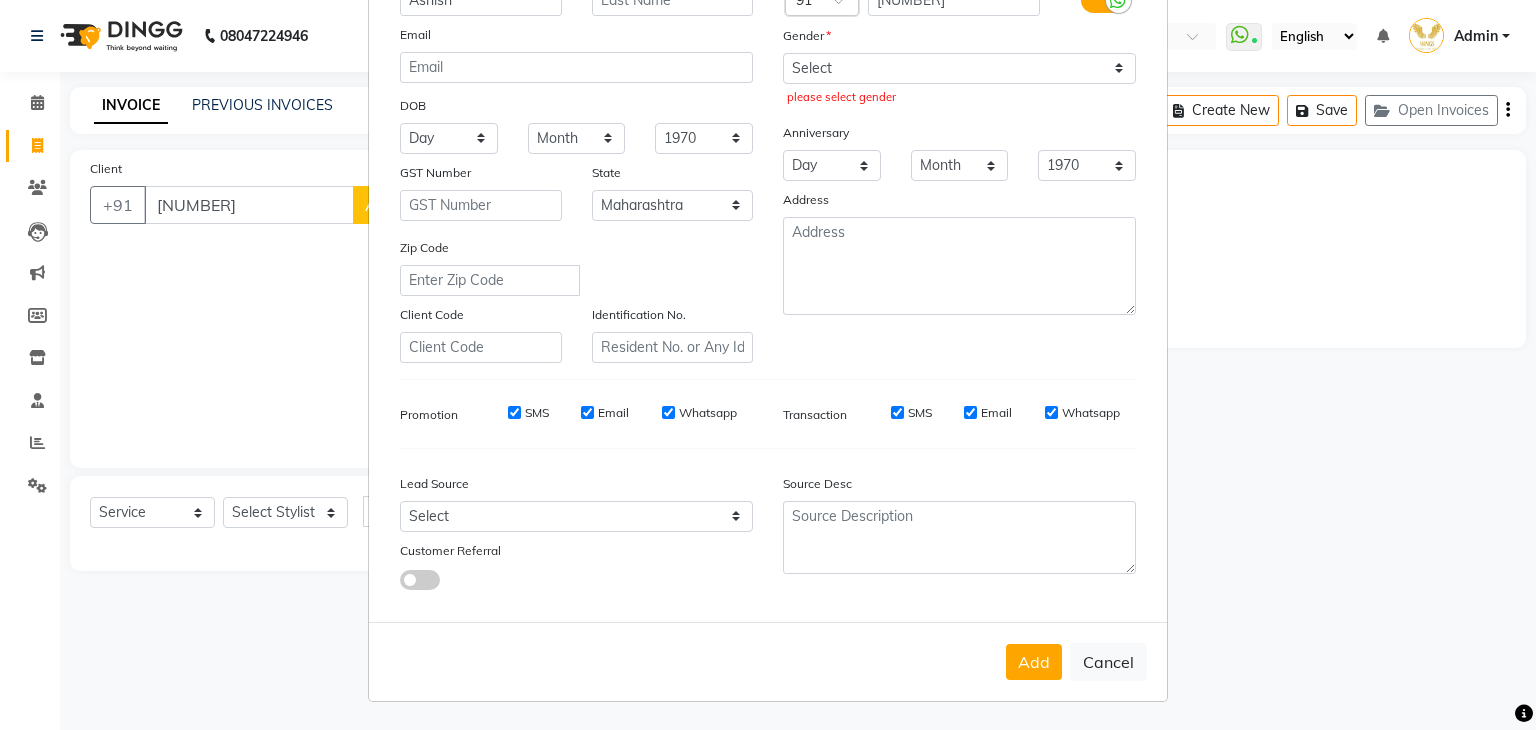 click on "Add Client Generate Dummy Number Name Ashish Email DOB Day 01 02 03 04 05 06 07 08 09 10 11 12 13 14 15 16 17 18 19 20 21 22 23 24 25 26 27 28 29 30 31 Month January February March April May June July August September October November December 1940 1941 1942 1943 1944 1945 1946 1947 1948 1949 1950 1951 1952 1953 1954 1955 1956 1957 1958 1959 1960 1961 1962 1963 1964 1965 1966 1967 1968 1969 1970 1971 1972 1973 1974 1975 1976 1977 1978 1979 1980 1981 1982 1983 1984 1985 1986 1987 1988 1989 1990 1991 1992 1993 1994 1995 1996 1997 1998 1999 2000 2001 2002 2003 2004 2005 2006 2007 2008 2009 2010 2011 2012 2013 2014 2015 2016 2017 2018 2019 2020 2021 2022 2023 2024 GST Number State Select Andaman and Nicobar Islands Andhra Pradesh Arunachal Pradesh Assam Bihar Chandigarh Chhattisgarh Dadra and Nagar Haveli Daman and Diu Delhi Goa Gujarat Haryana Himachal Pradesh Jammu and Kashmir Jharkhand Karnataka Kerala Lakshadweep Madhya Pradesh Maharashtra Manipur Meghalaya Mizoram Nagaland Odisha Pondicherry Punjab Rajasthan" at bounding box center [768, 365] 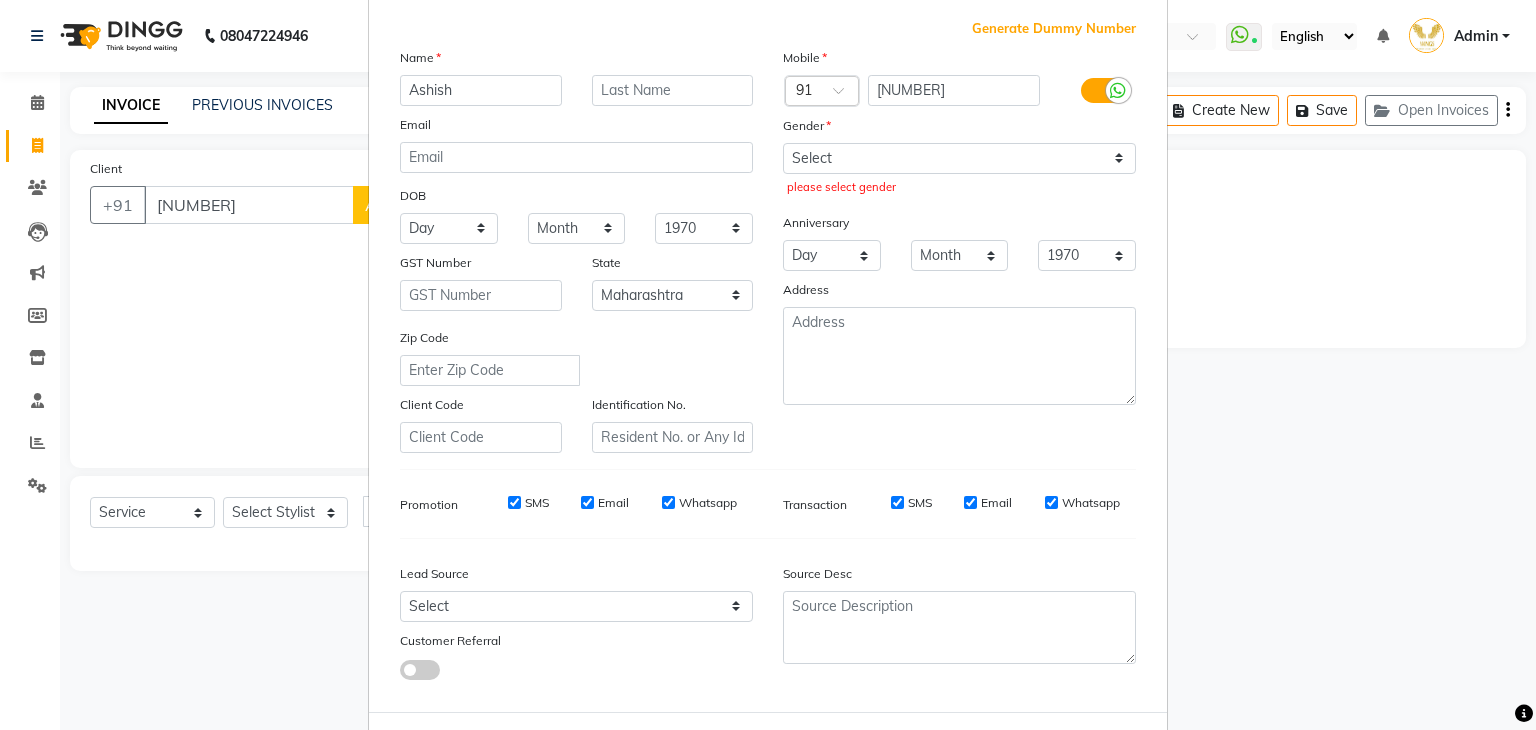 scroll, scrollTop: 0, scrollLeft: 0, axis: both 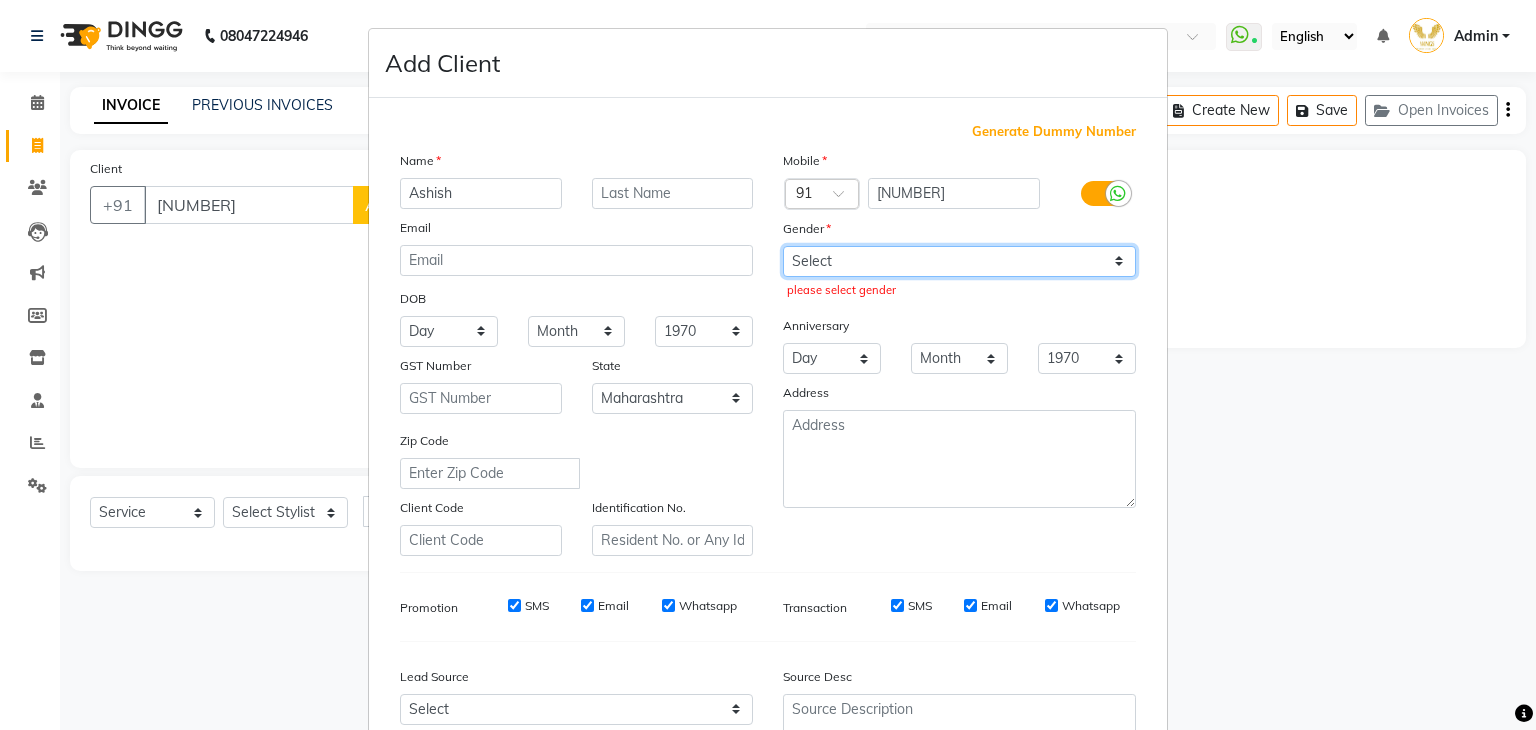 click on "Select Male Female Other Prefer Not To Say" at bounding box center [959, 261] 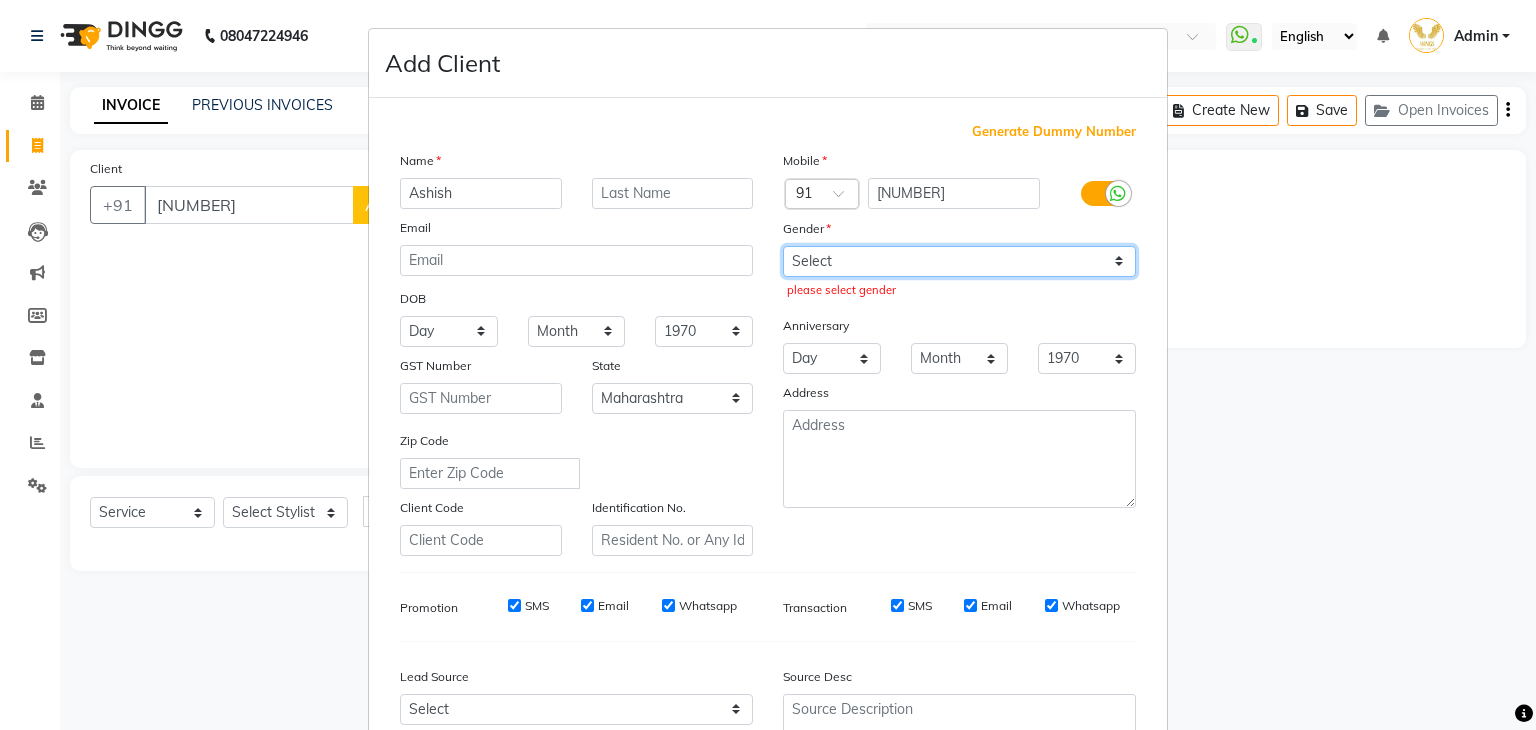 select on "male" 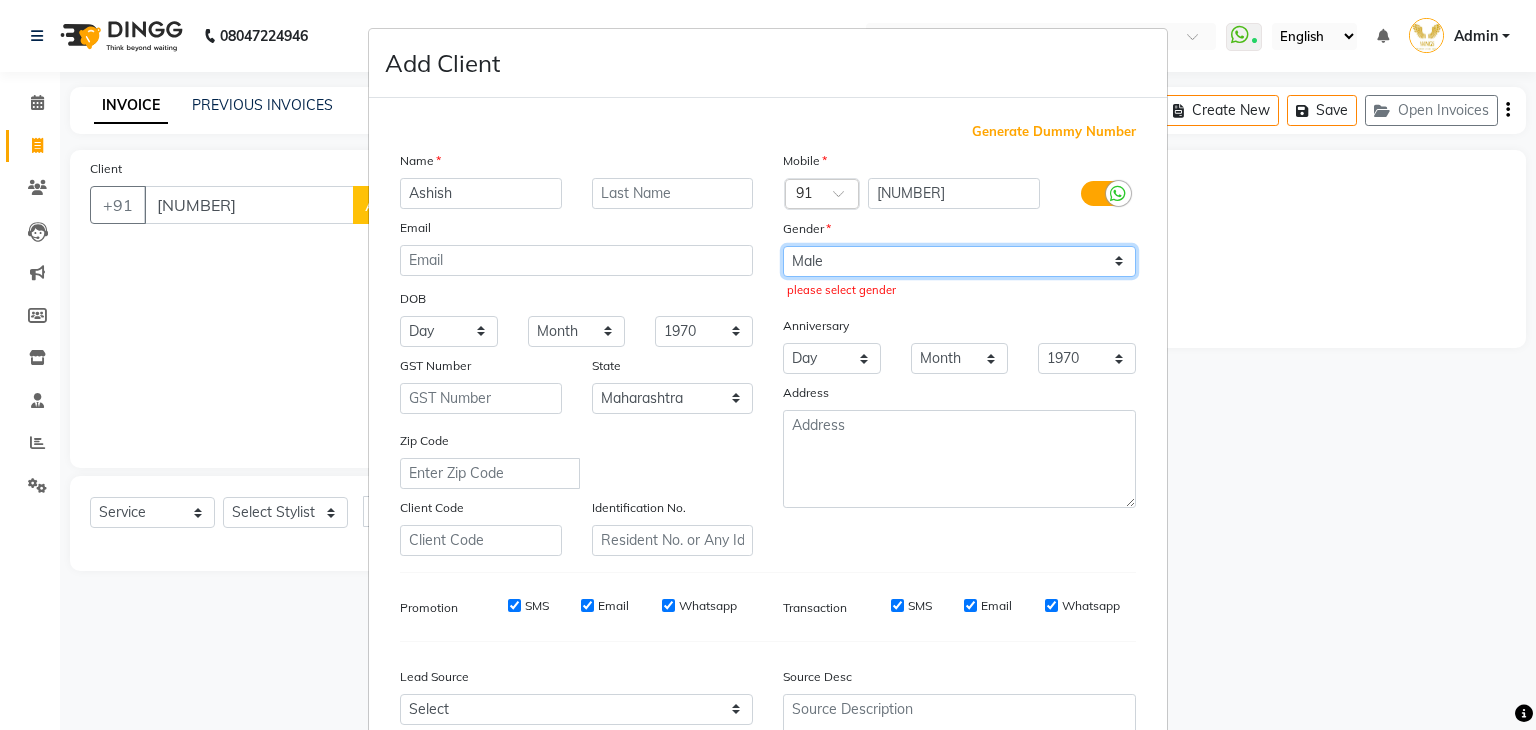 click on "Select Male Female Other Prefer Not To Say" at bounding box center [959, 261] 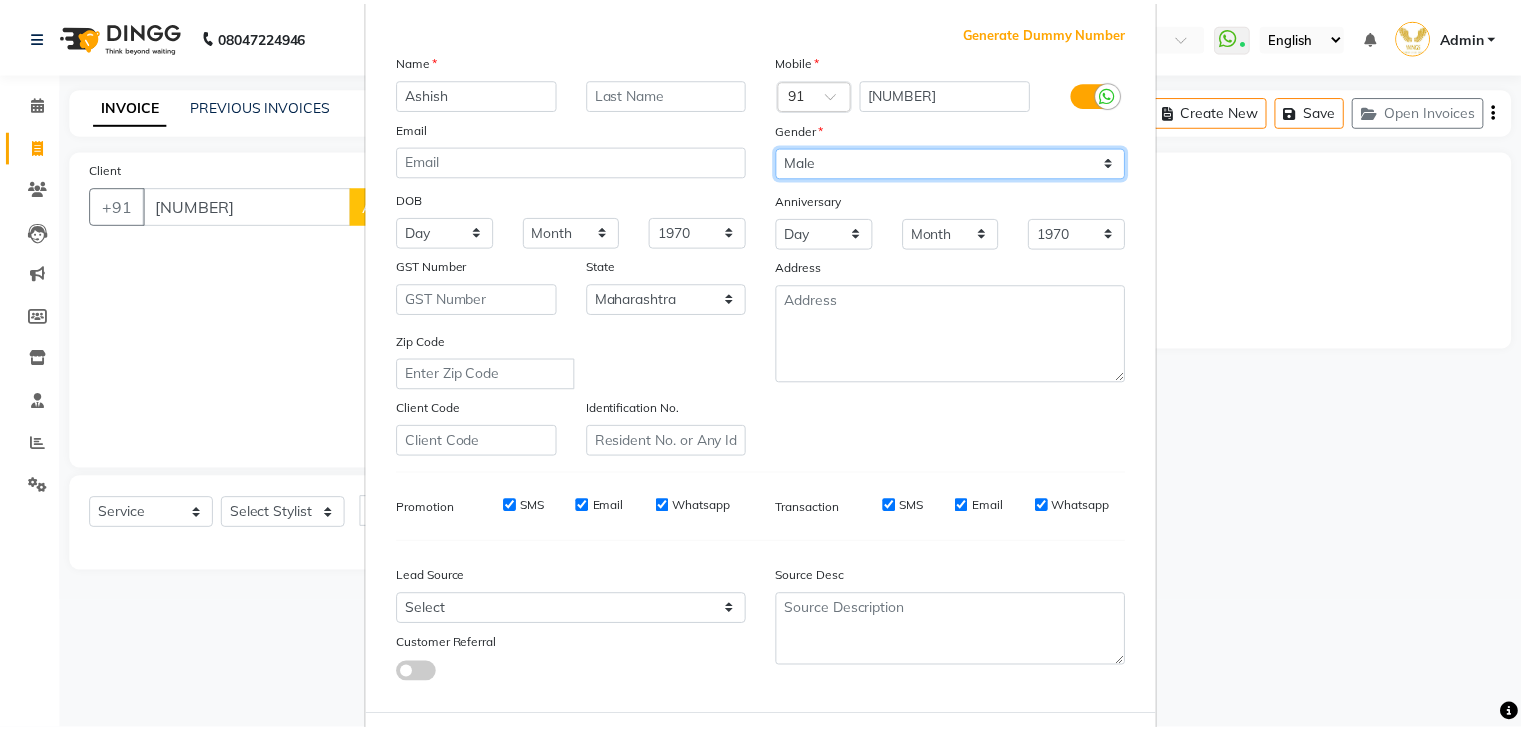 scroll, scrollTop: 203, scrollLeft: 0, axis: vertical 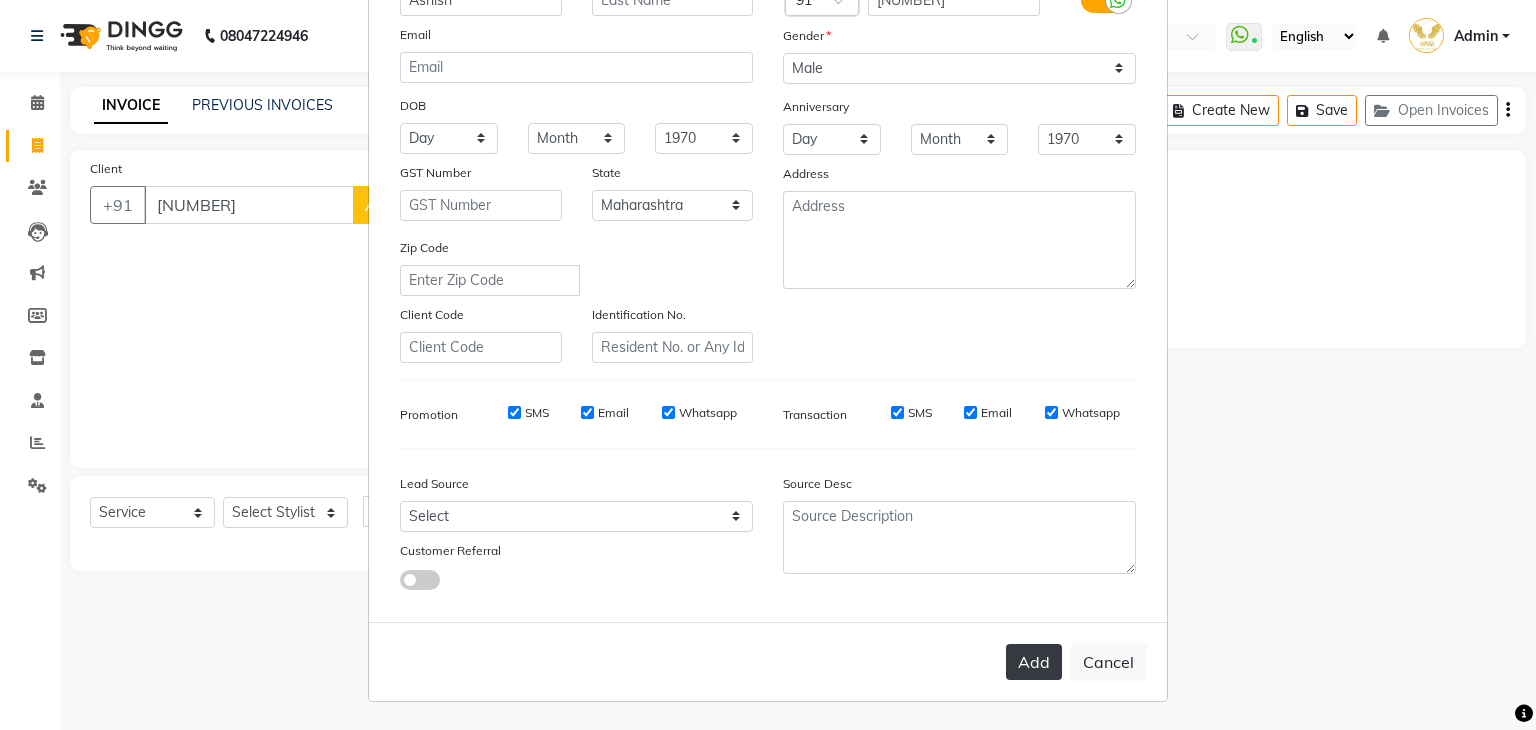 click on "Add" at bounding box center [1034, 662] 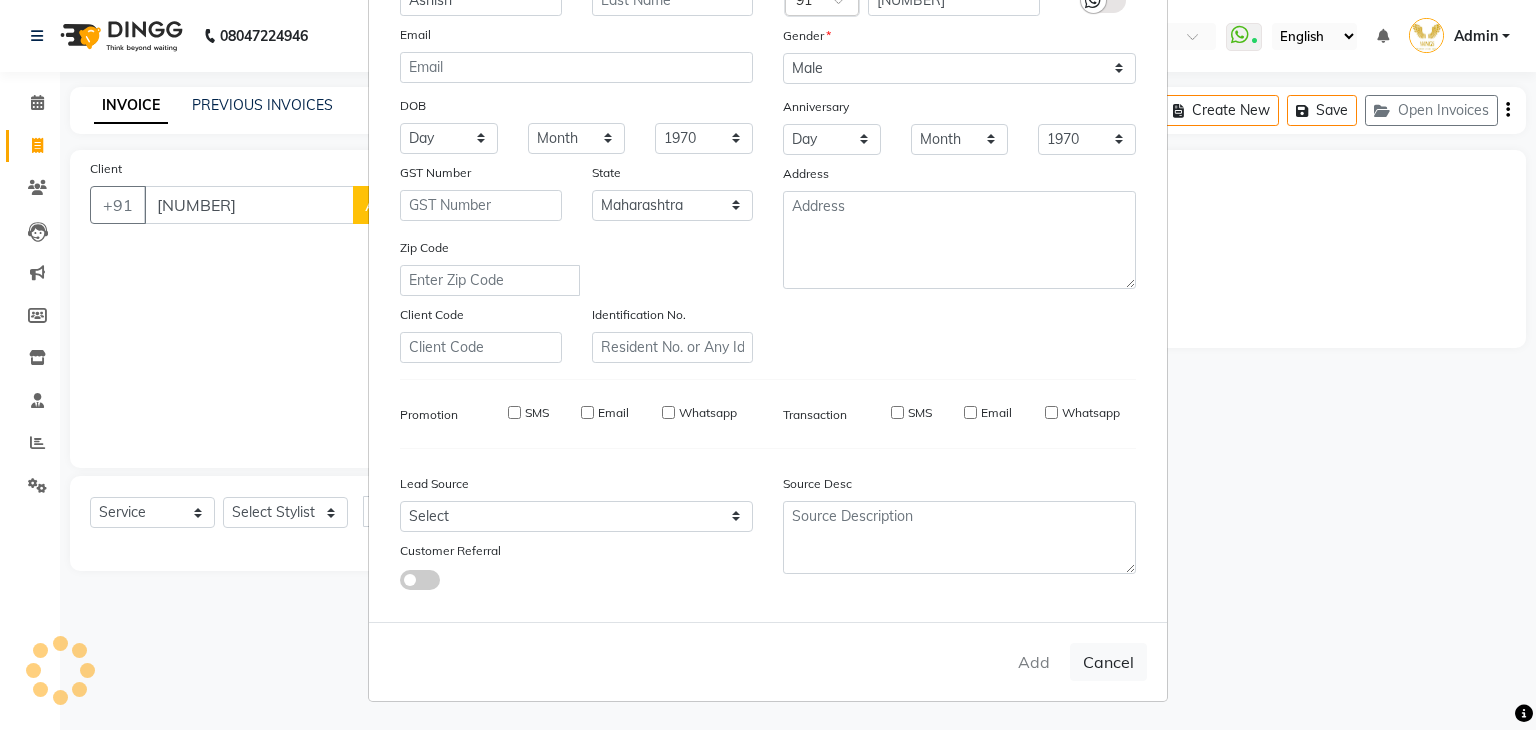 type 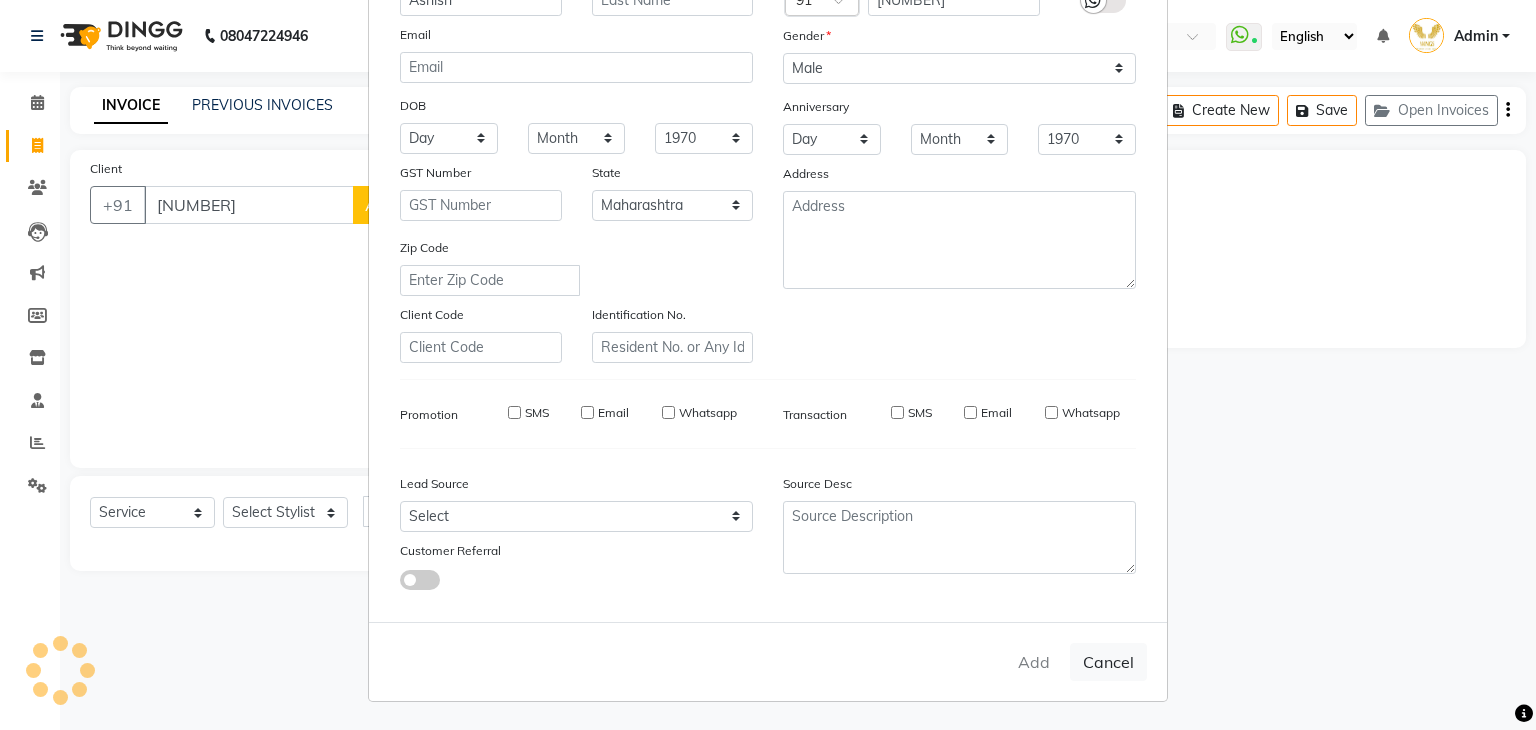 select 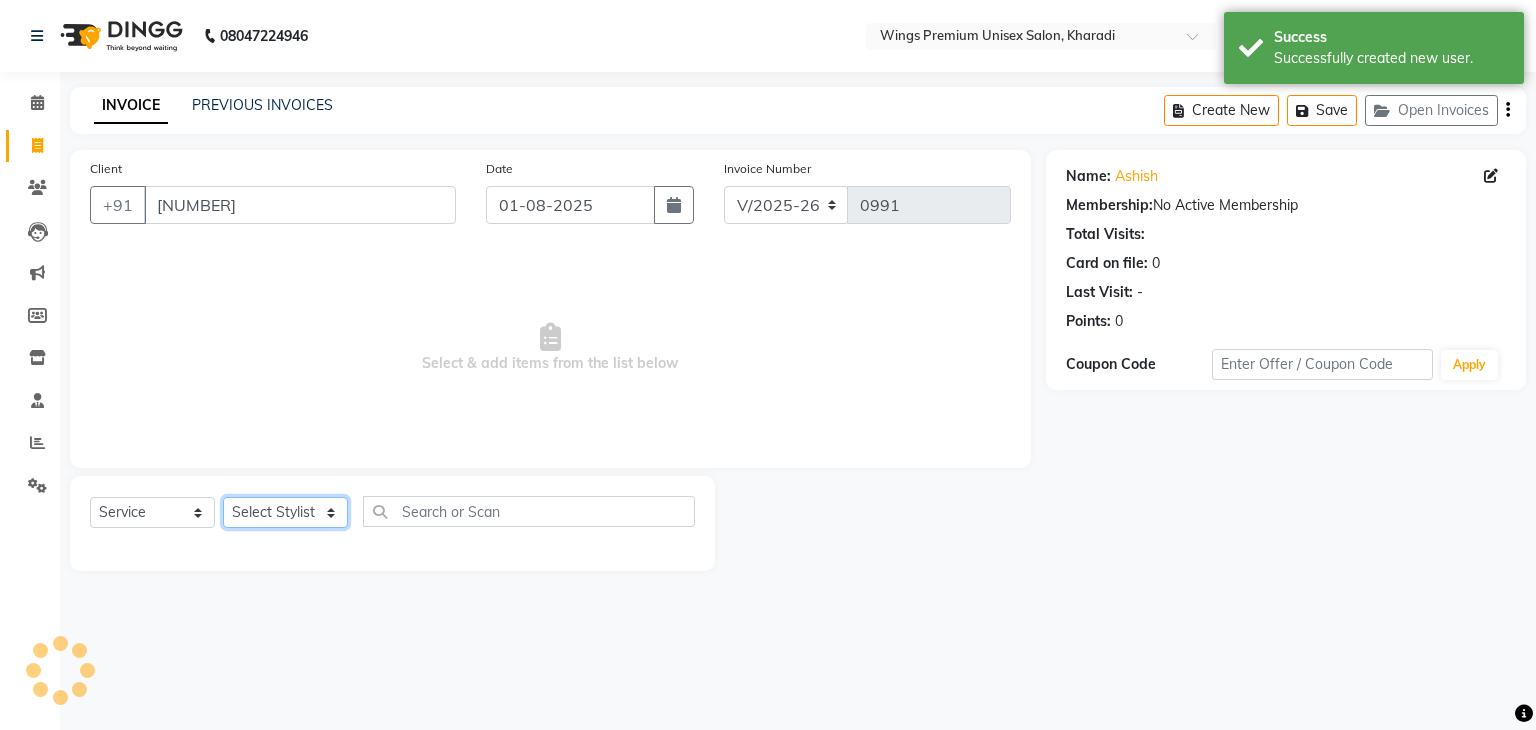 click on "Select Stylist [FIRST] [LAST] [FIRST] [LAST] [FIRST] [LAST] [FIRST] [LAST] [FIRST] [LAST]  Today  Fri 01-08-2025 Toggle Dropdown Add Appointment Add Invoice Add Expense Add Attendance Add Client Add Transaction Toggle Dropdown Add Appointment Add Invoice Add Expense Add Attendance Add Client ADD NEW Toggle Dropdown Add Appointment Add Invoice Add Expense Add Attendance Add Client Add Transaction Filter Stylist Select All [FIRST] [LAST] [FIRST] [LAST] [FIRST] [LAST] [FIRST] [LAST] [FIRST] [LAST]  Group By  Staff View   Room View  View as Vertical  Vertical - Week View  Horizontal  Horizontal - Week View  List  Toggle Dropdown Calendar Settings Manage Tags   Arrange Stylists   Reset Stylists  Full Screen  Show Available Stylist  Appointment Form Zoom 75%" 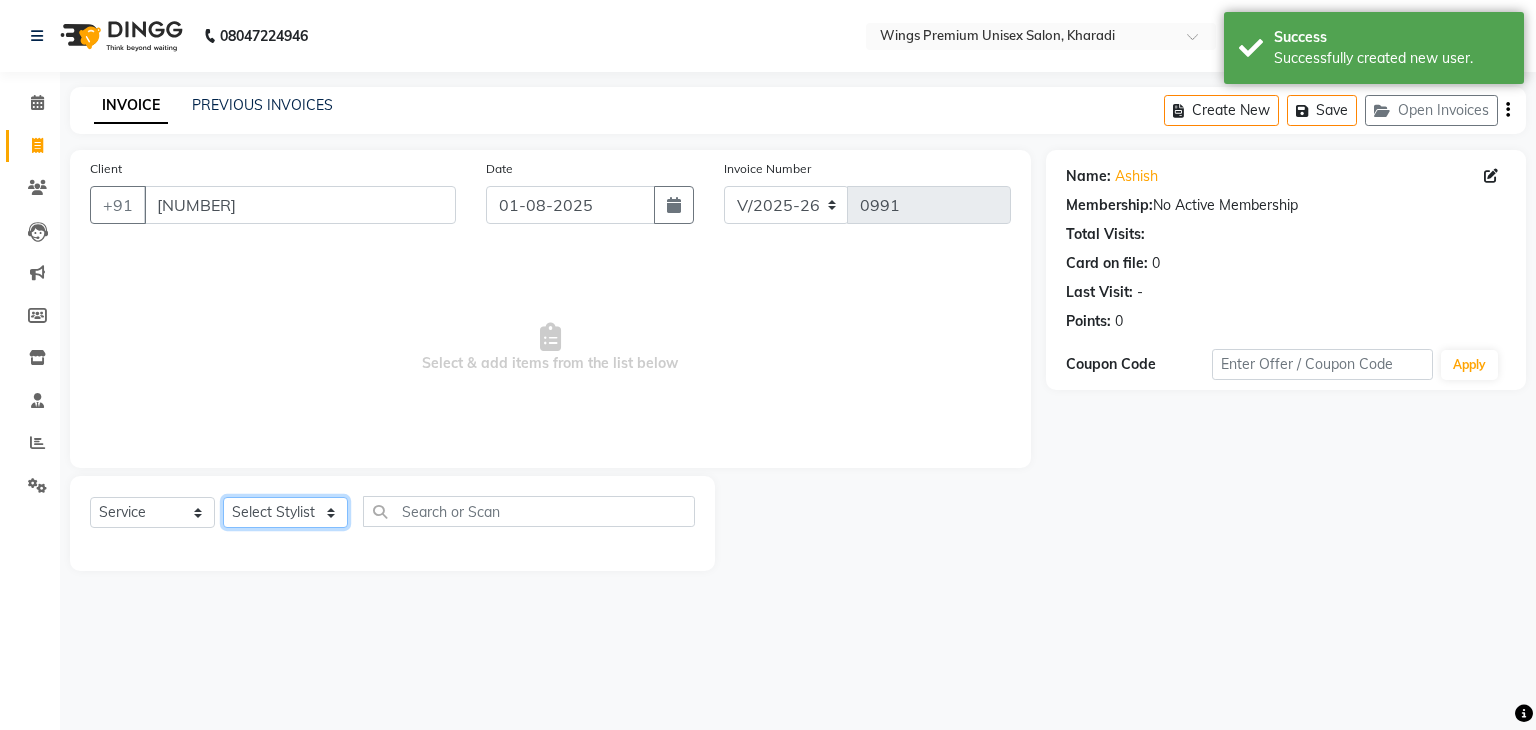 select on "43416" 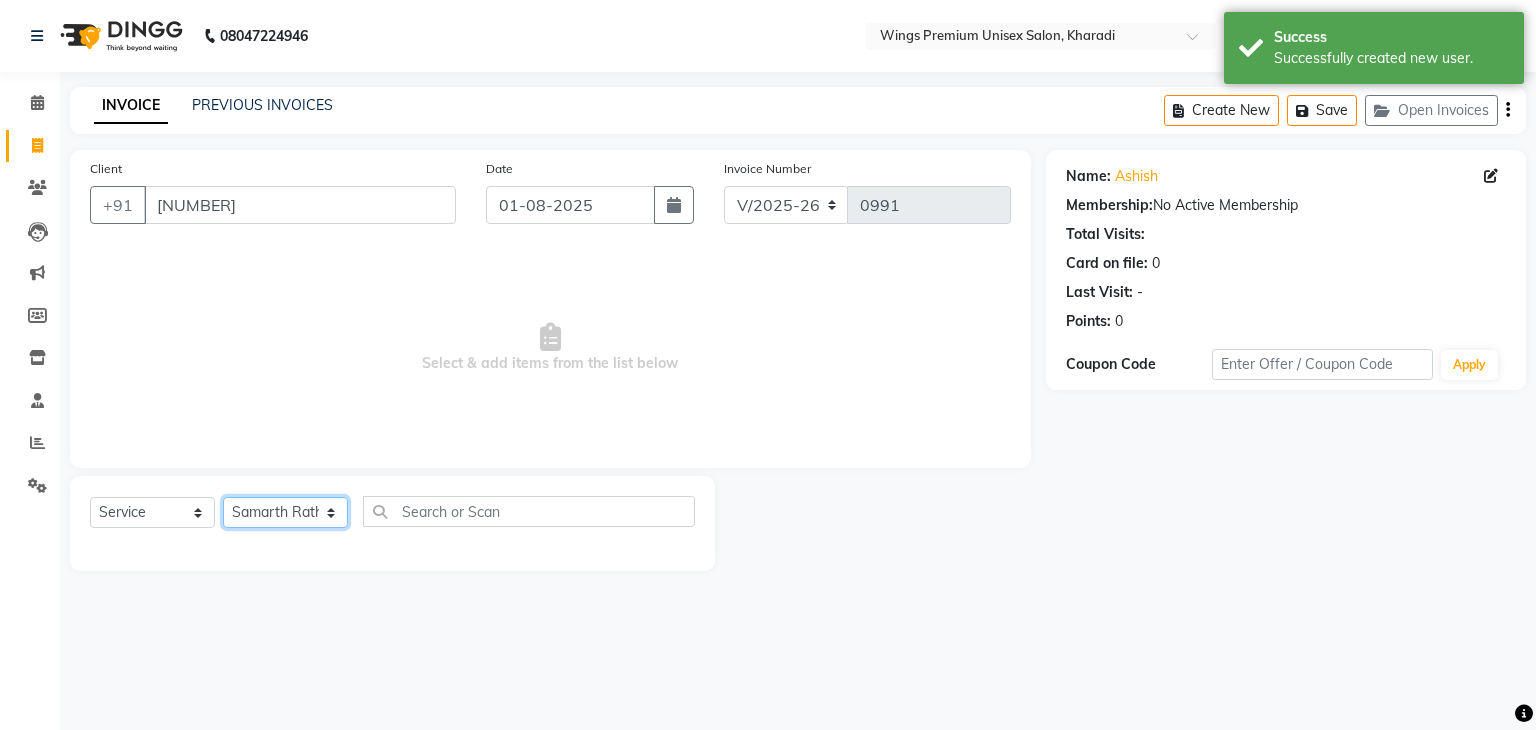 click on "Select Stylist [FIRST] [LAST] [FIRST] [LAST] [FIRST] [LAST] [FIRST] [LAST] [FIRST] [LAST]  Today  Fri 01-08-2025 Toggle Dropdown Add Appointment Add Invoice Add Expense Add Attendance Add Client Add Transaction Toggle Dropdown Add Appointment Add Invoice Add Expense Add Attendance Add Client ADD NEW Toggle Dropdown Add Appointment Add Invoice Add Expense Add Attendance Add Client Add Transaction Filter Stylist Select All [FIRST] [LAST] [FIRST] [LAST] [FIRST] [LAST] [FIRST] [LAST] [FIRST] [LAST]  Group By  Staff View   Room View  View as Vertical  Vertical - Week View  Horizontal  Horizontal - Week View  List  Toggle Dropdown Calendar Settings Manage Tags   Arrange Stylists   Reset Stylists  Full Screen  Show Available Stylist  Appointment Form Zoom 75%" 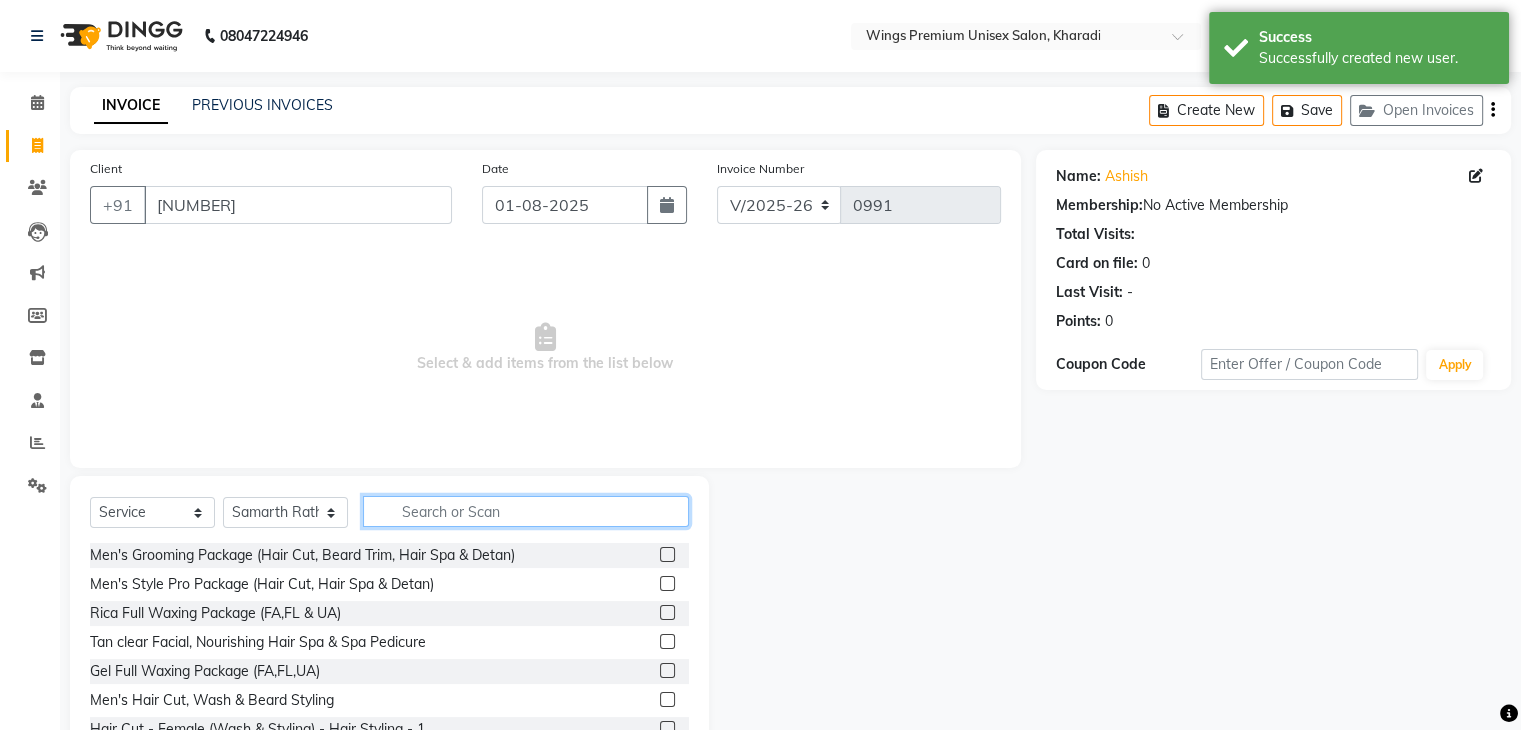 click 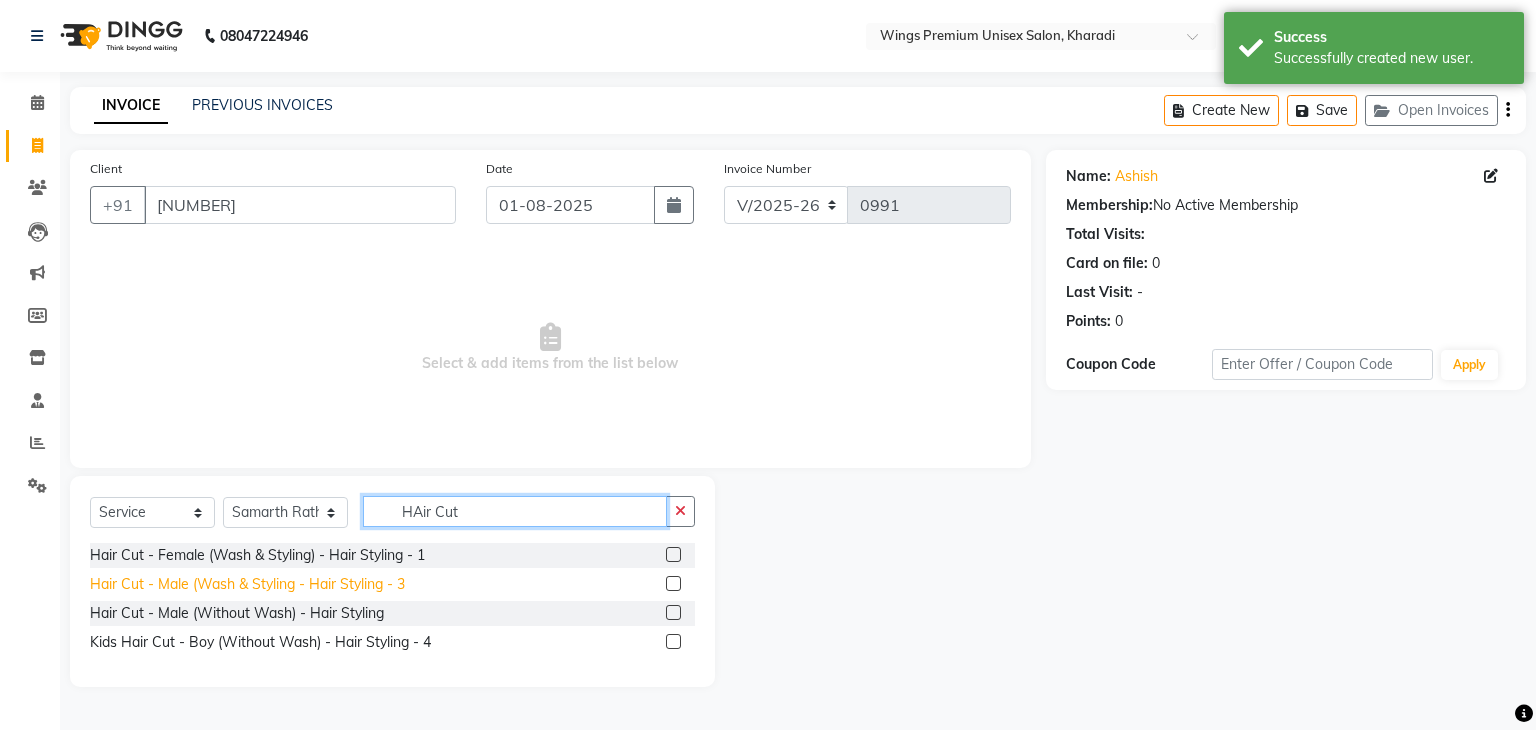 type on "HAir Cut" 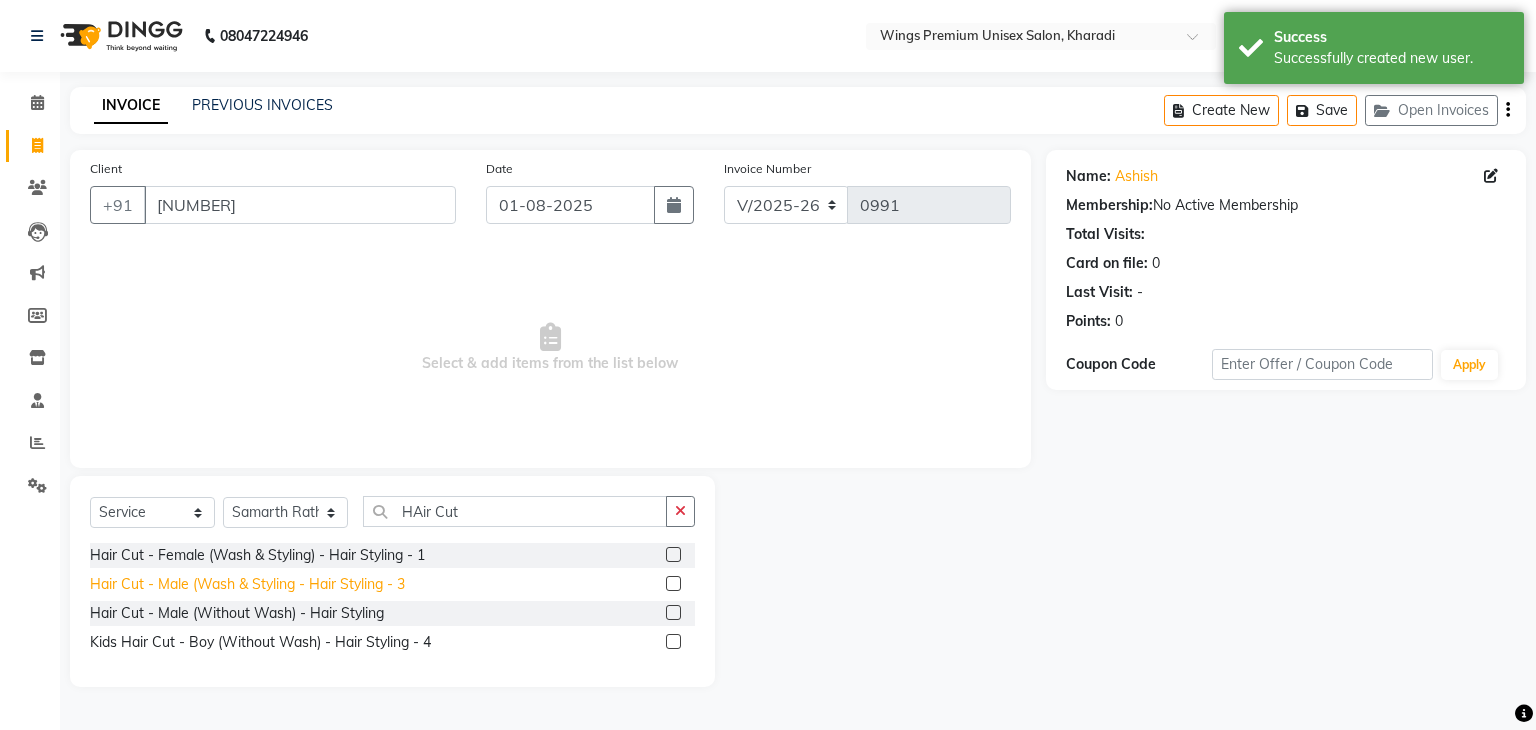 click on "Hair Cut - Male (Wash & Styling  - Hair Styling  - 3" 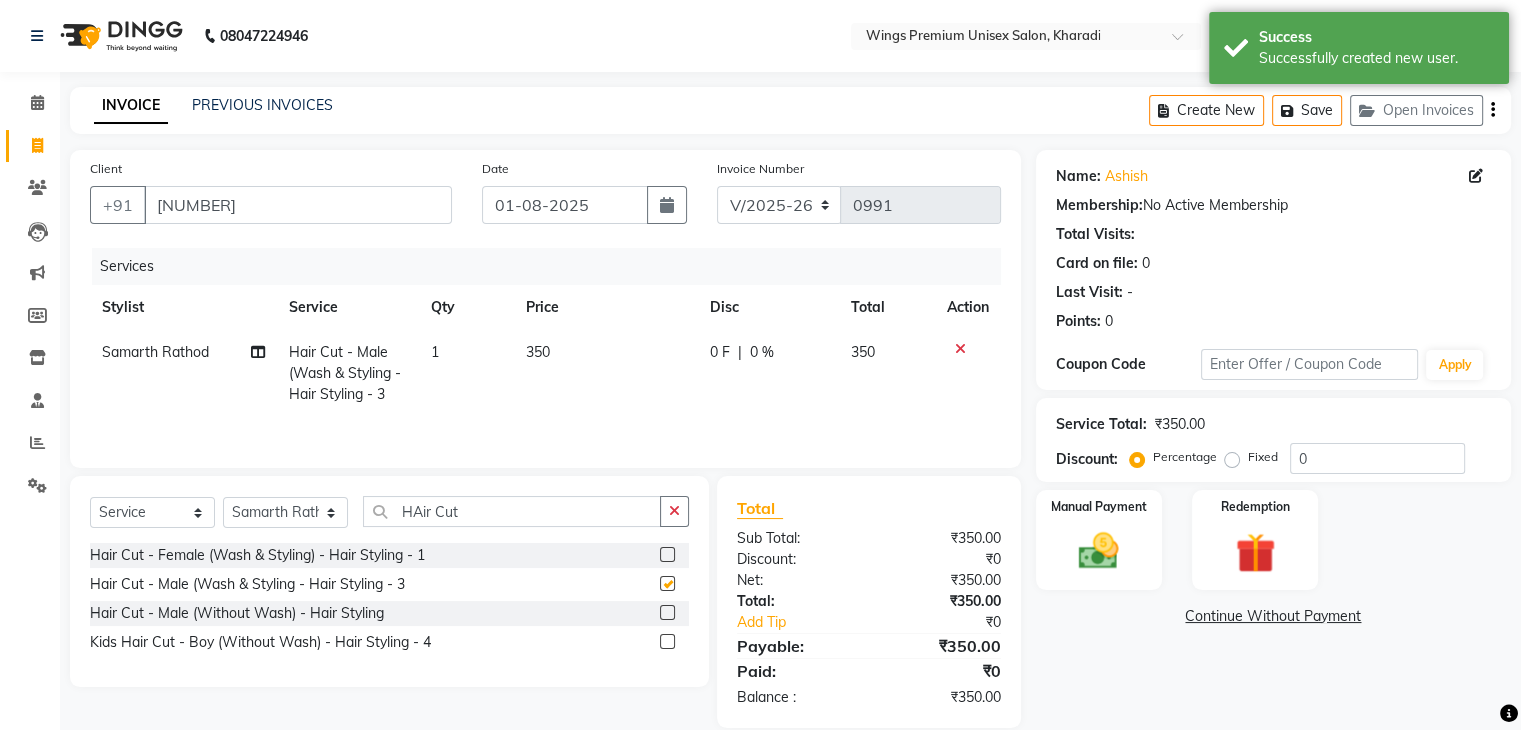 checkbox on "false" 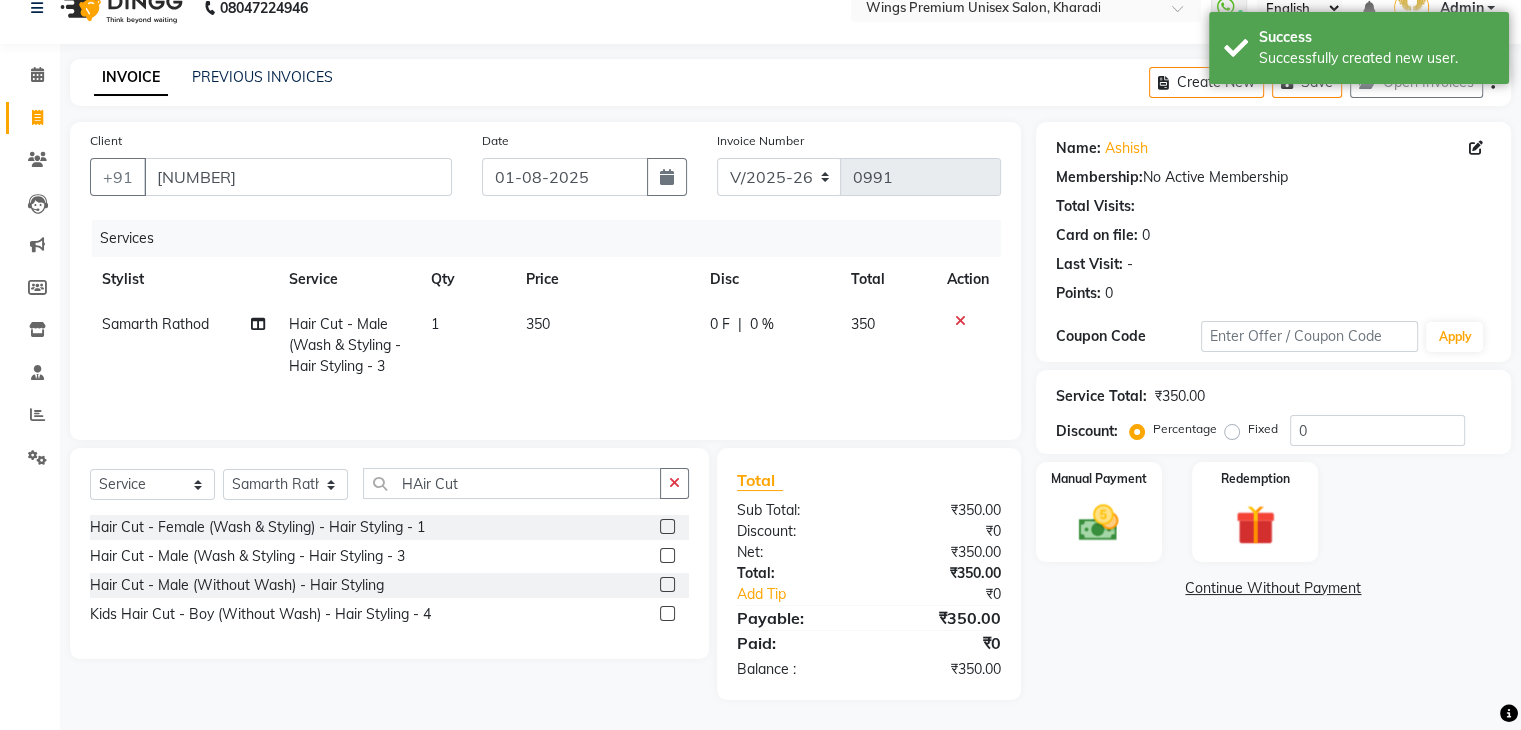 scroll, scrollTop: 28, scrollLeft: 0, axis: vertical 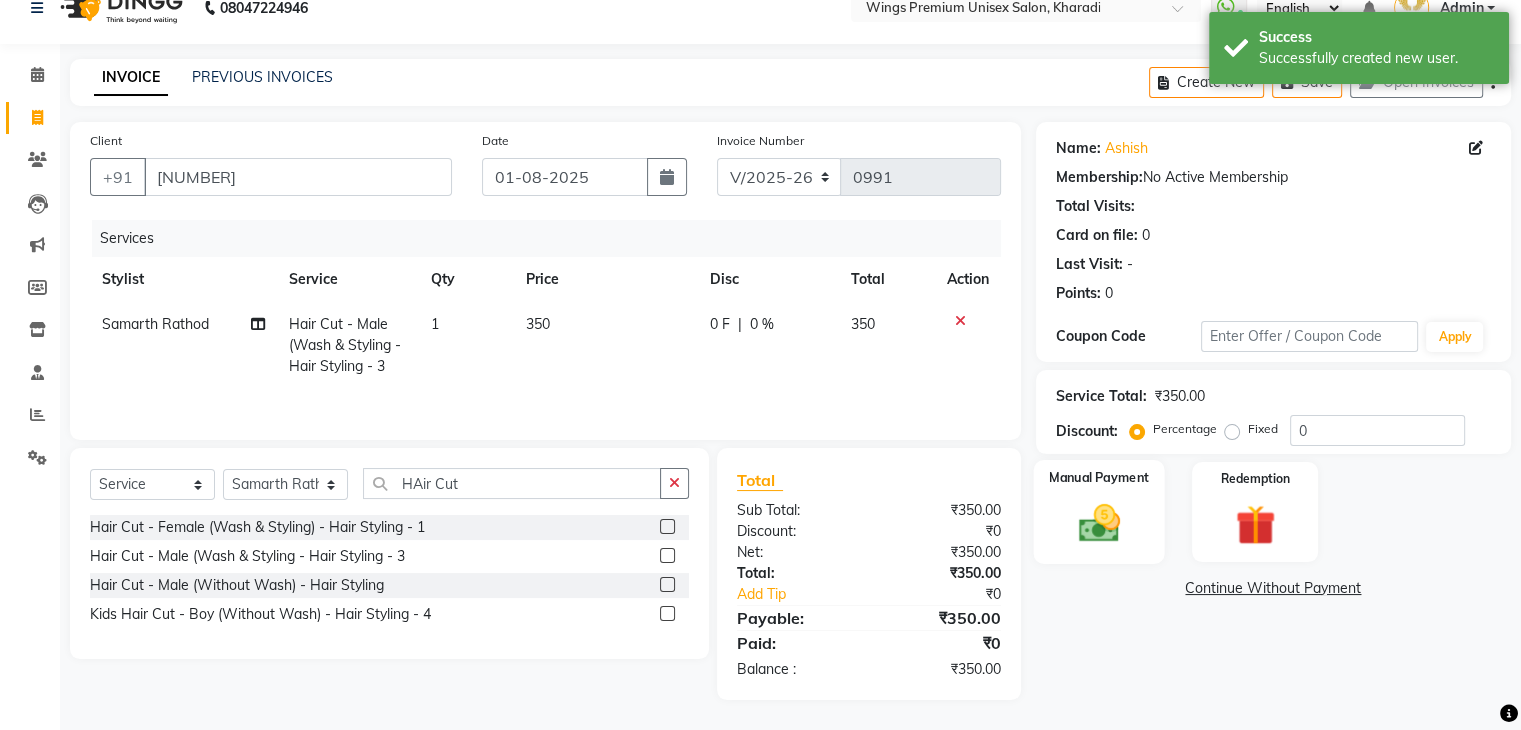 click 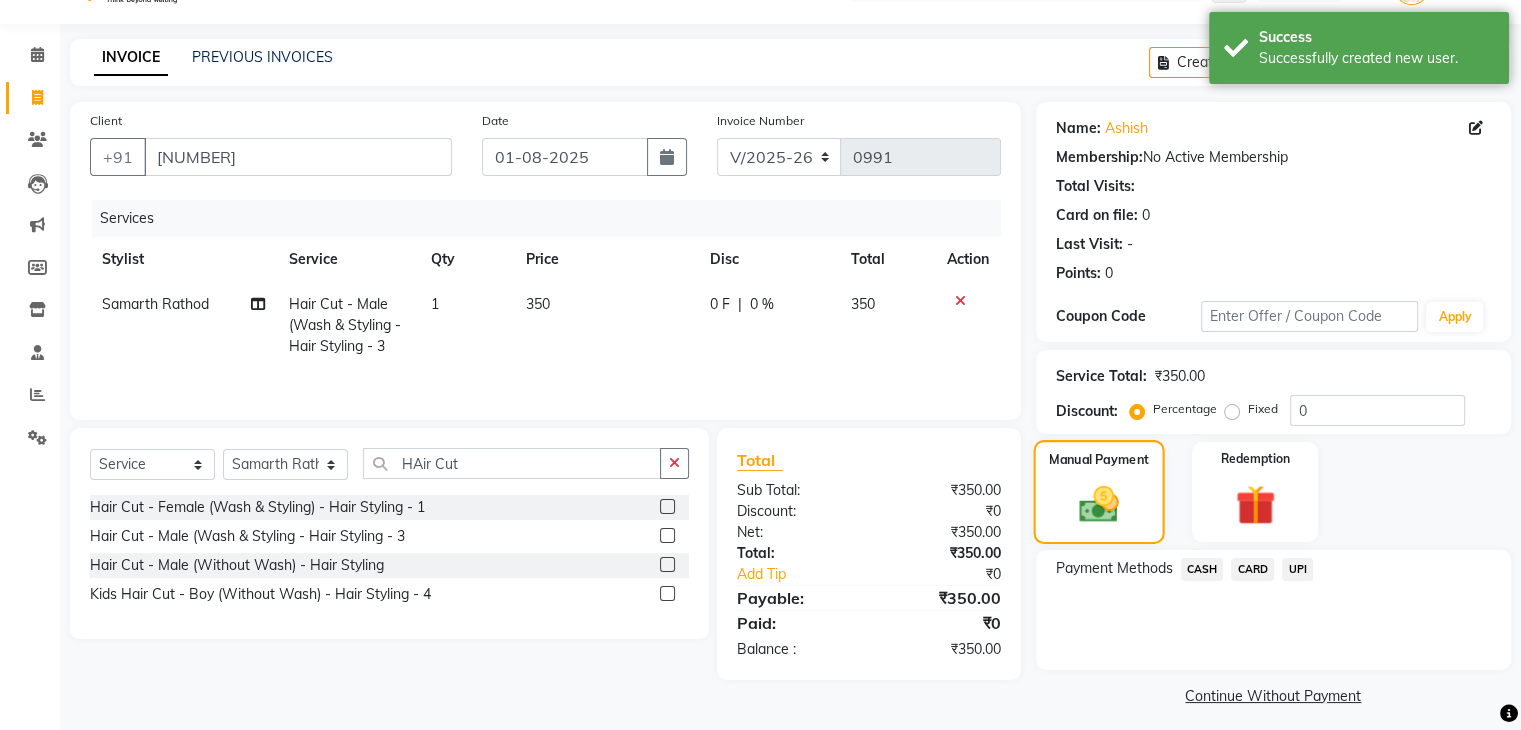 scroll, scrollTop: 58, scrollLeft: 0, axis: vertical 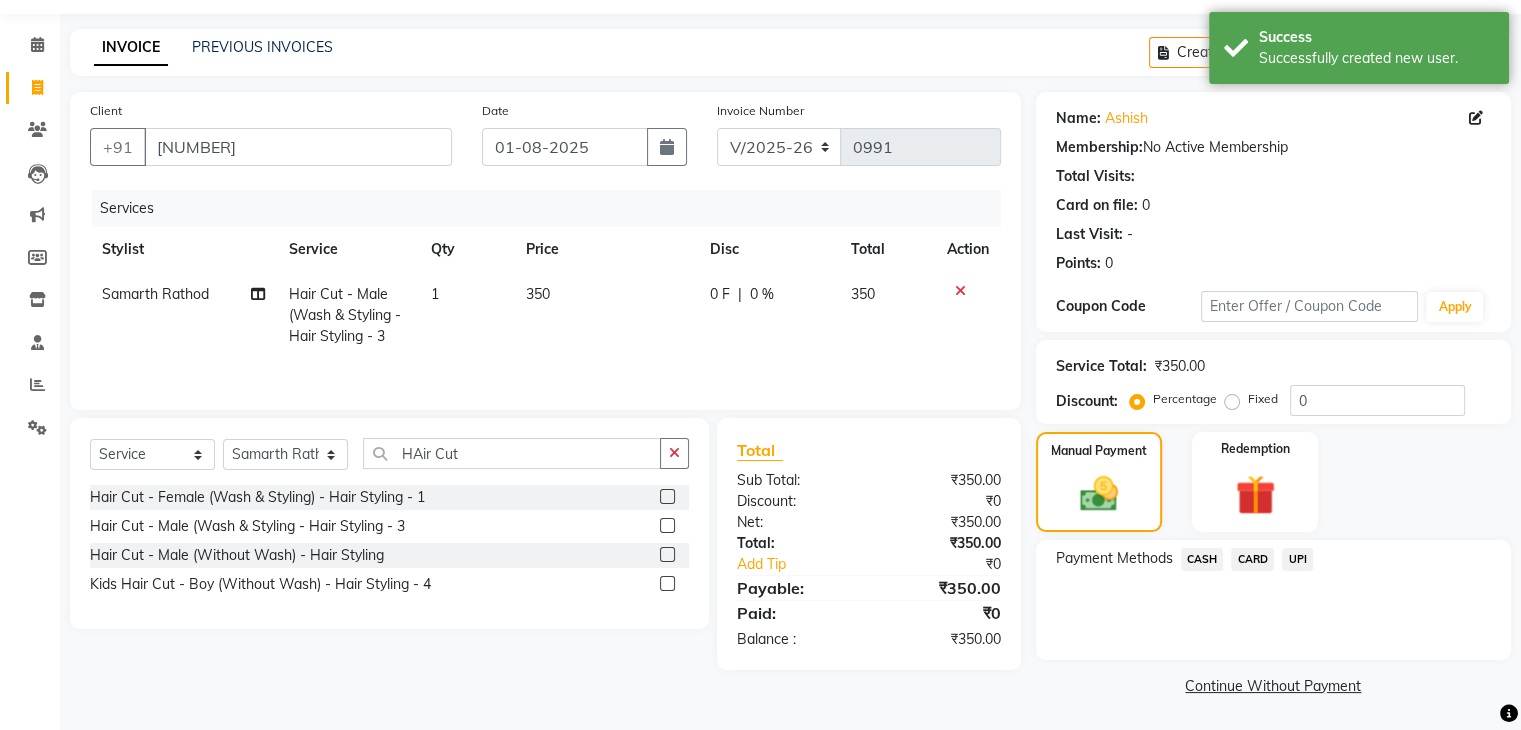 click on "UPI" 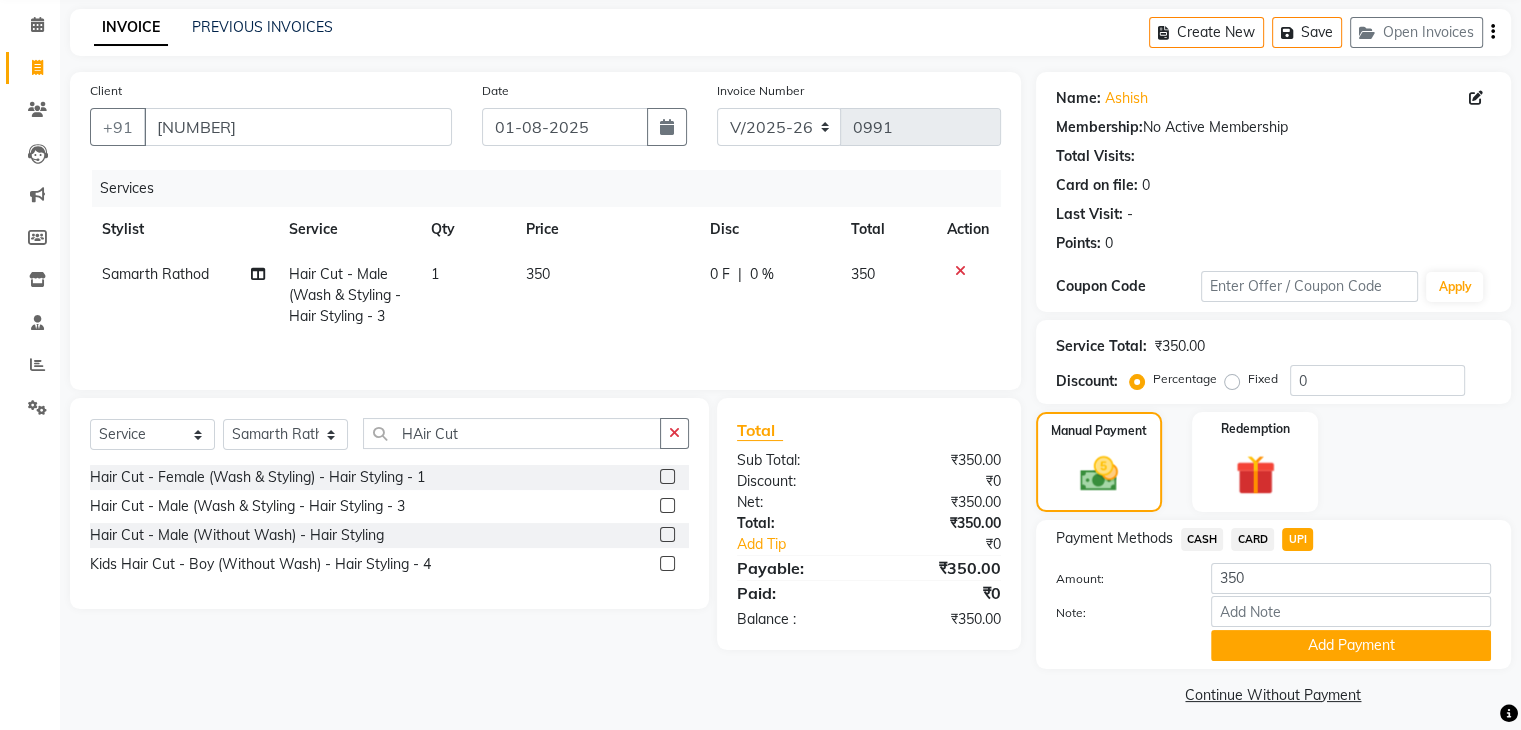 scroll, scrollTop: 89, scrollLeft: 0, axis: vertical 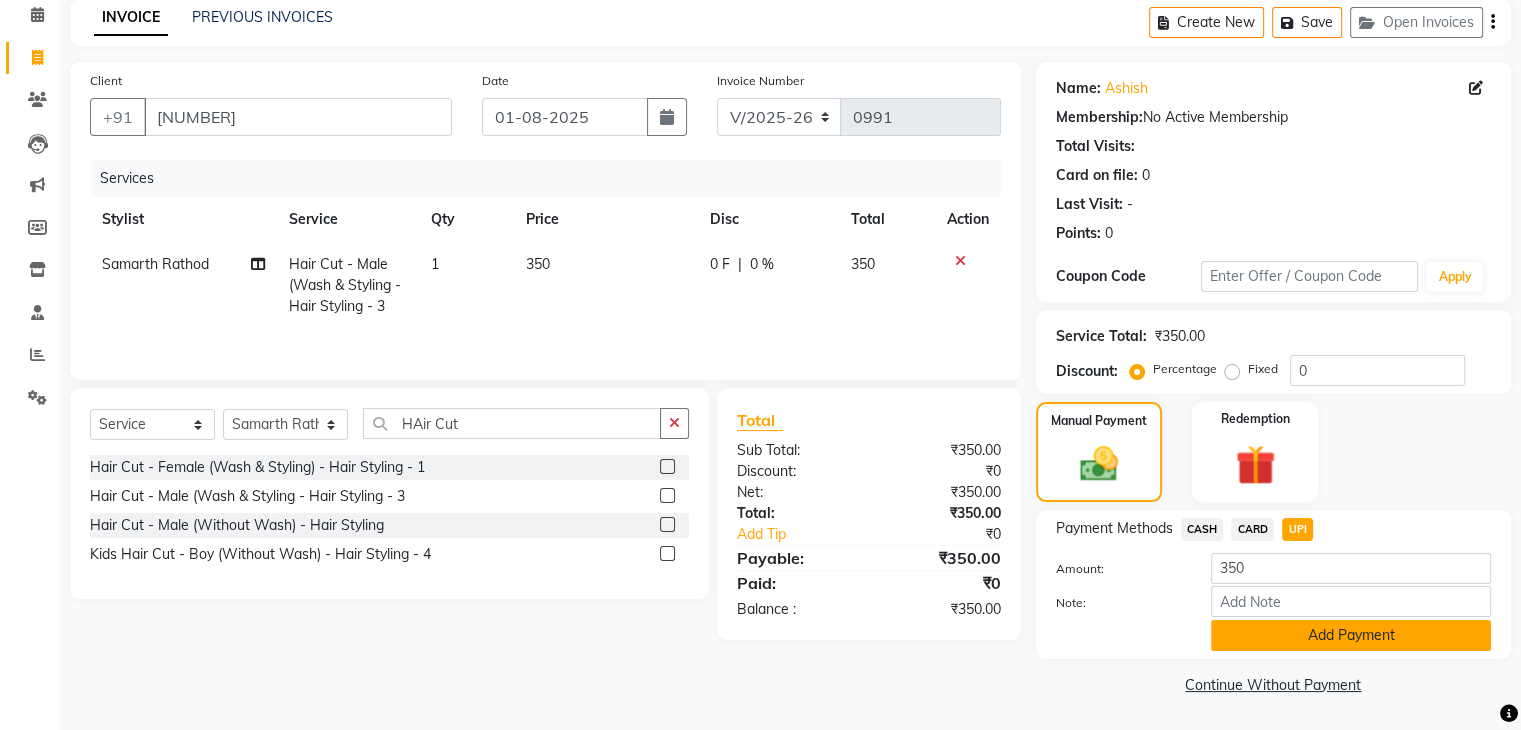 click on "Add Payment" 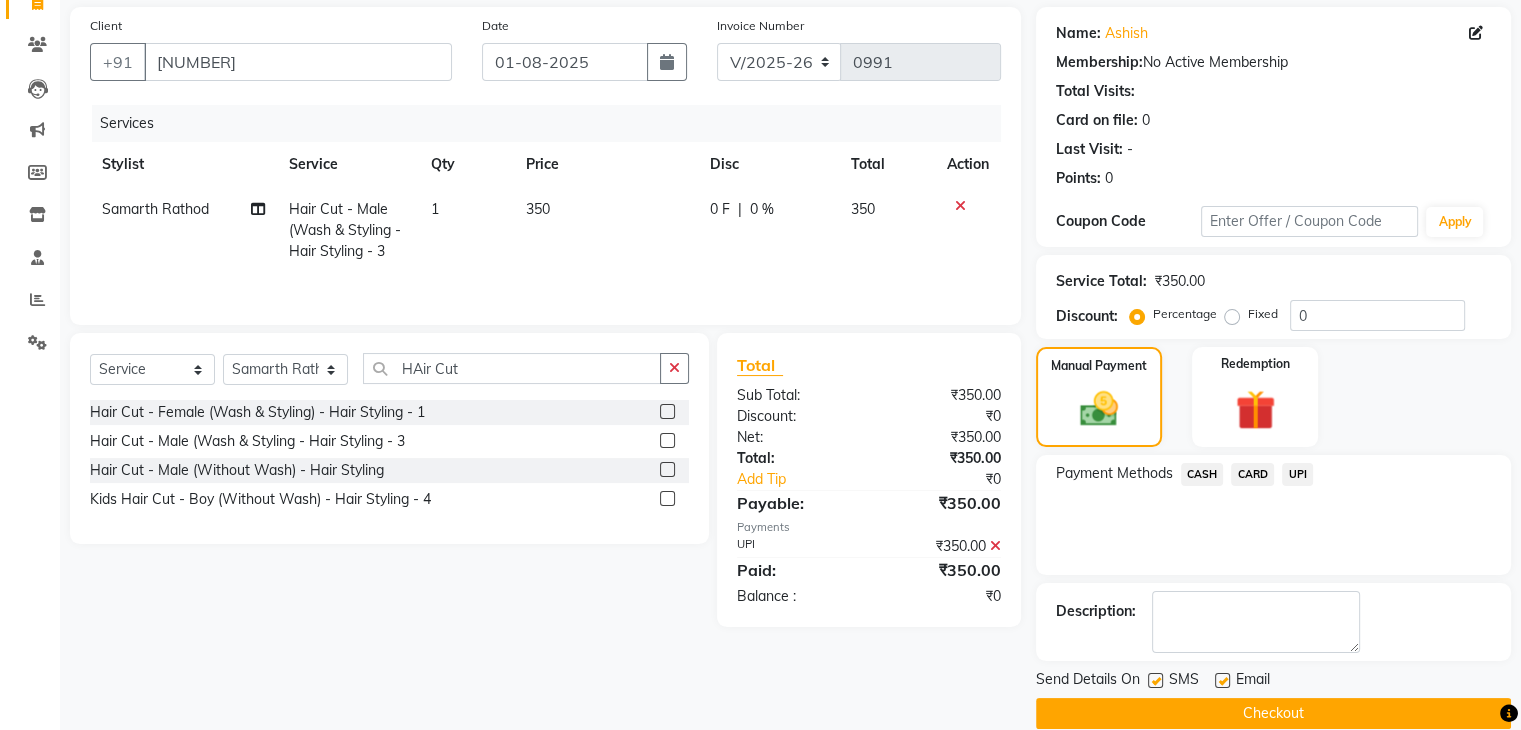 scroll, scrollTop: 171, scrollLeft: 0, axis: vertical 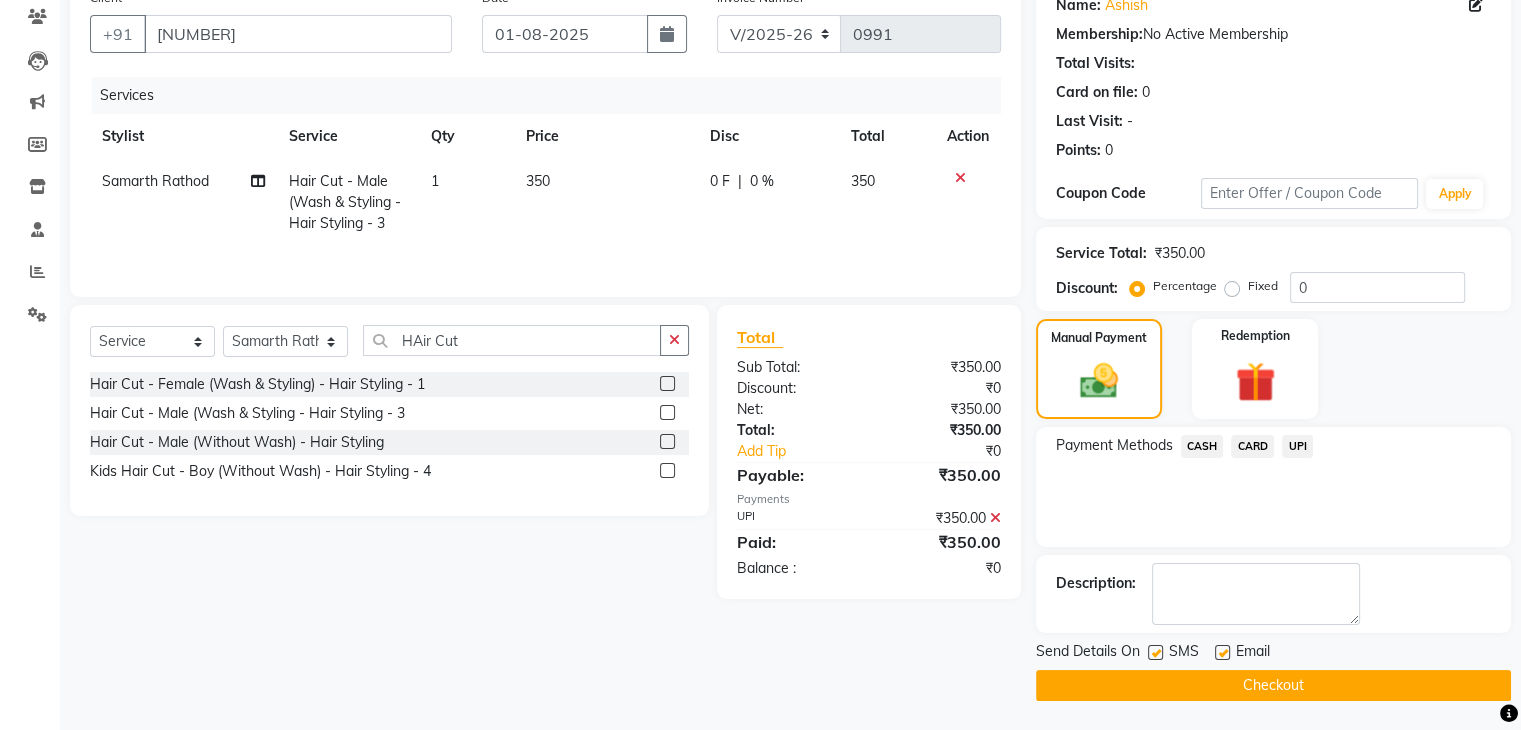 click on "Checkout" 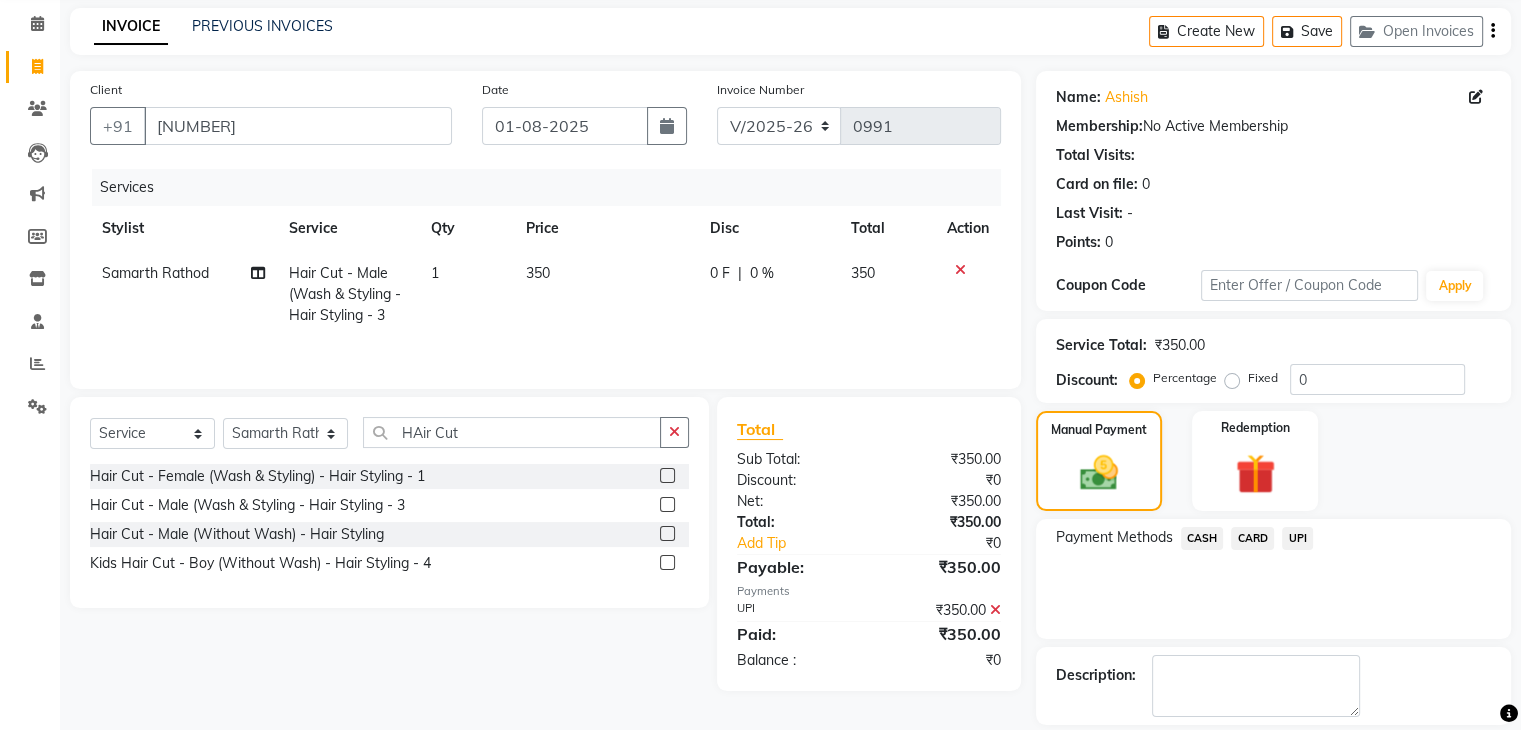 scroll, scrollTop: 0, scrollLeft: 0, axis: both 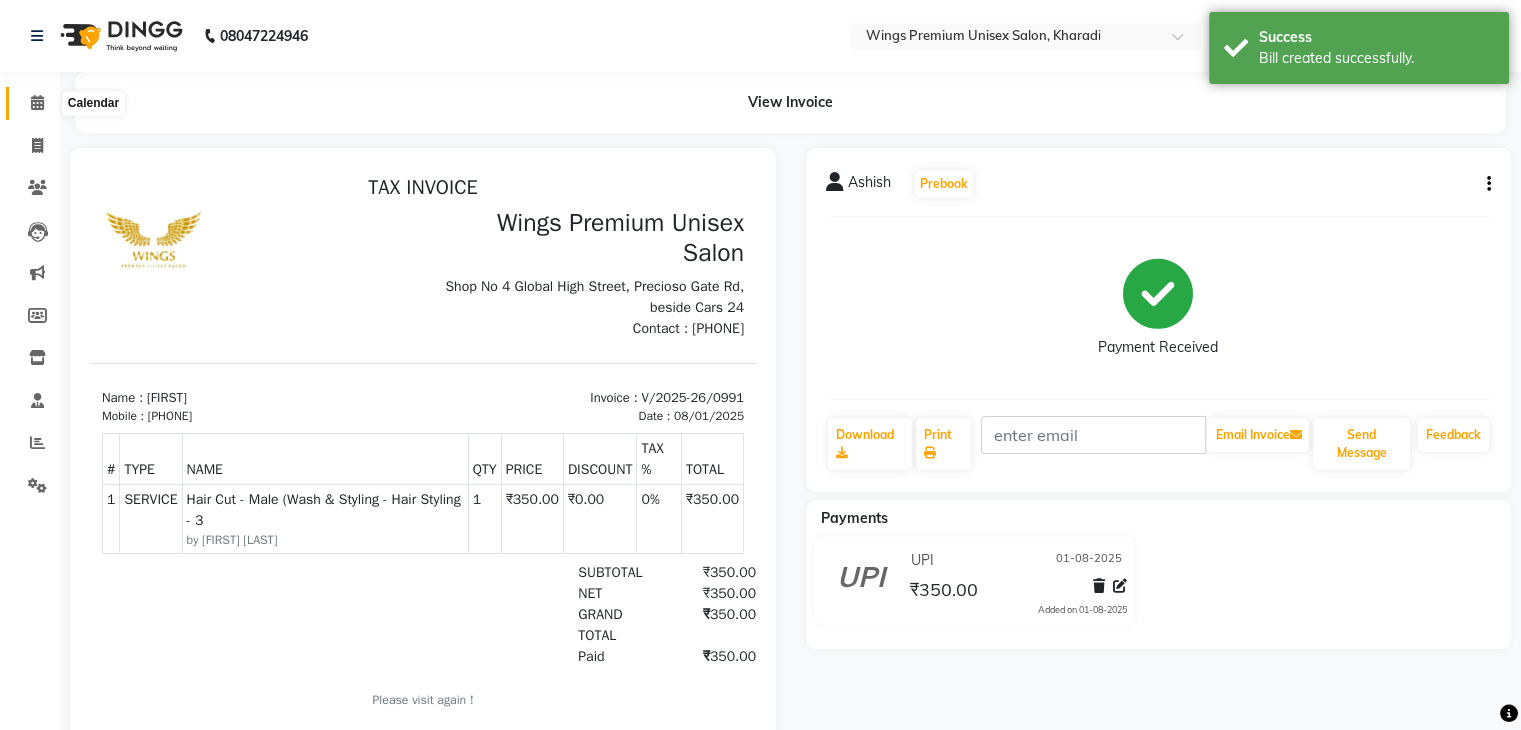 click 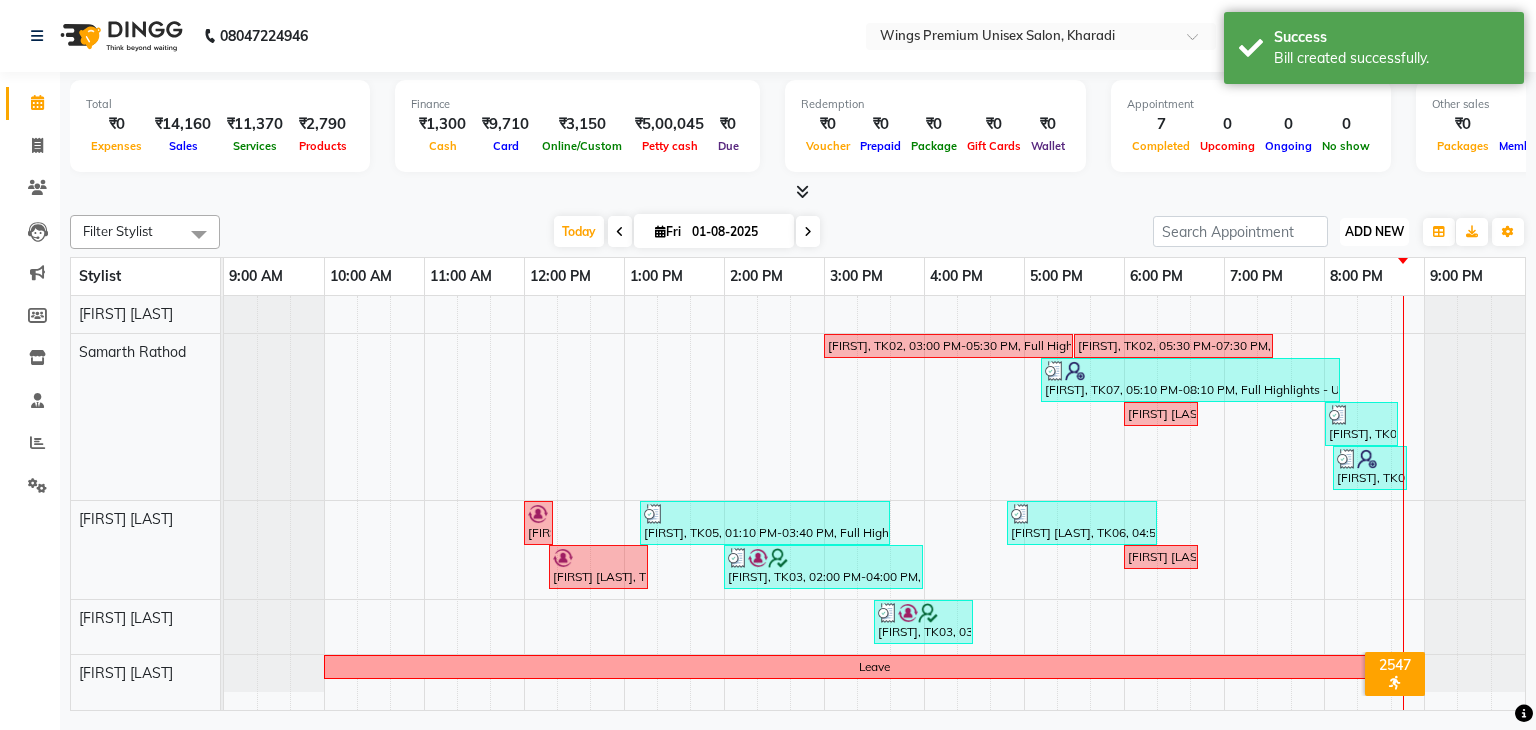 click on "ADD NEW" at bounding box center (1374, 231) 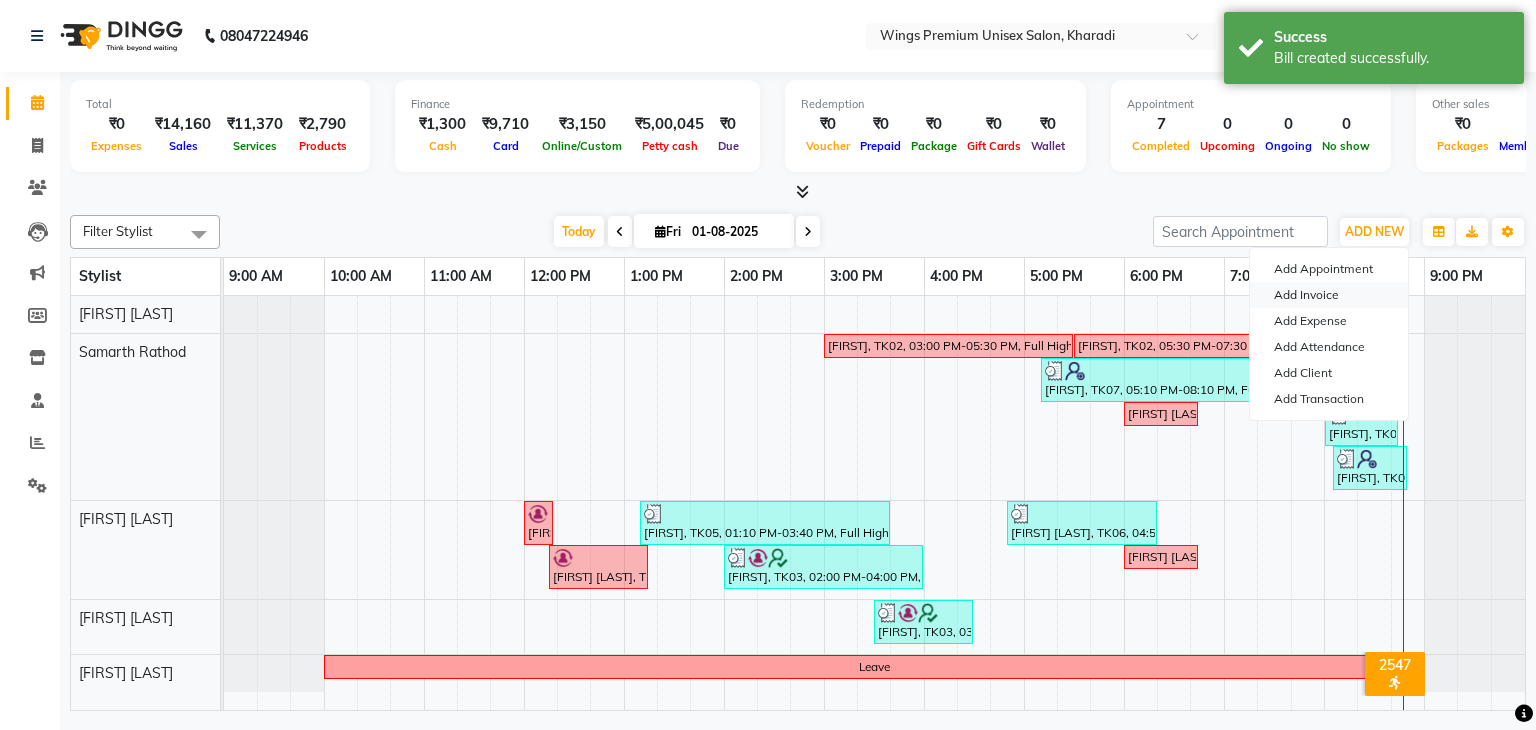 click on "Add Invoice" at bounding box center [1329, 295] 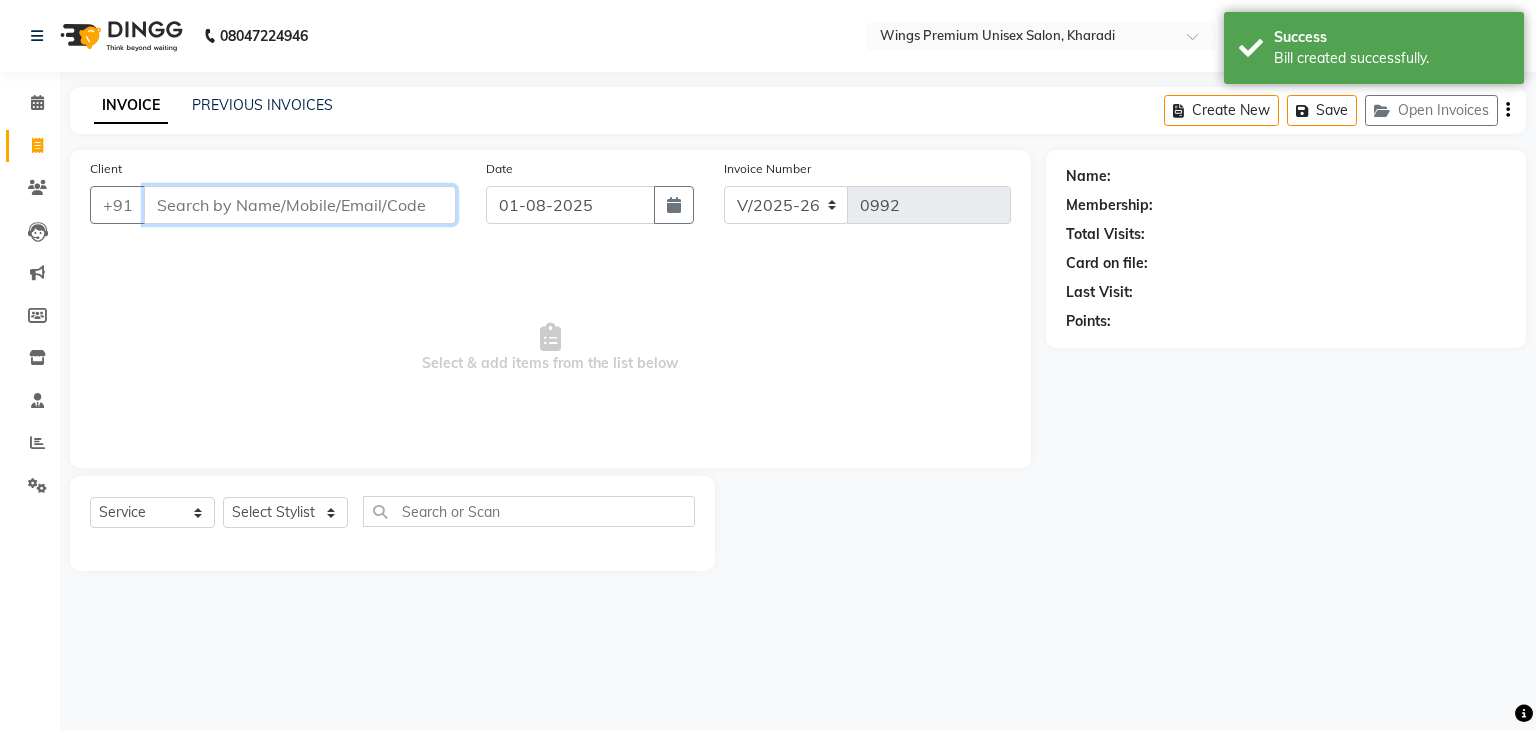 click on "Client" at bounding box center [300, 205] 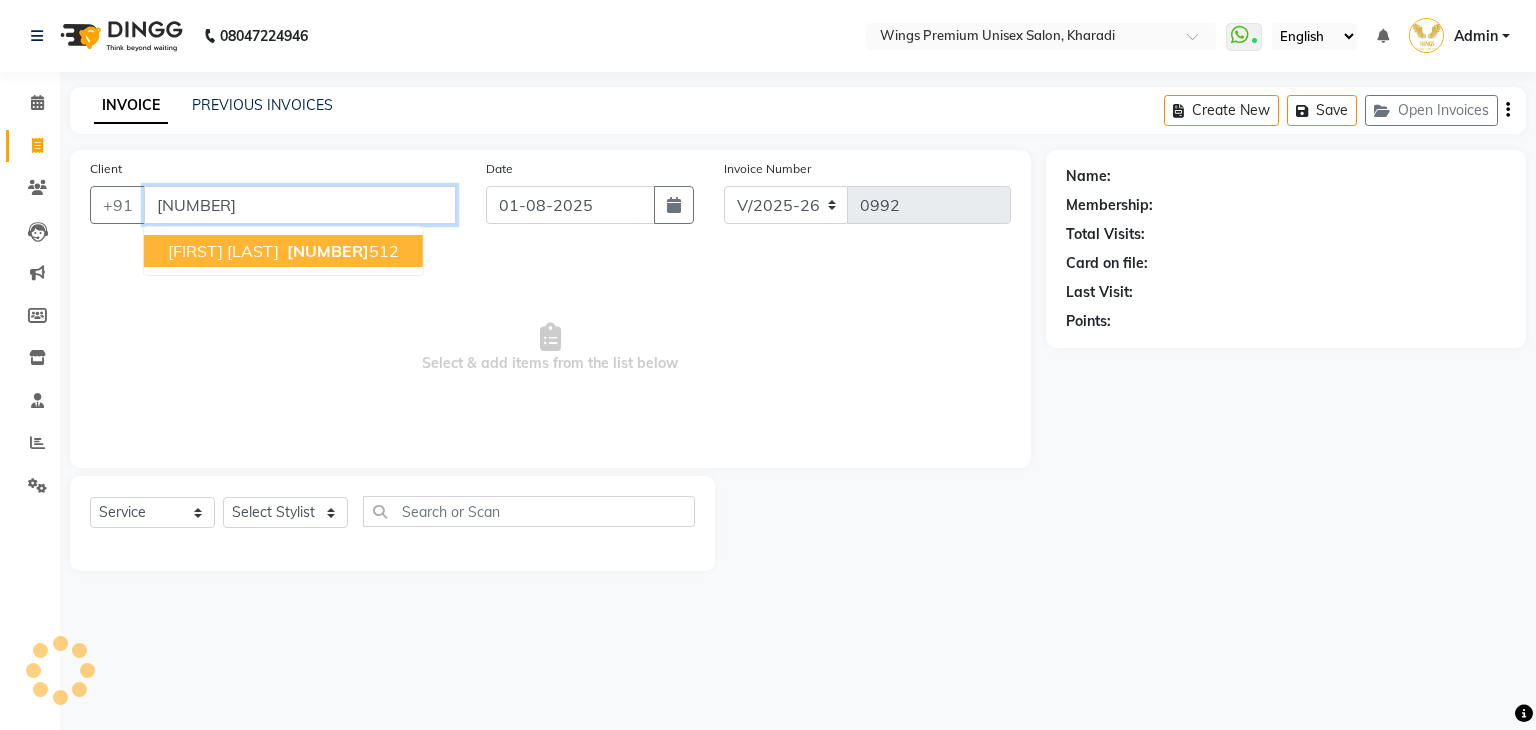 click on "[NUMBER]" at bounding box center [328, 251] 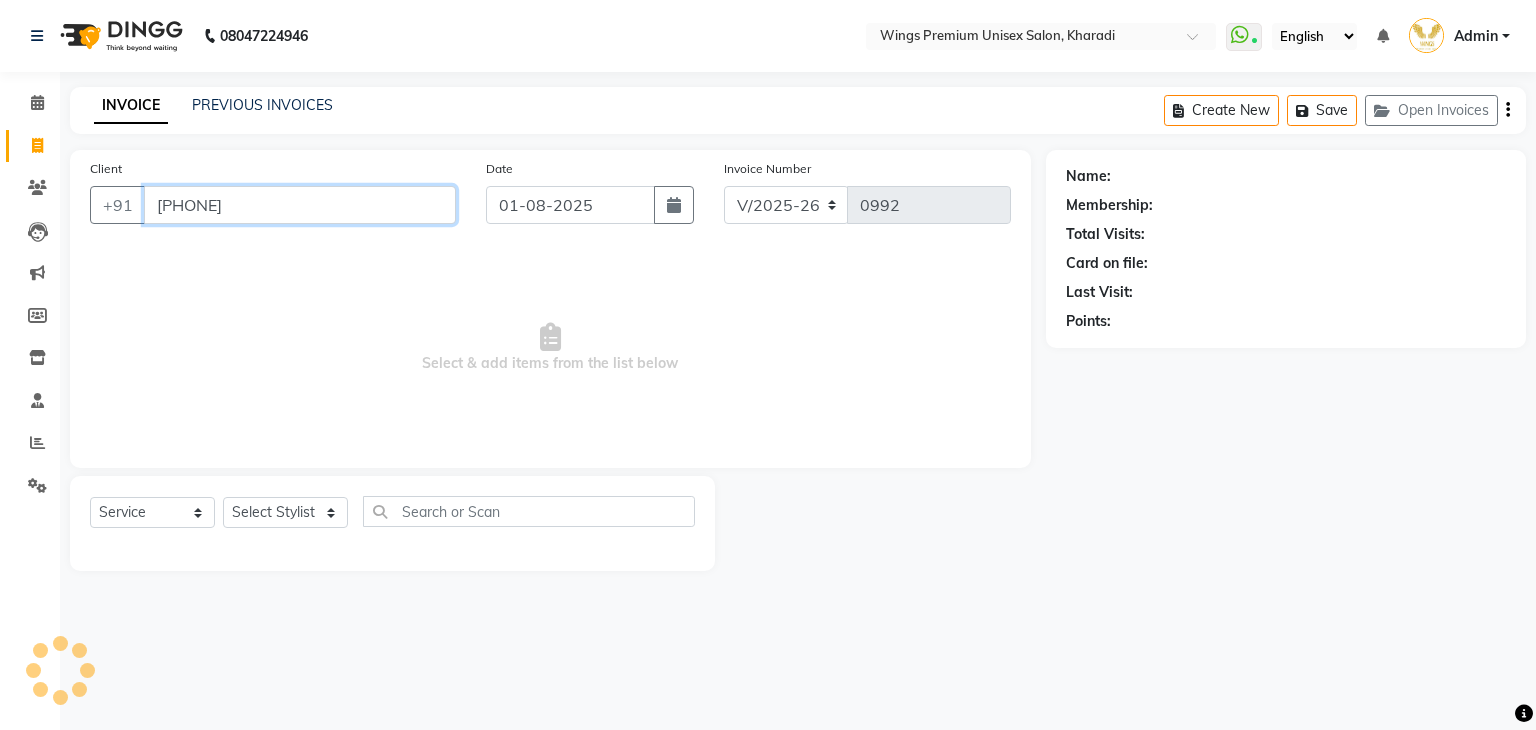 type on "[PHONE]" 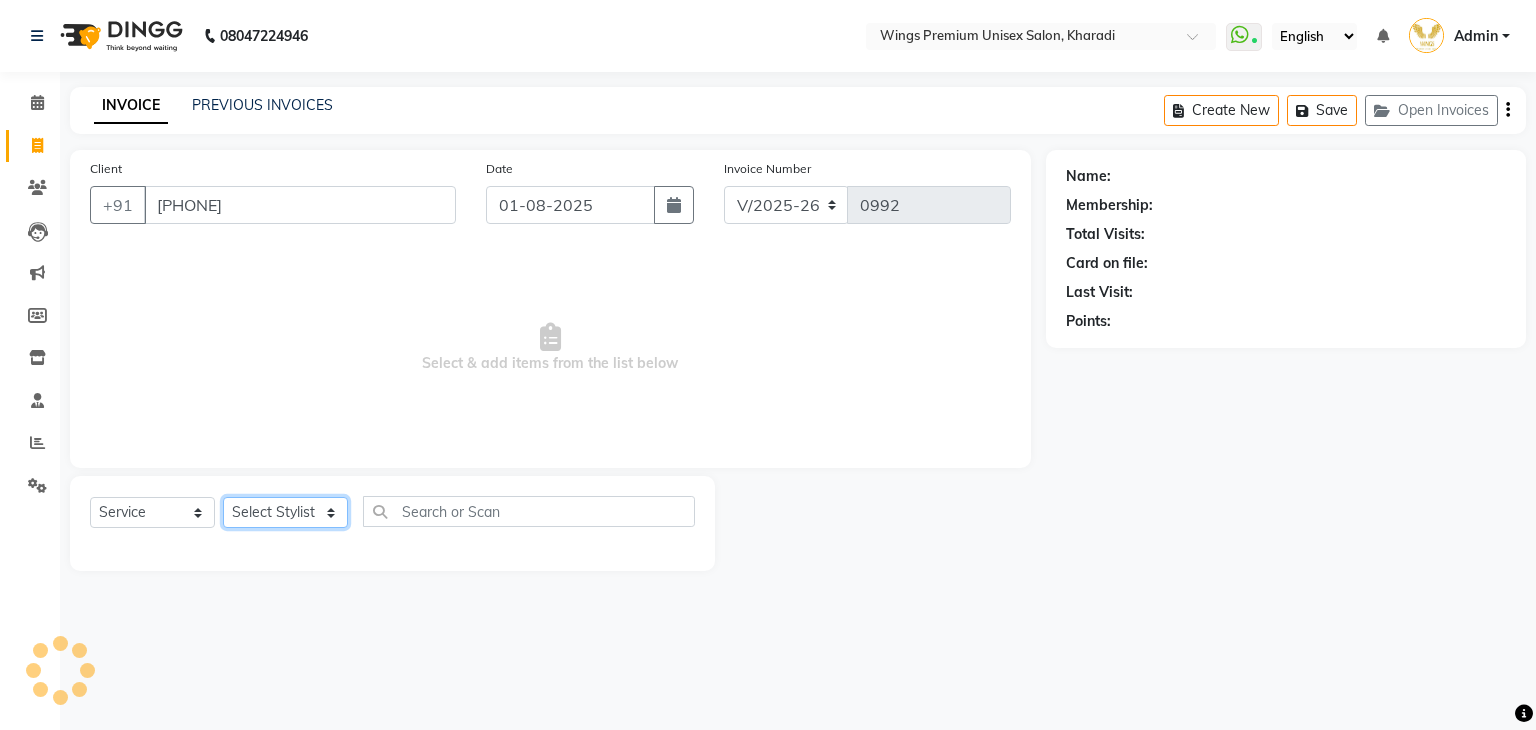 click on "Select Stylist [FIRST] [LAST] [FIRST] [LAST] [FIRST] [LAST] [FIRST] [LAST] [FIRST] [LAST]  Today  Fri 01-08-2025 Toggle Dropdown Add Appointment Add Invoice Add Expense Add Attendance Add Client Add Transaction Toggle Dropdown Add Appointment Add Invoice Add Expense Add Attendance Add Client ADD NEW Toggle Dropdown Add Appointment Add Invoice Add Expense Add Attendance Add Client Add Transaction Filter Stylist Select All [FIRST] [LAST] [FIRST] [LAST] [FIRST] [LAST] [FIRST] [LAST] [FIRST] [LAST]  Group By  Staff View   Room View  View as Vertical  Vertical - Week View  Horizontal  Horizontal - Week View  List  Toggle Dropdown Calendar Settings Manage Tags   Arrange Stylists   Reset Stylists  Full Screen  Show Available Stylist  Appointment Form Zoom 75%" 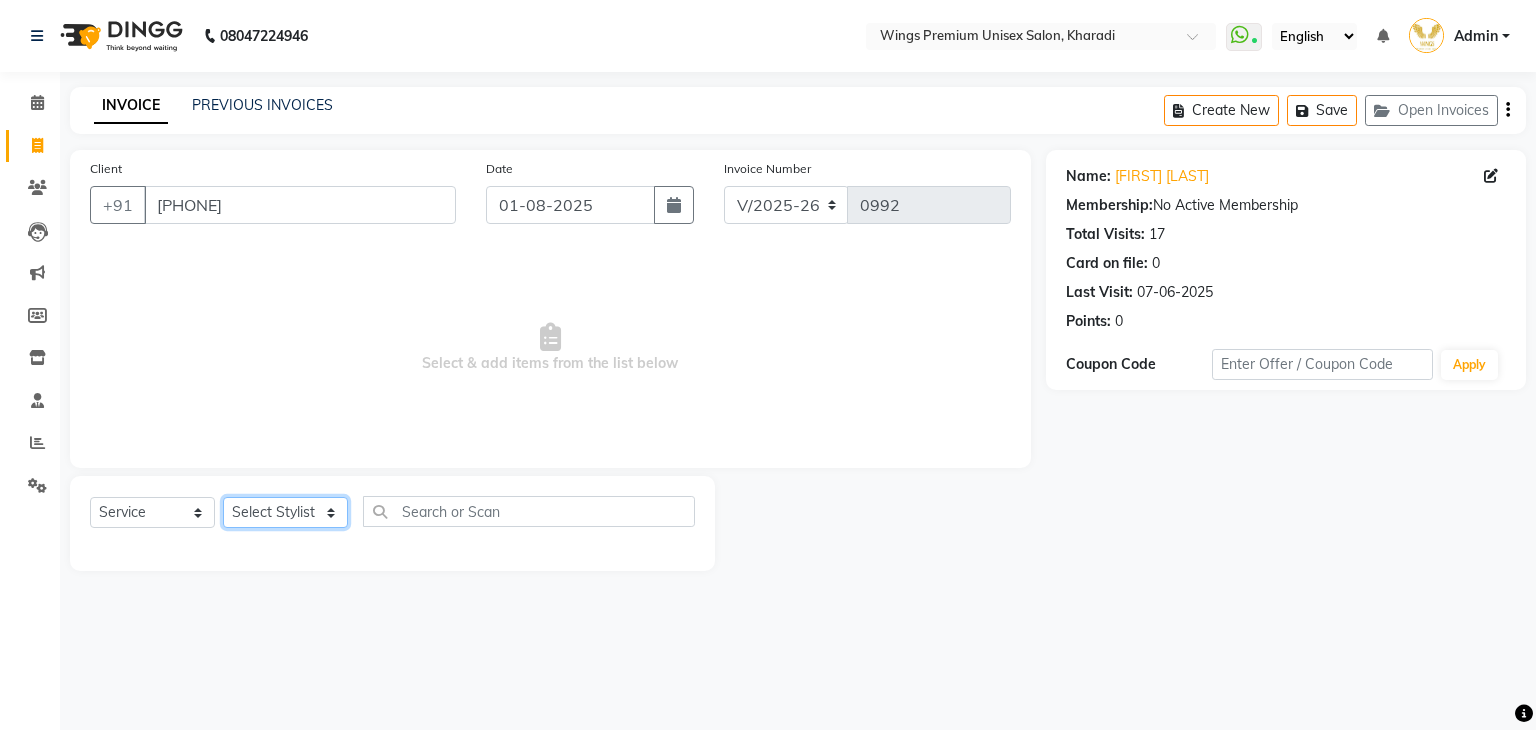select on "82124" 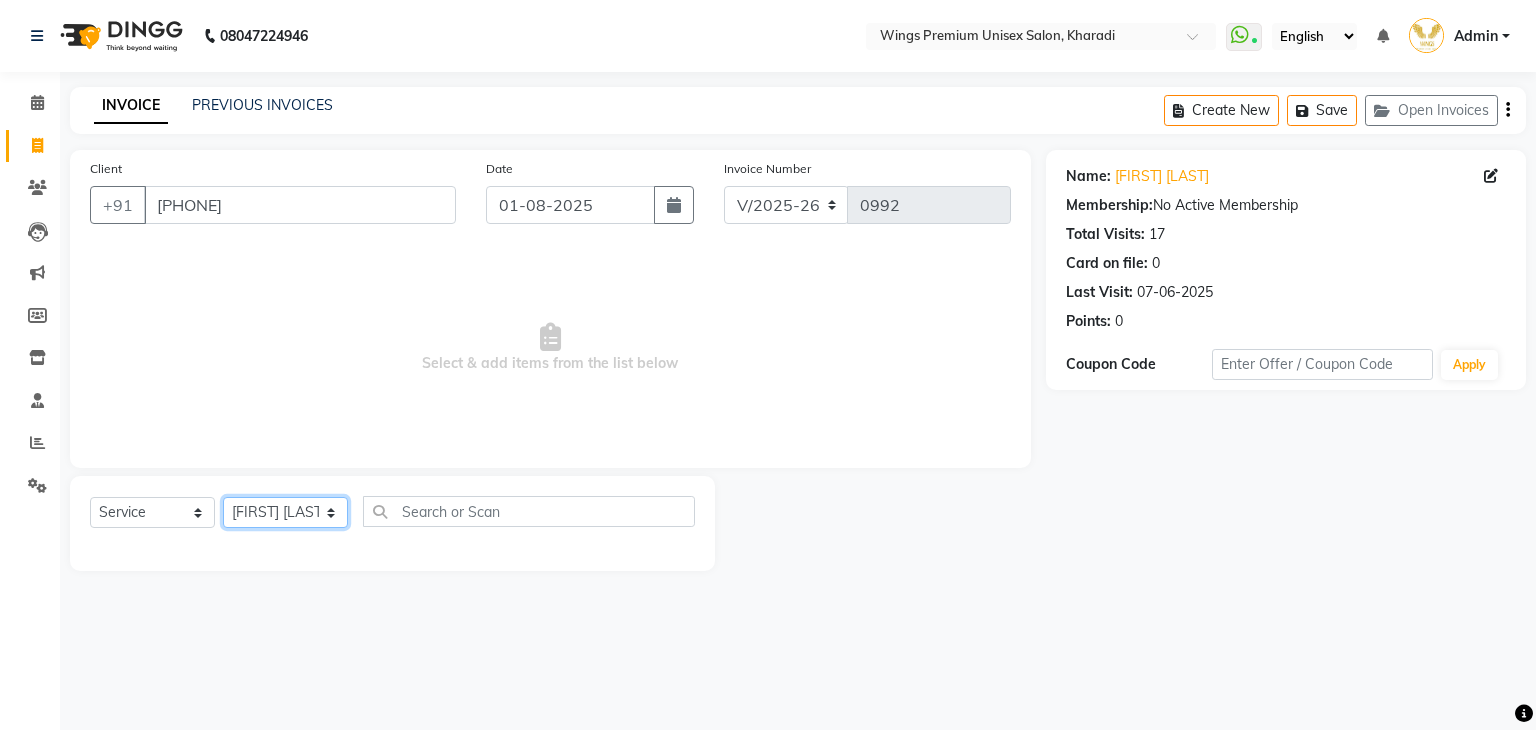 click on "Select Stylist [FIRST] [LAST] [FIRST] [LAST] [FIRST] [LAST] [FIRST] [LAST] [FIRST] [LAST]  Today  Fri 01-08-2025 Toggle Dropdown Add Appointment Add Invoice Add Expense Add Attendance Add Client Add Transaction Toggle Dropdown Add Appointment Add Invoice Add Expense Add Attendance Add Client ADD NEW Toggle Dropdown Add Appointment Add Invoice Add Expense Add Attendance Add Client Add Transaction Filter Stylist Select All [FIRST] [LAST] [FIRST] [LAST] [FIRST] [LAST] [FIRST] [LAST] [FIRST] [LAST]  Group By  Staff View   Room View  View as Vertical  Vertical - Week View  Horizontal  Horizontal - Week View  List  Toggle Dropdown Calendar Settings Manage Tags   Arrange Stylists   Reset Stylists  Full Screen  Show Available Stylist  Appointment Form Zoom 75%" 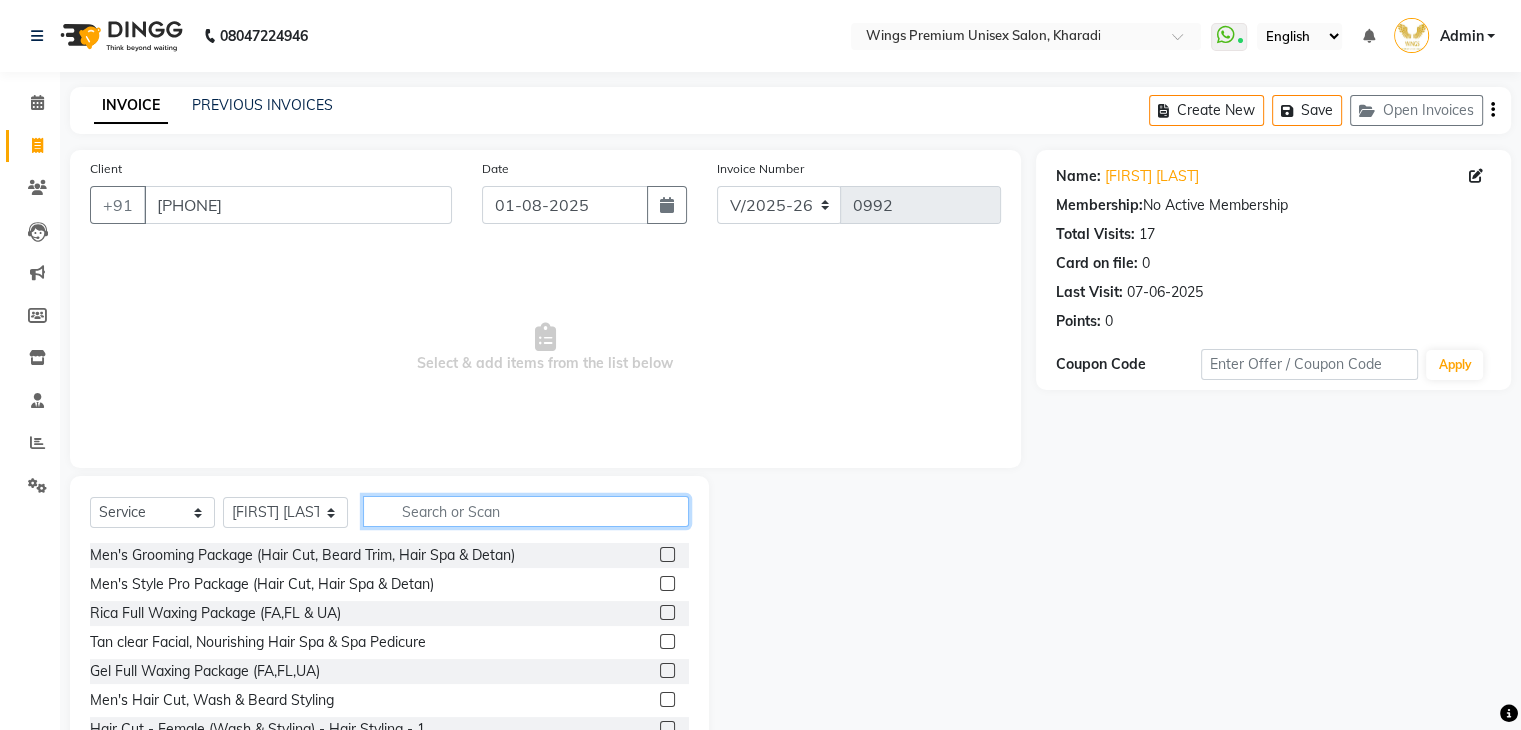 click 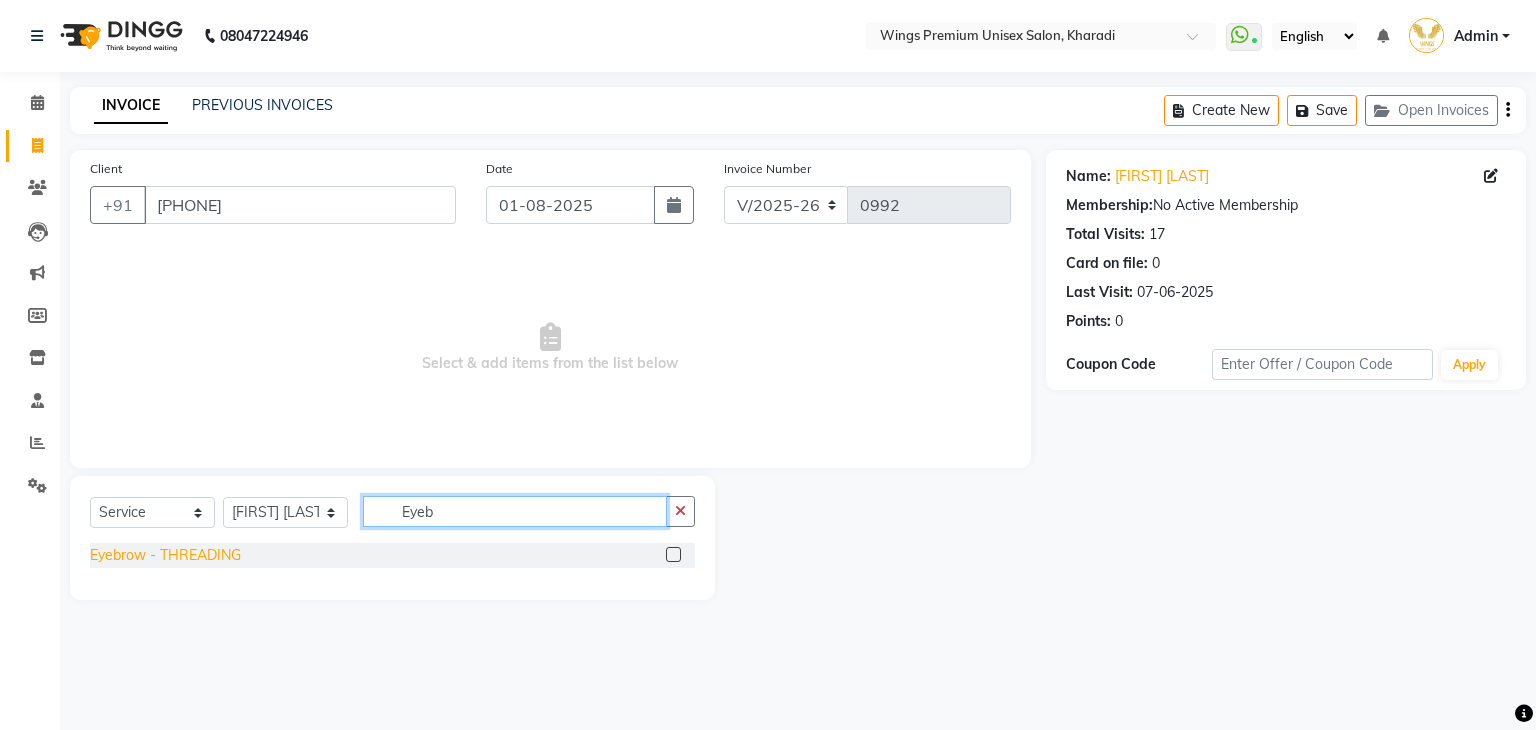 type on "Eyeb" 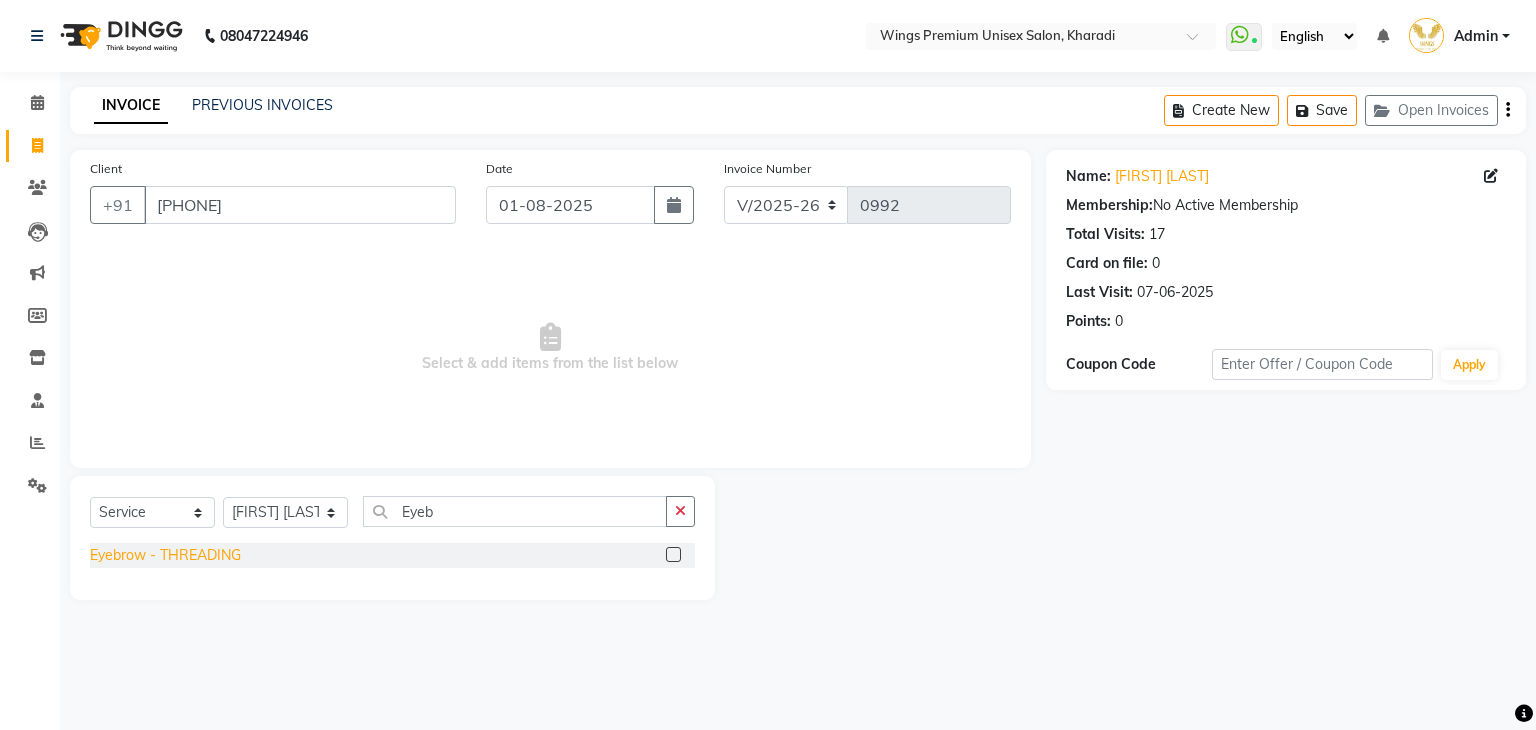click on "Eyebrow  - THREADING" 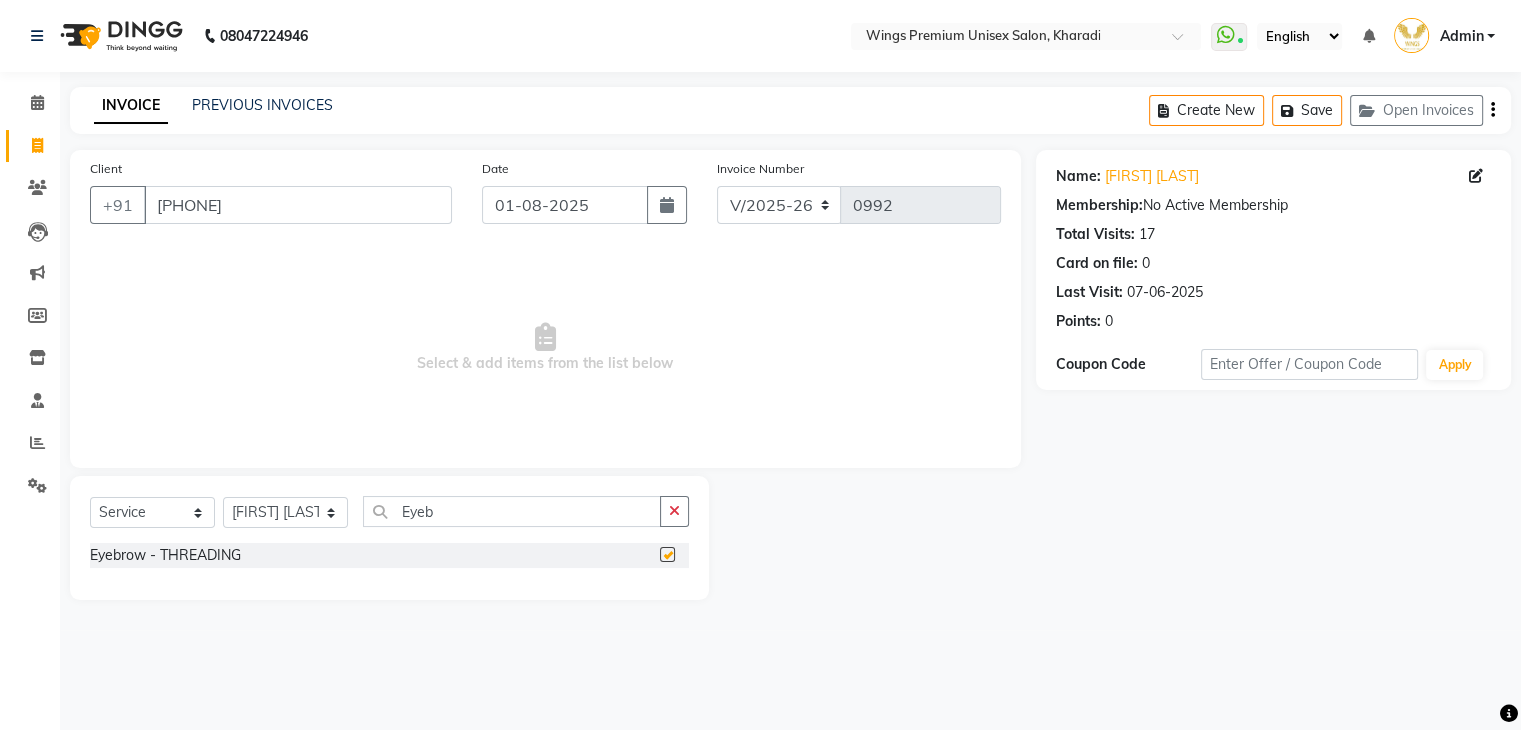 checkbox on "false" 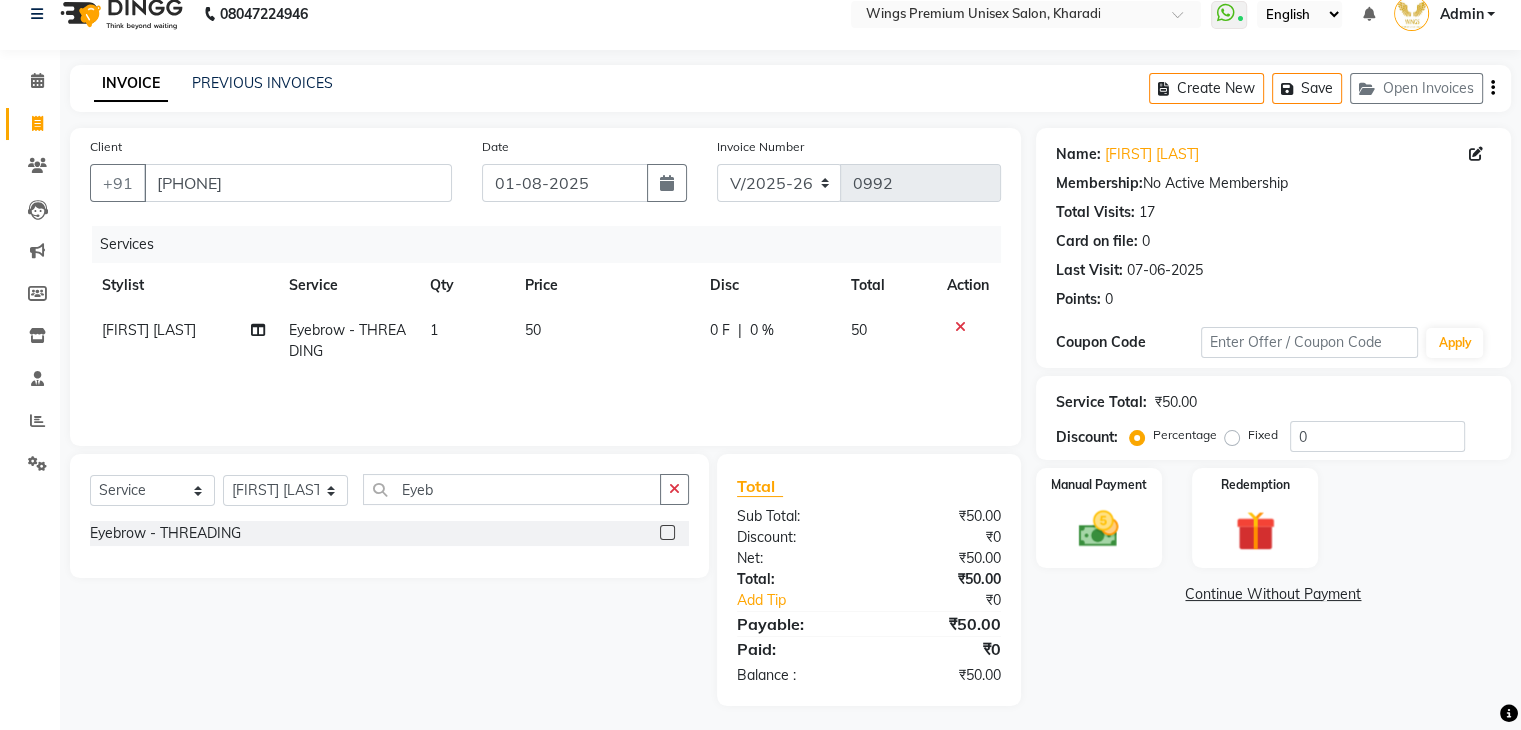 scroll, scrollTop: 28, scrollLeft: 0, axis: vertical 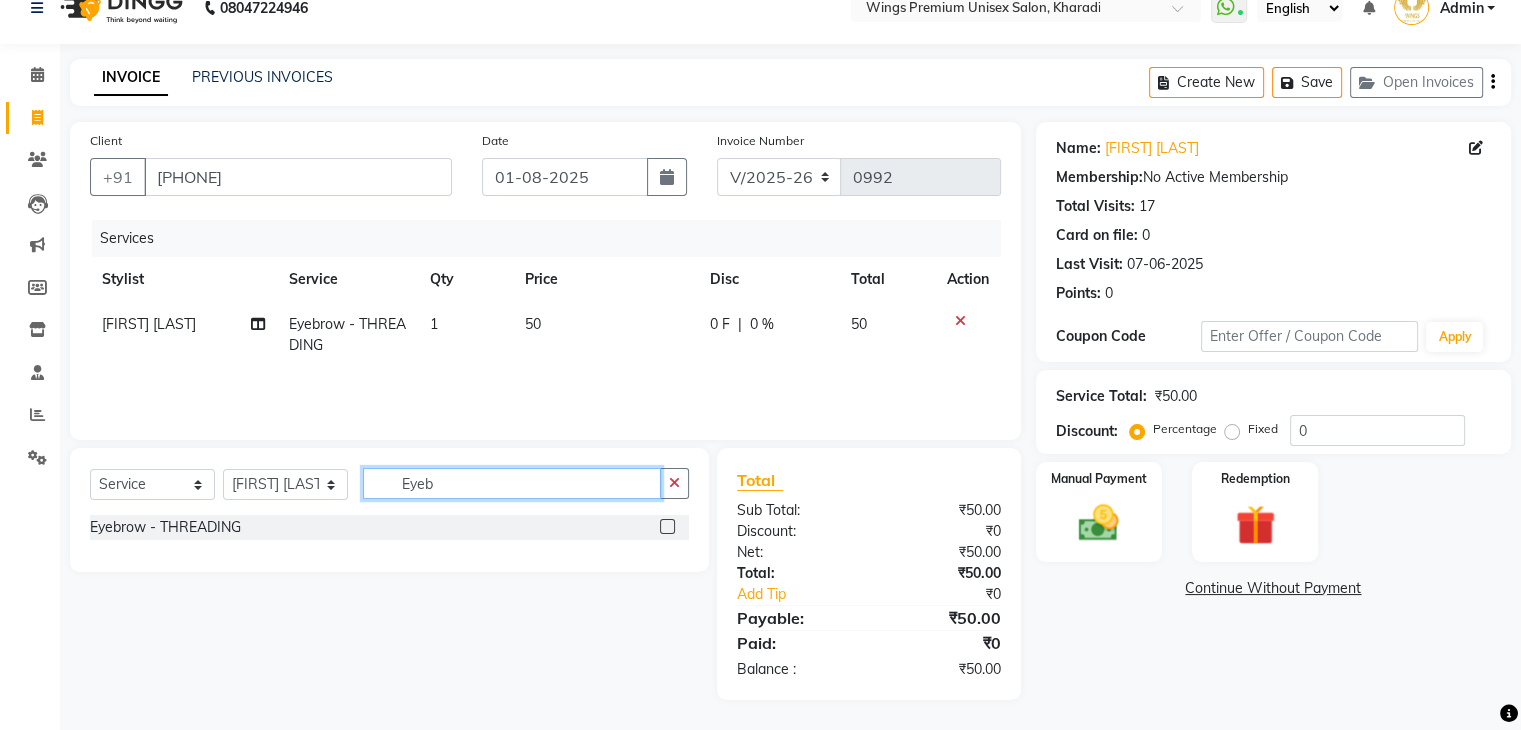 click on "Eyeb" 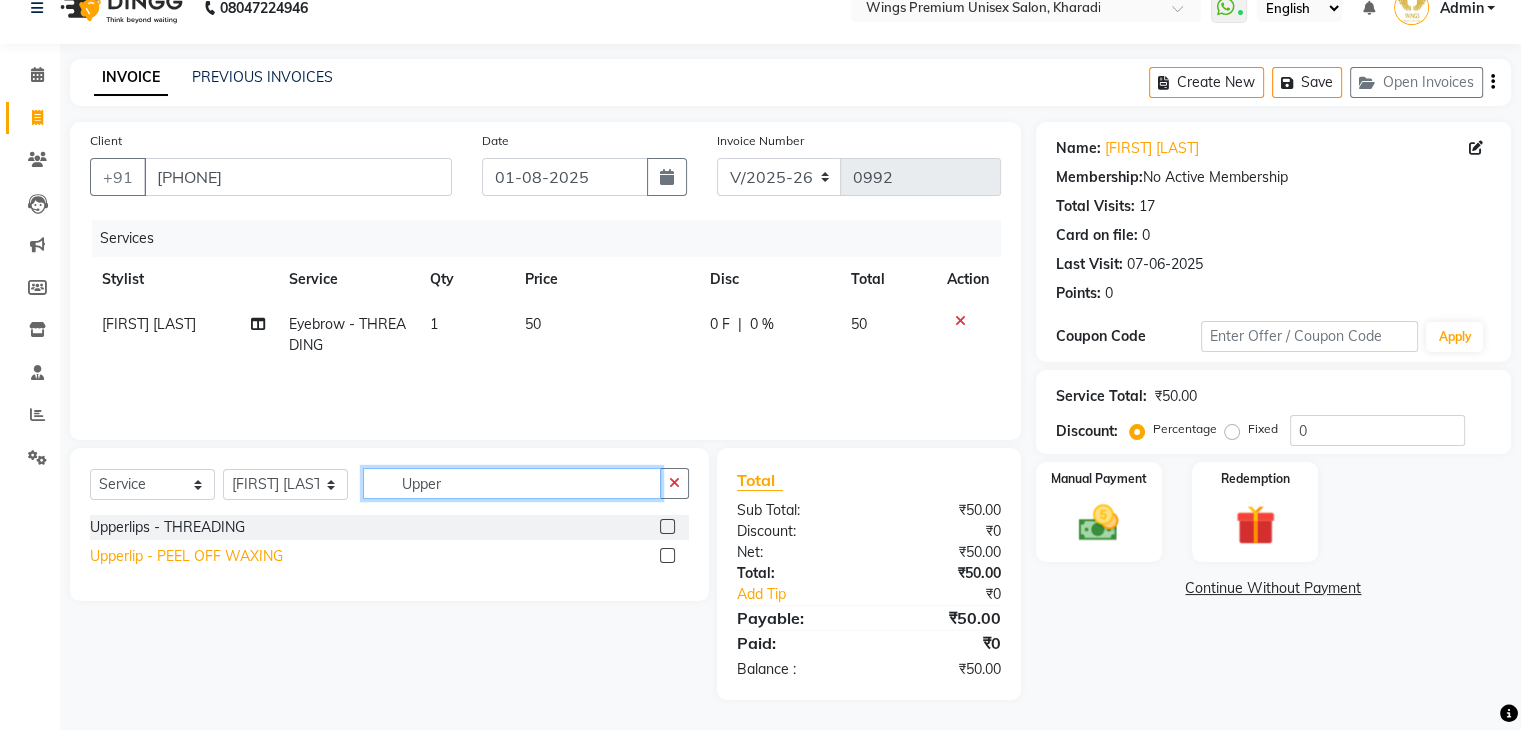 type on "Upper" 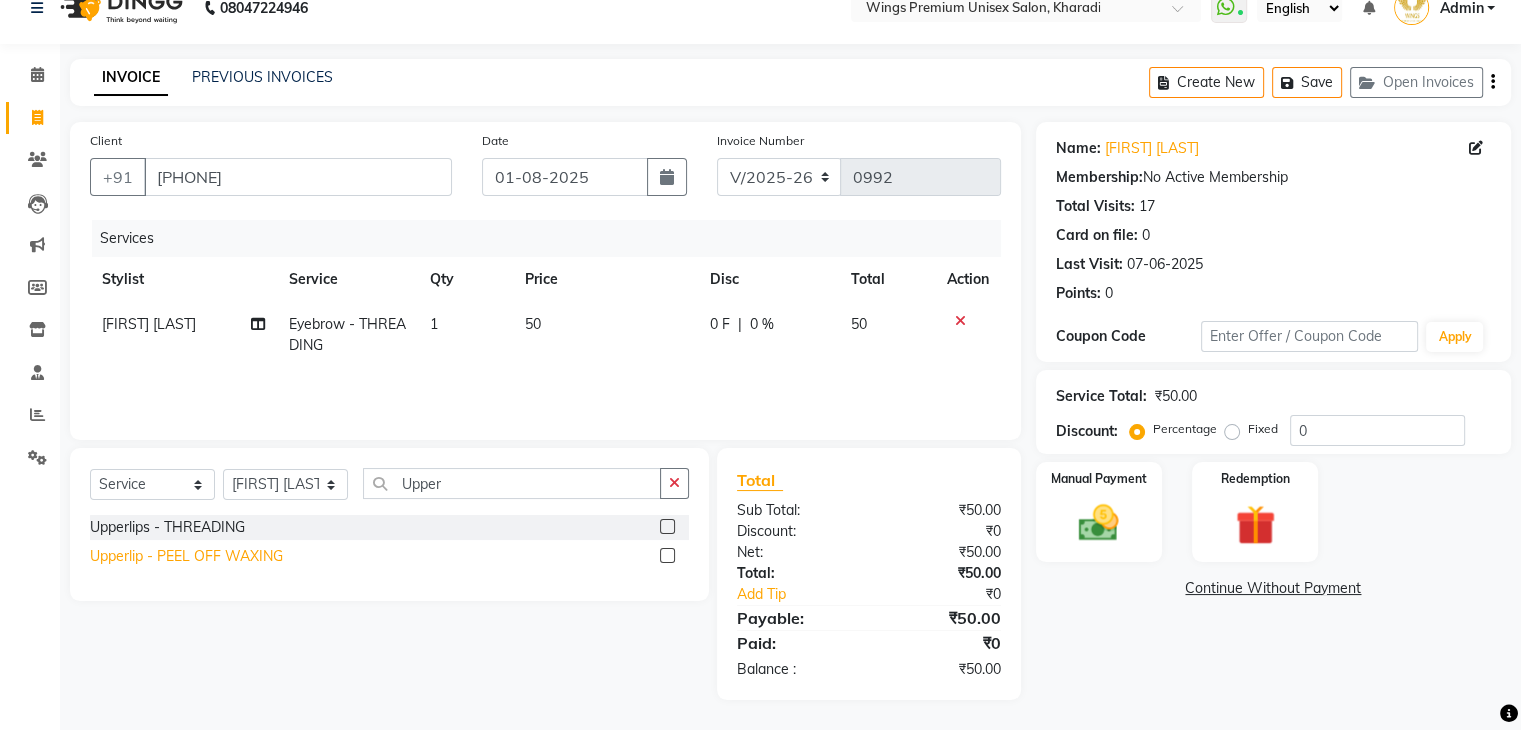 click on "Upperlip - PEEL OFF WAXING" 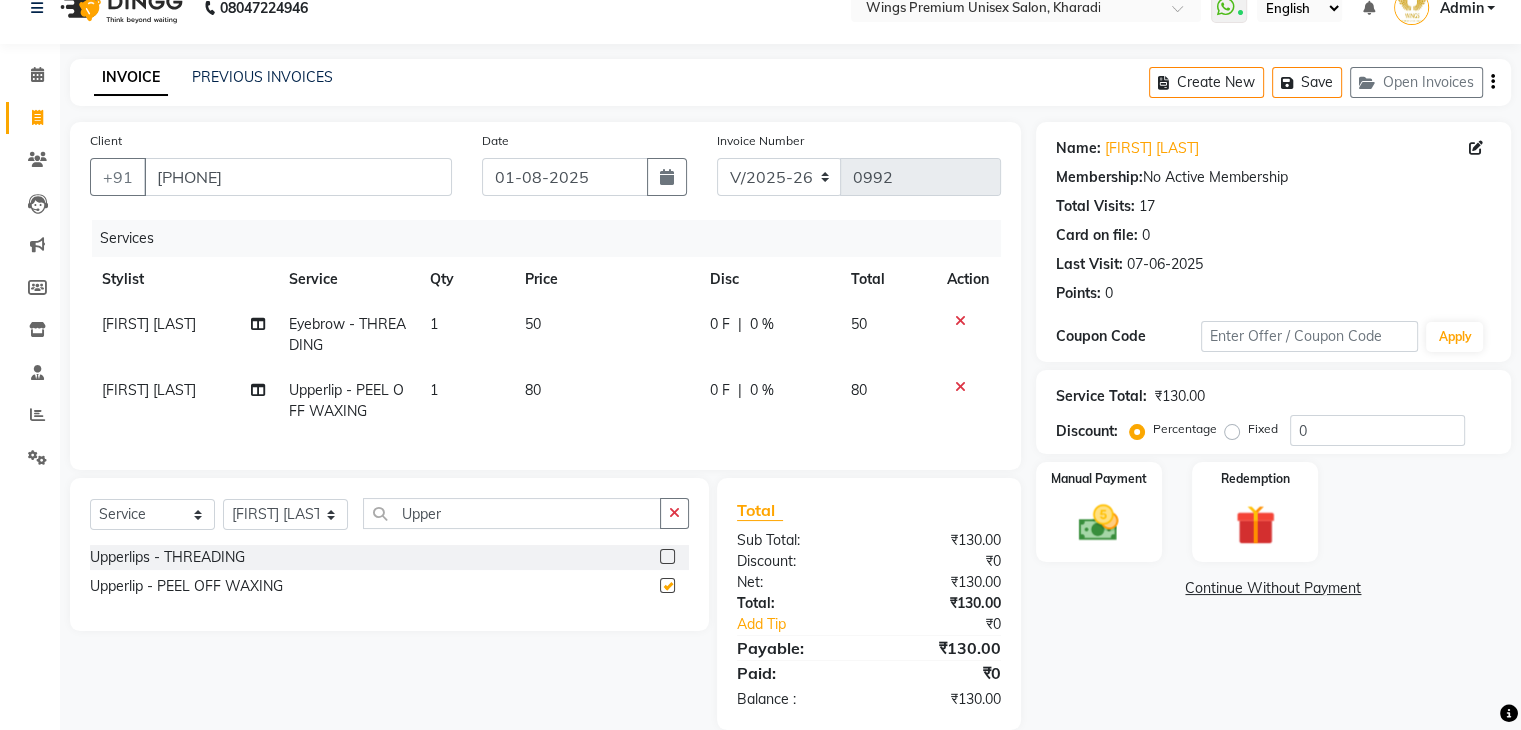 checkbox on "false" 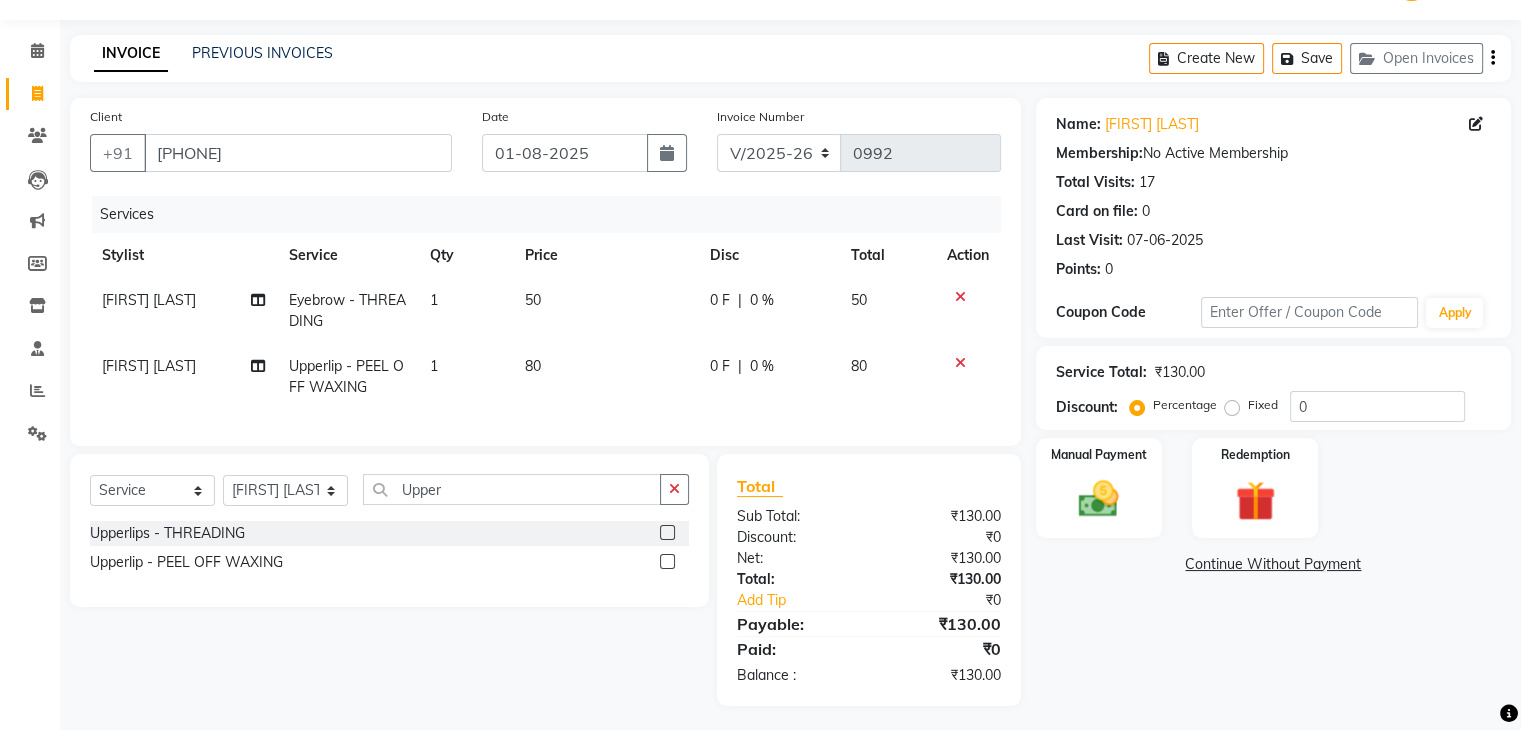 scroll, scrollTop: 74, scrollLeft: 0, axis: vertical 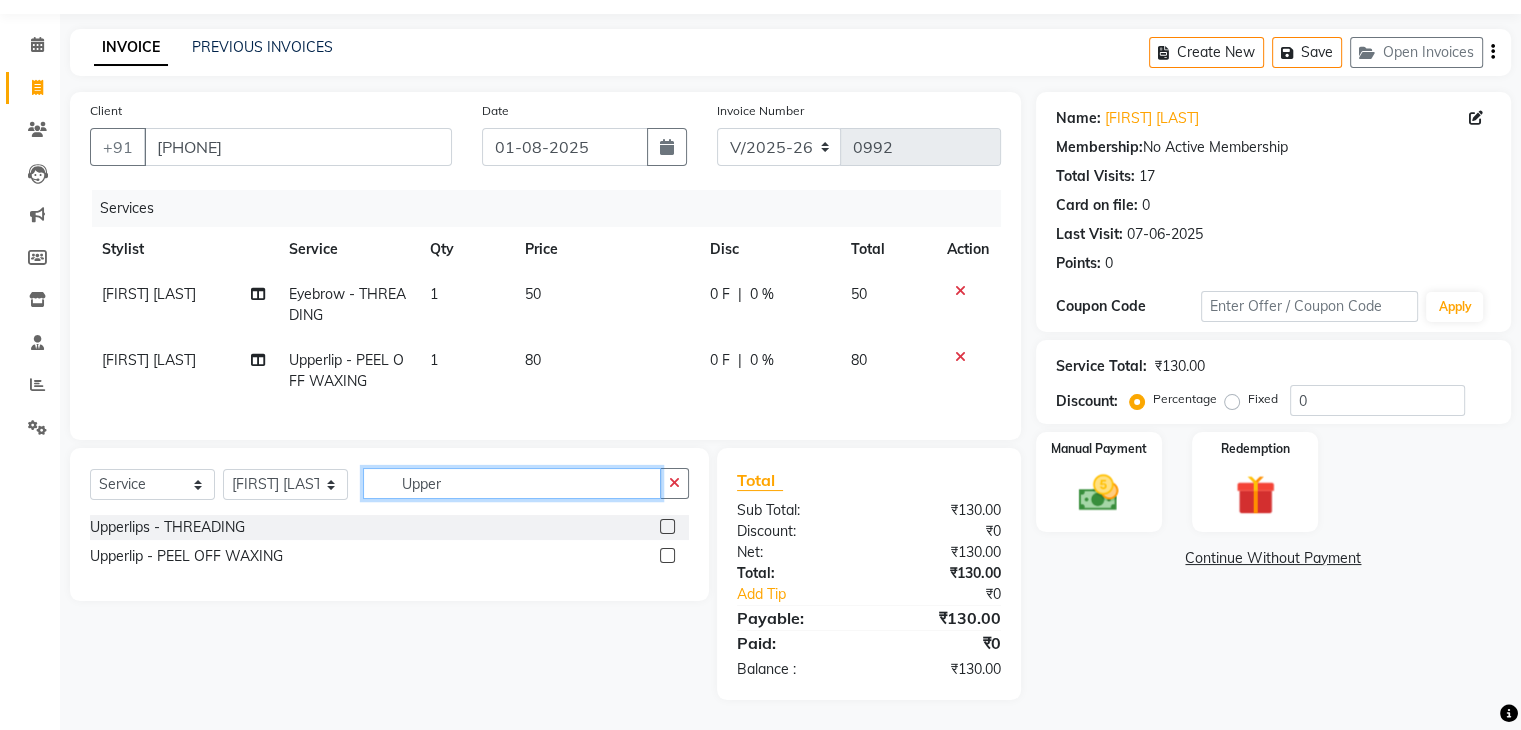 click on "Upper" 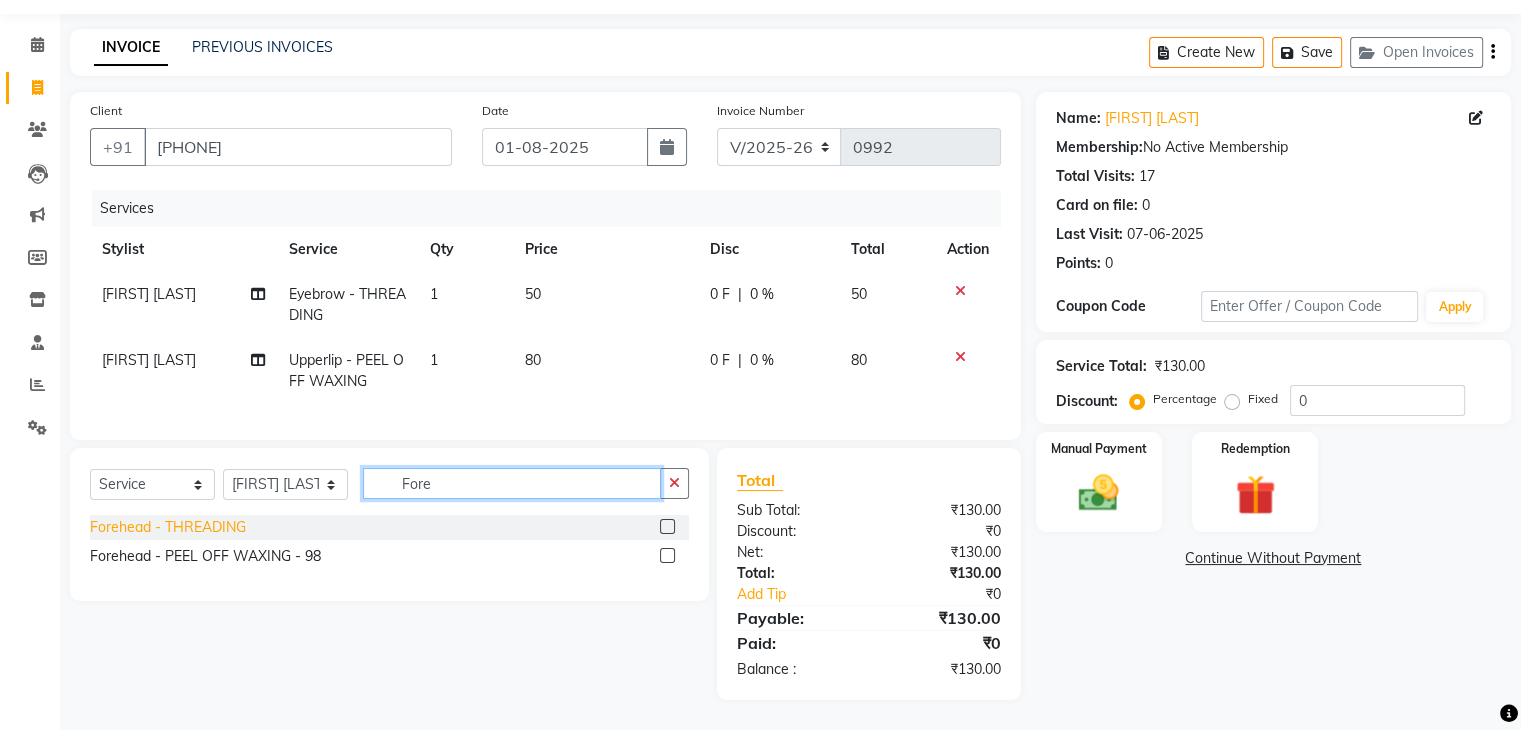 type on "Fore" 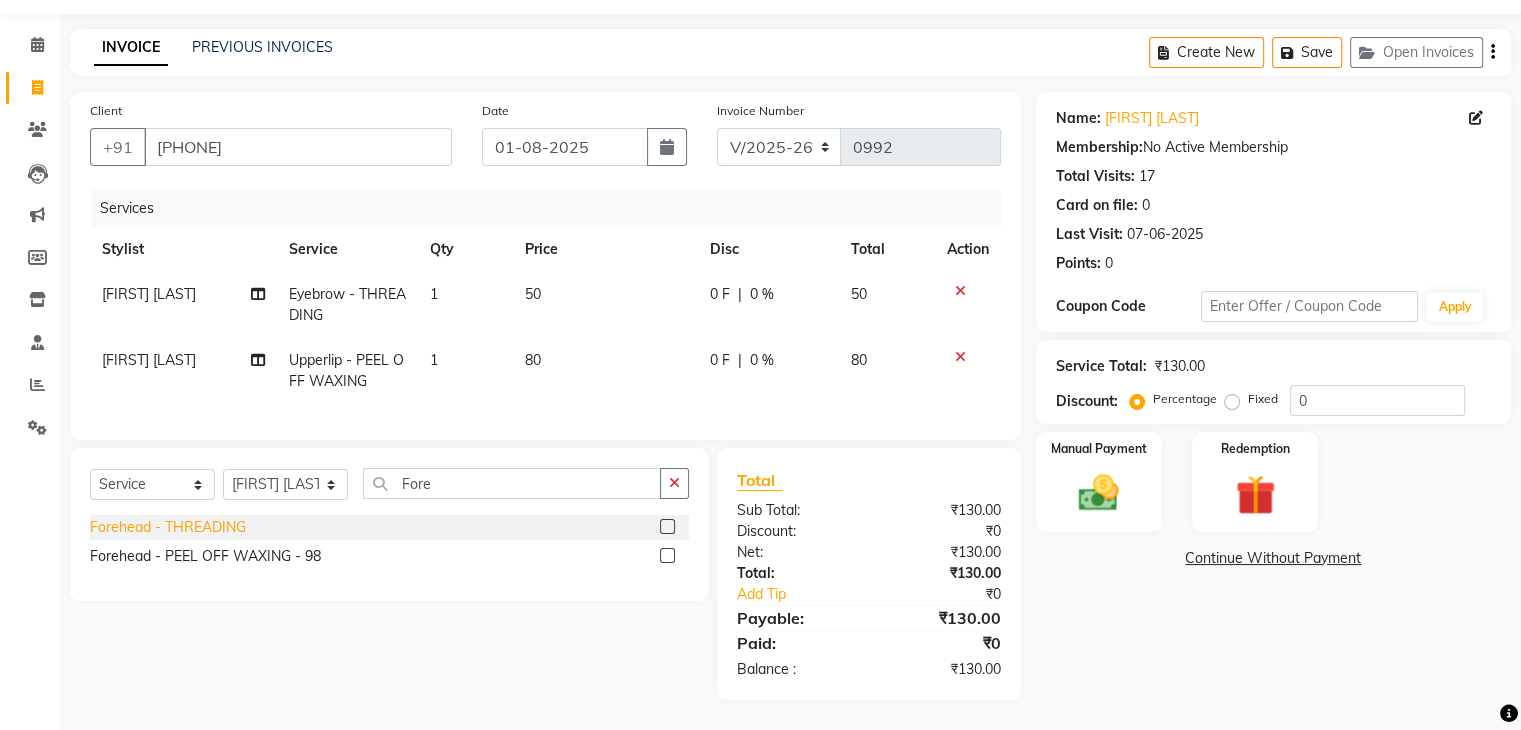 click on "Forehead  - THREADING" 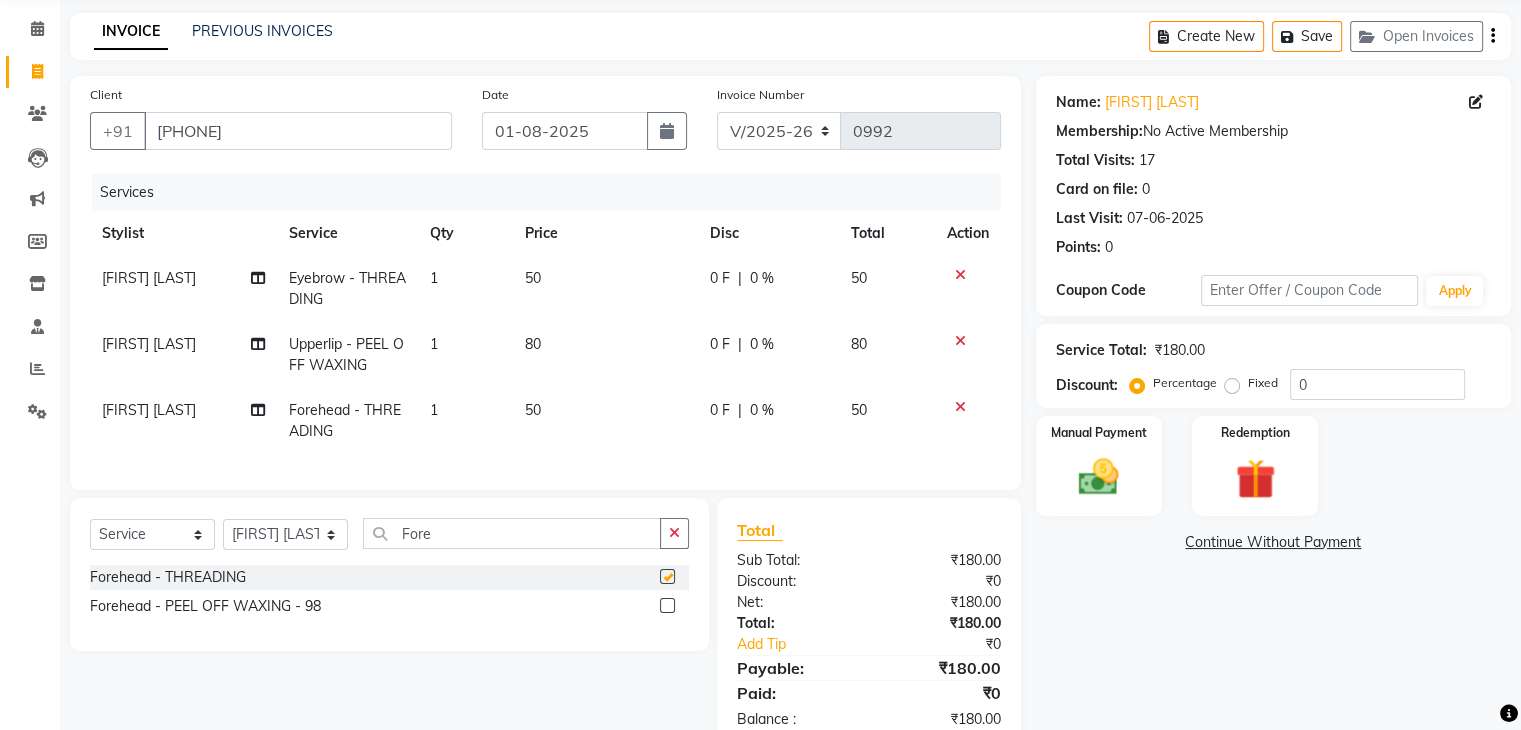 checkbox on "false" 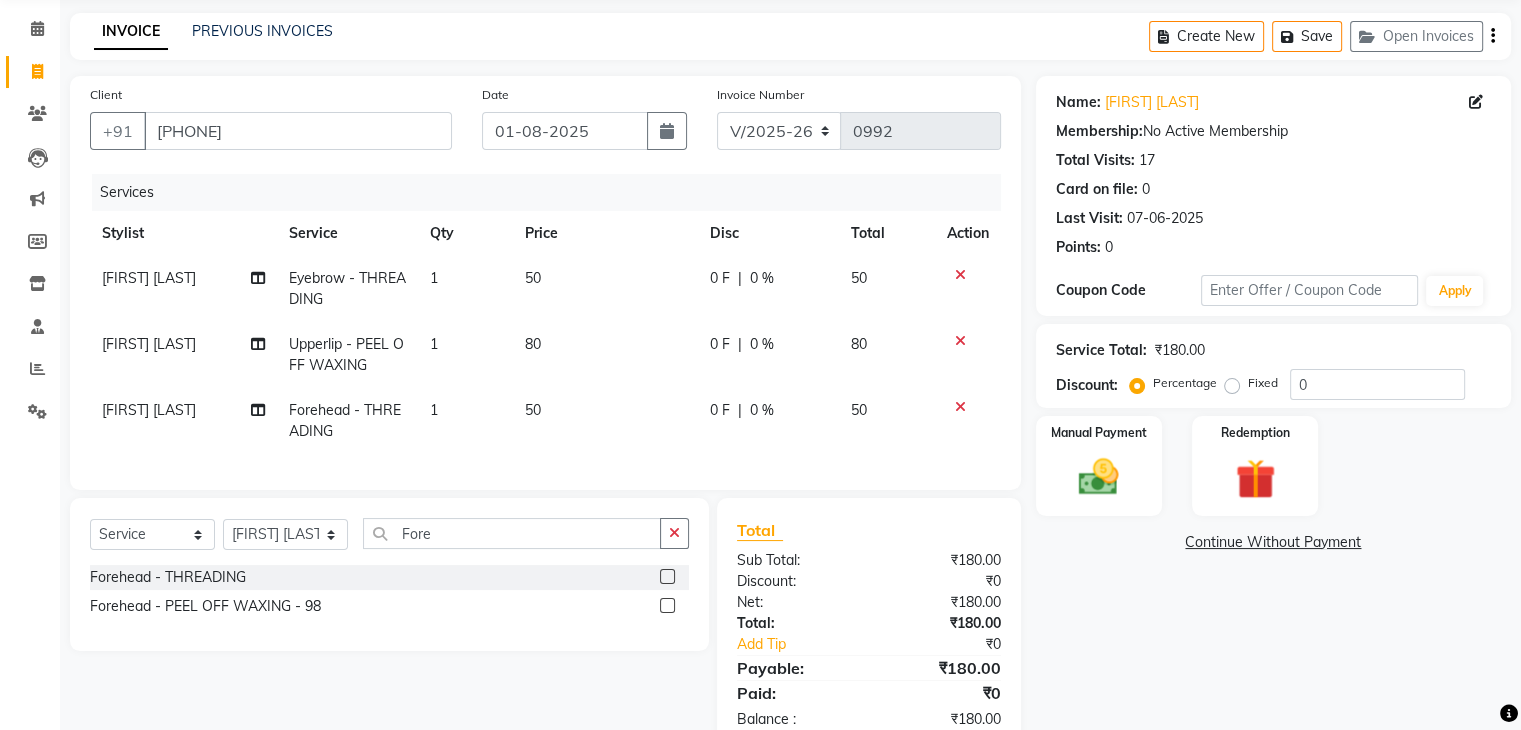scroll, scrollTop: 140, scrollLeft: 0, axis: vertical 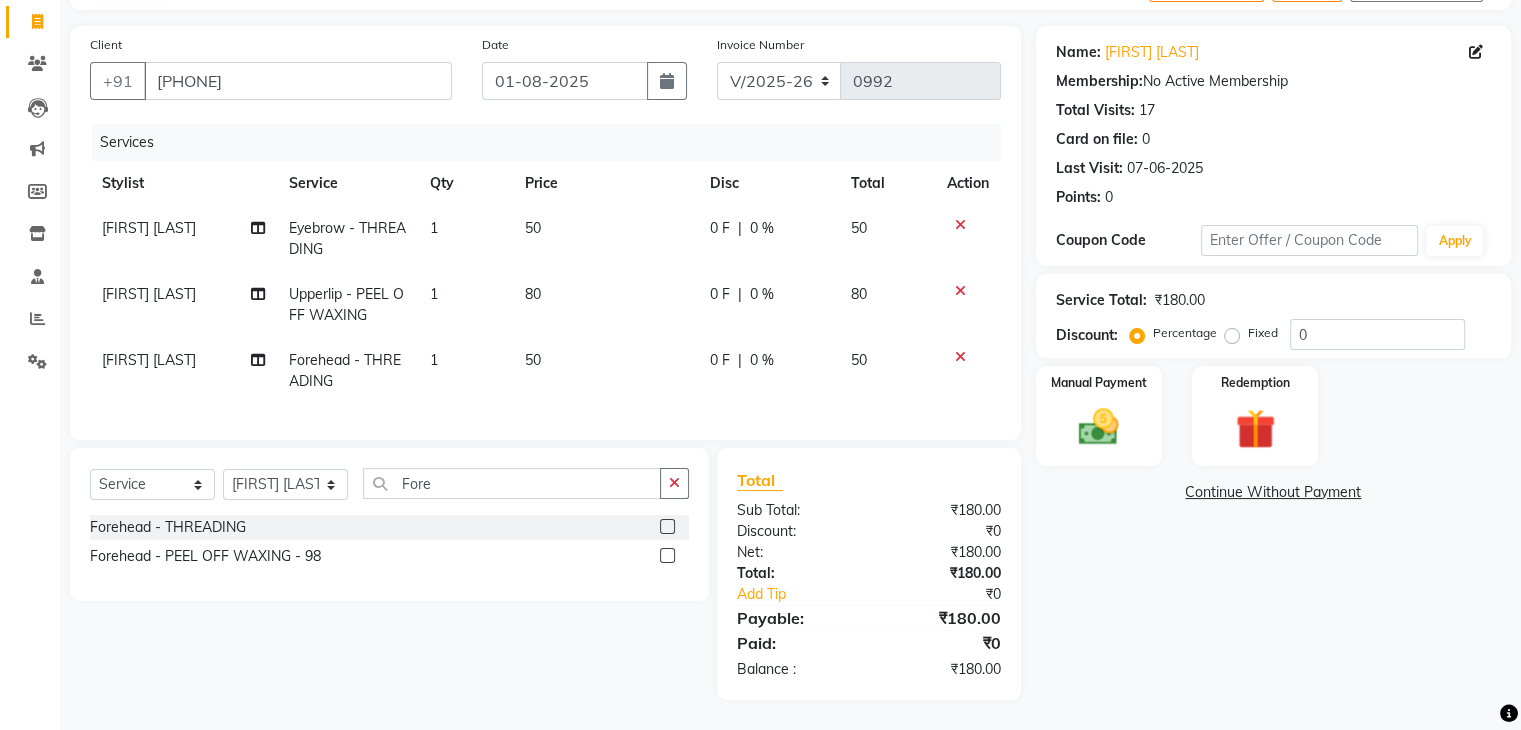 click 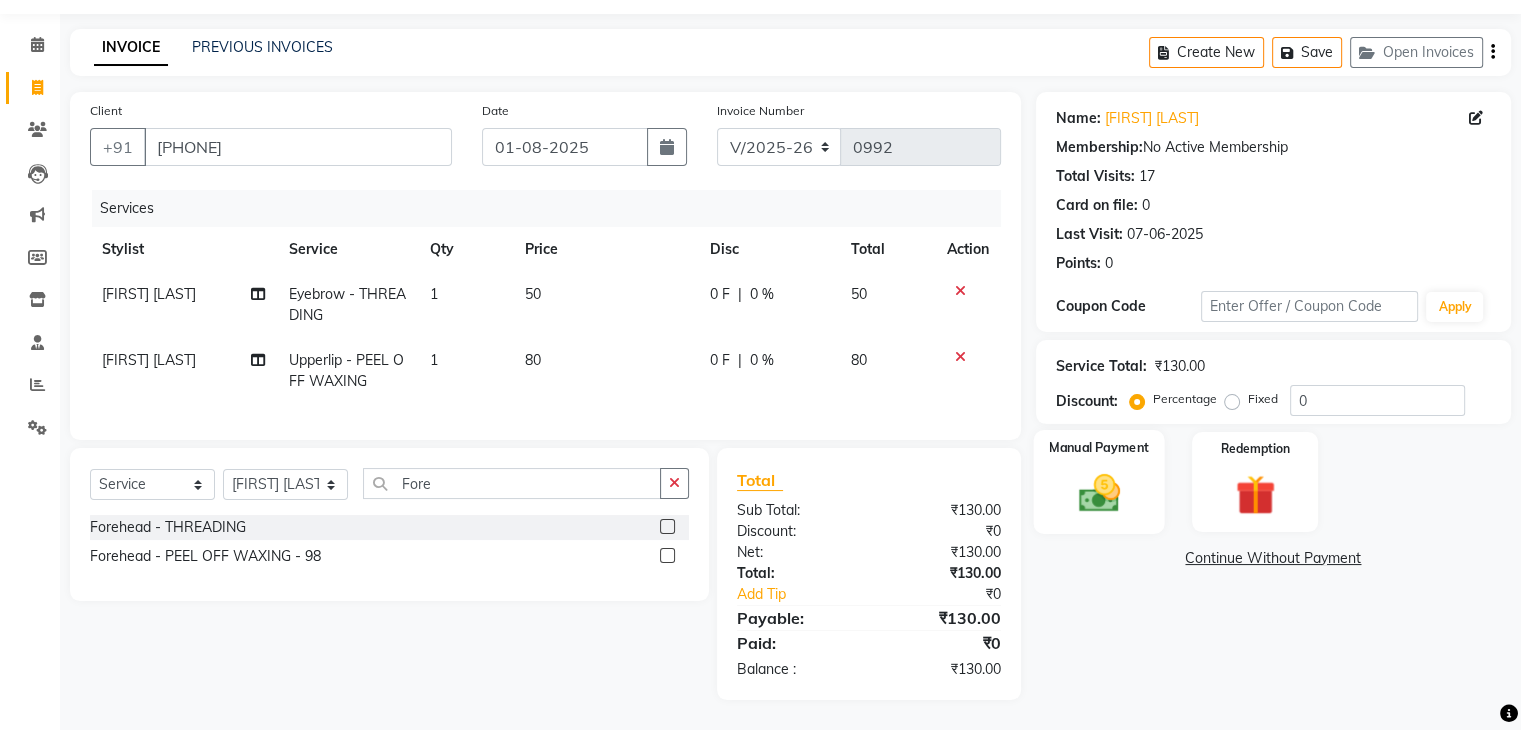 click 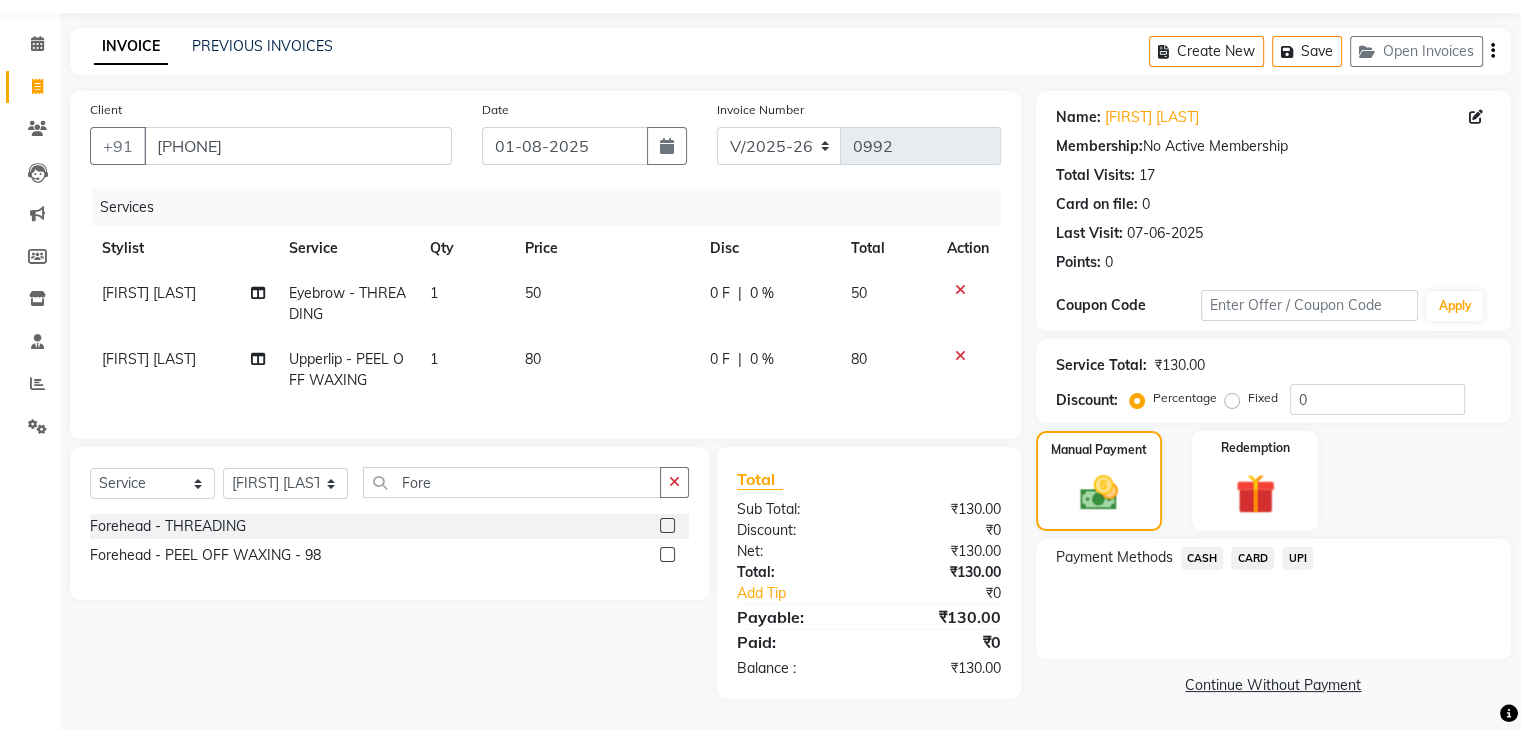 click on "UPI" 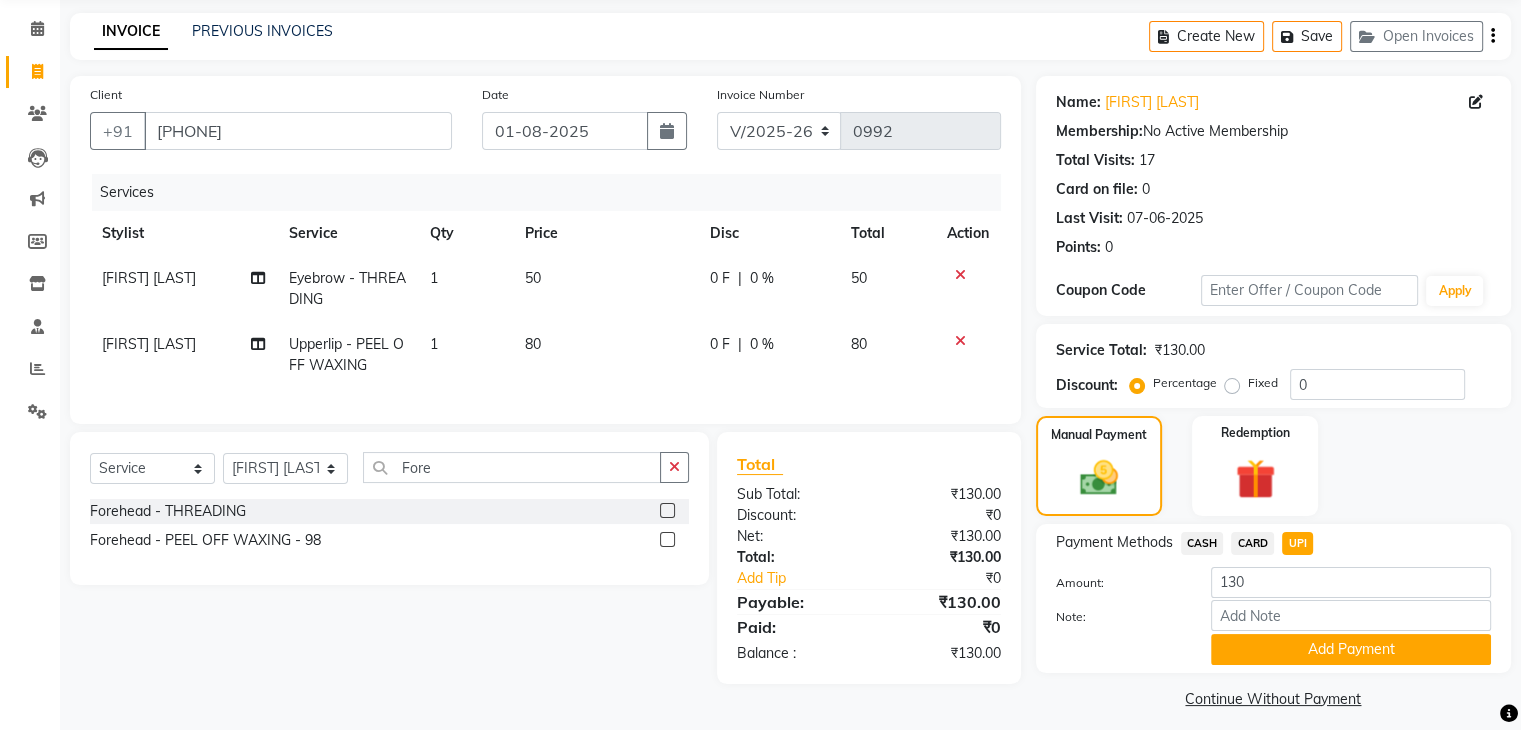 scroll, scrollTop: 89, scrollLeft: 0, axis: vertical 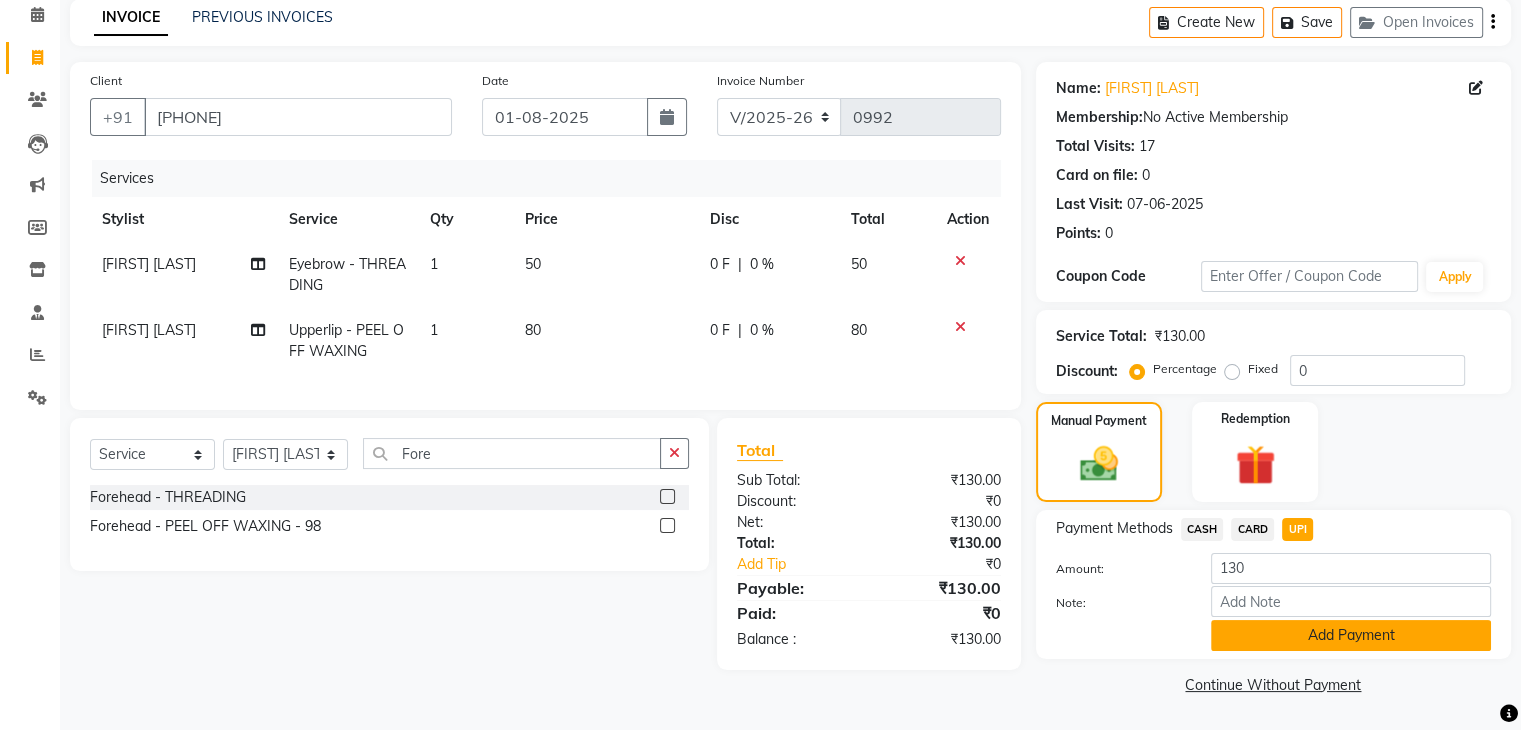 click on "Add Payment" 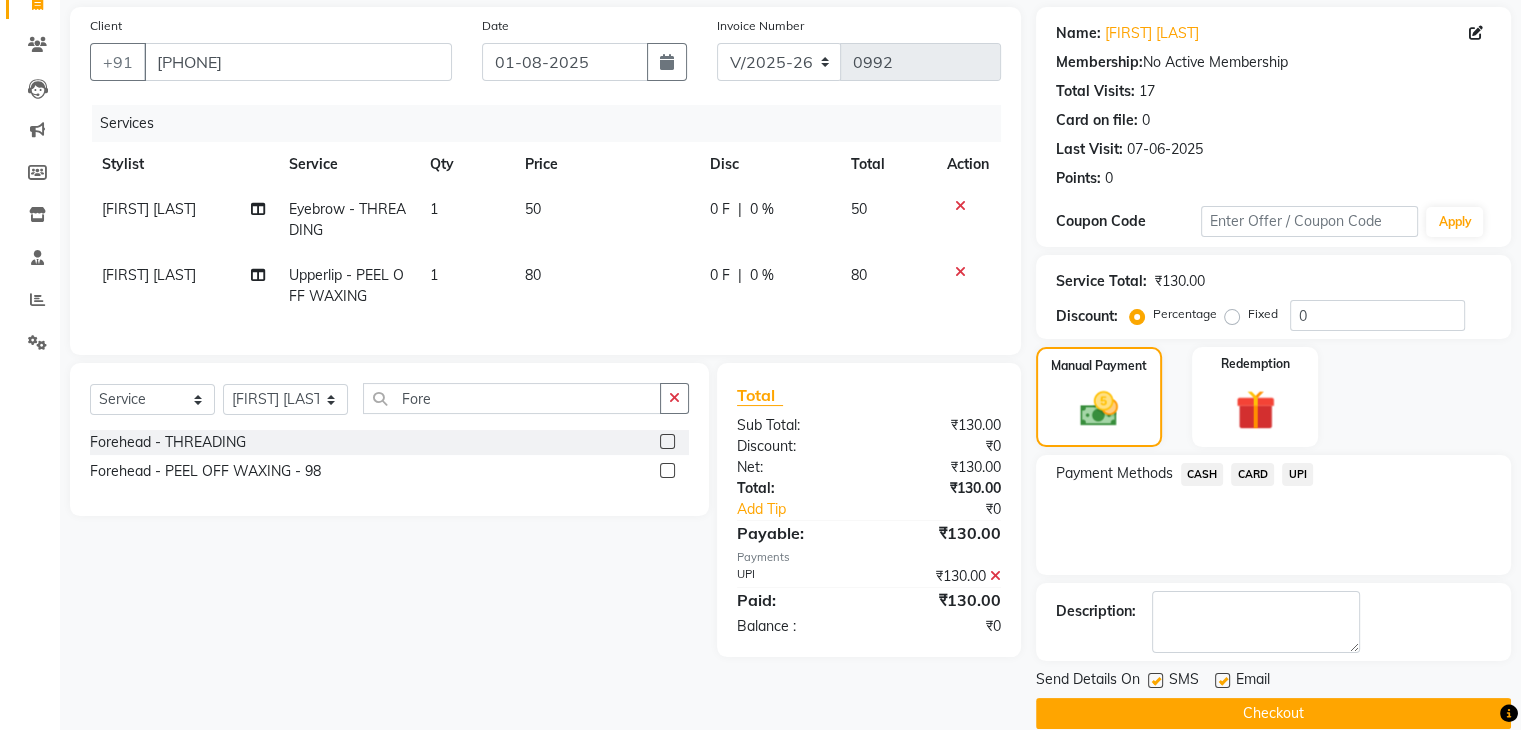scroll, scrollTop: 171, scrollLeft: 0, axis: vertical 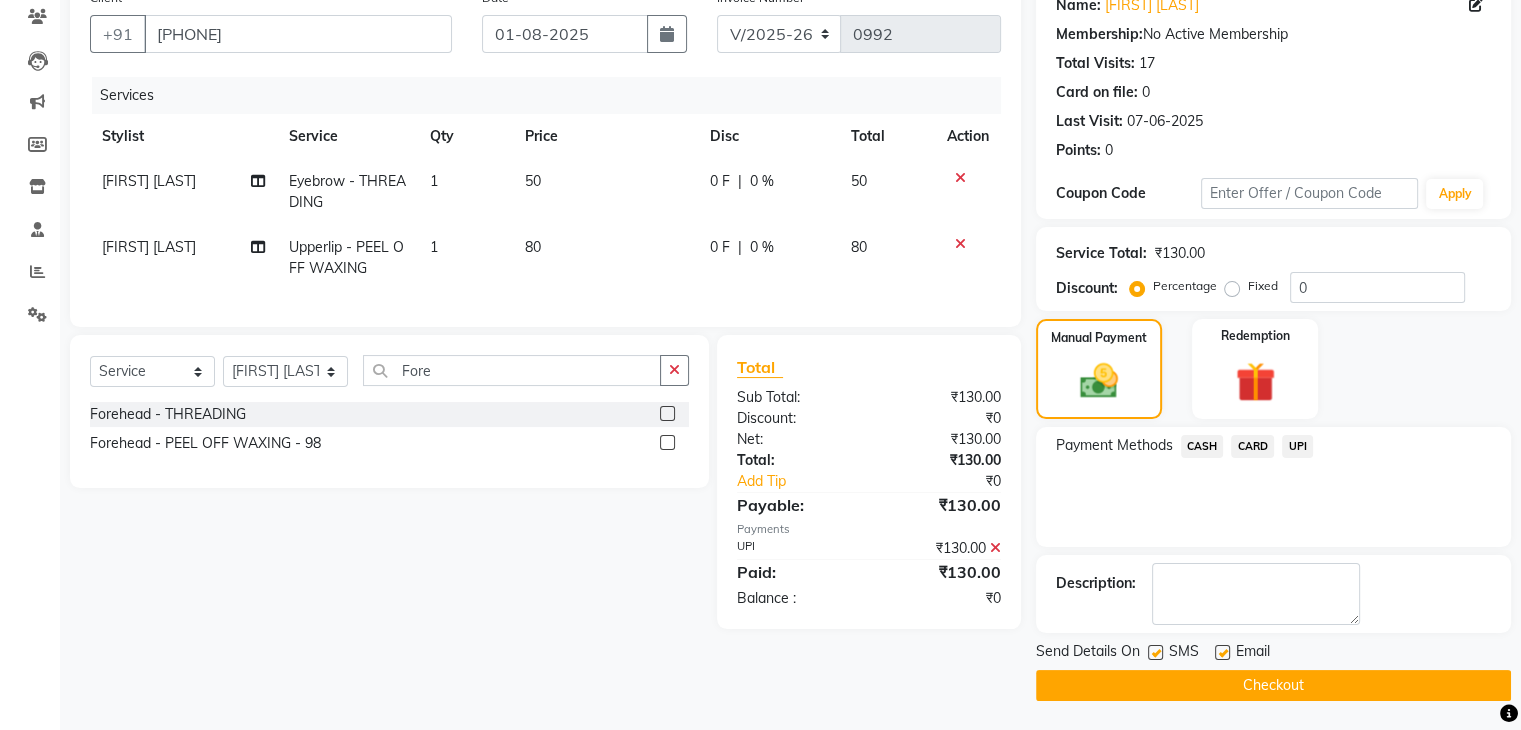 click on "Checkout" 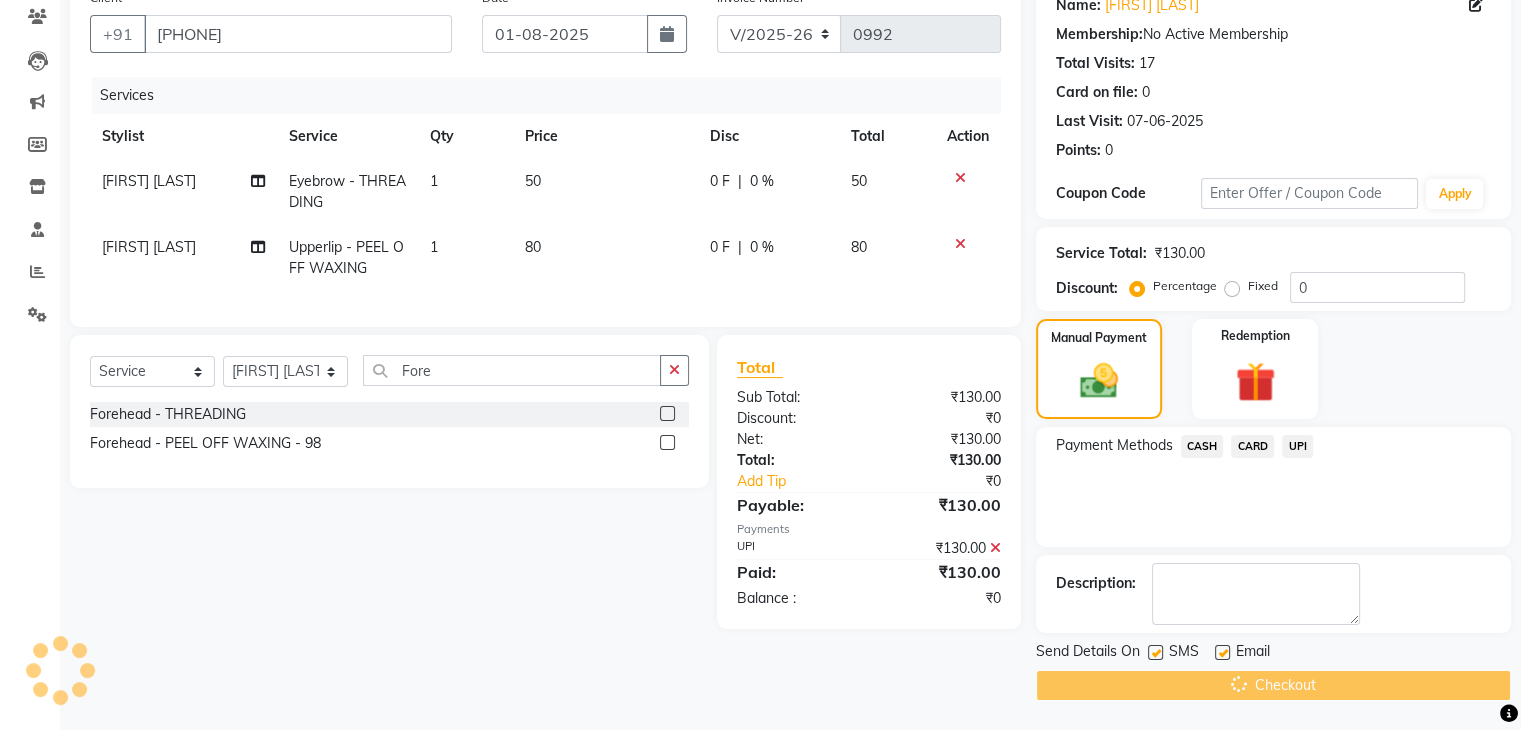 scroll, scrollTop: 58, scrollLeft: 0, axis: vertical 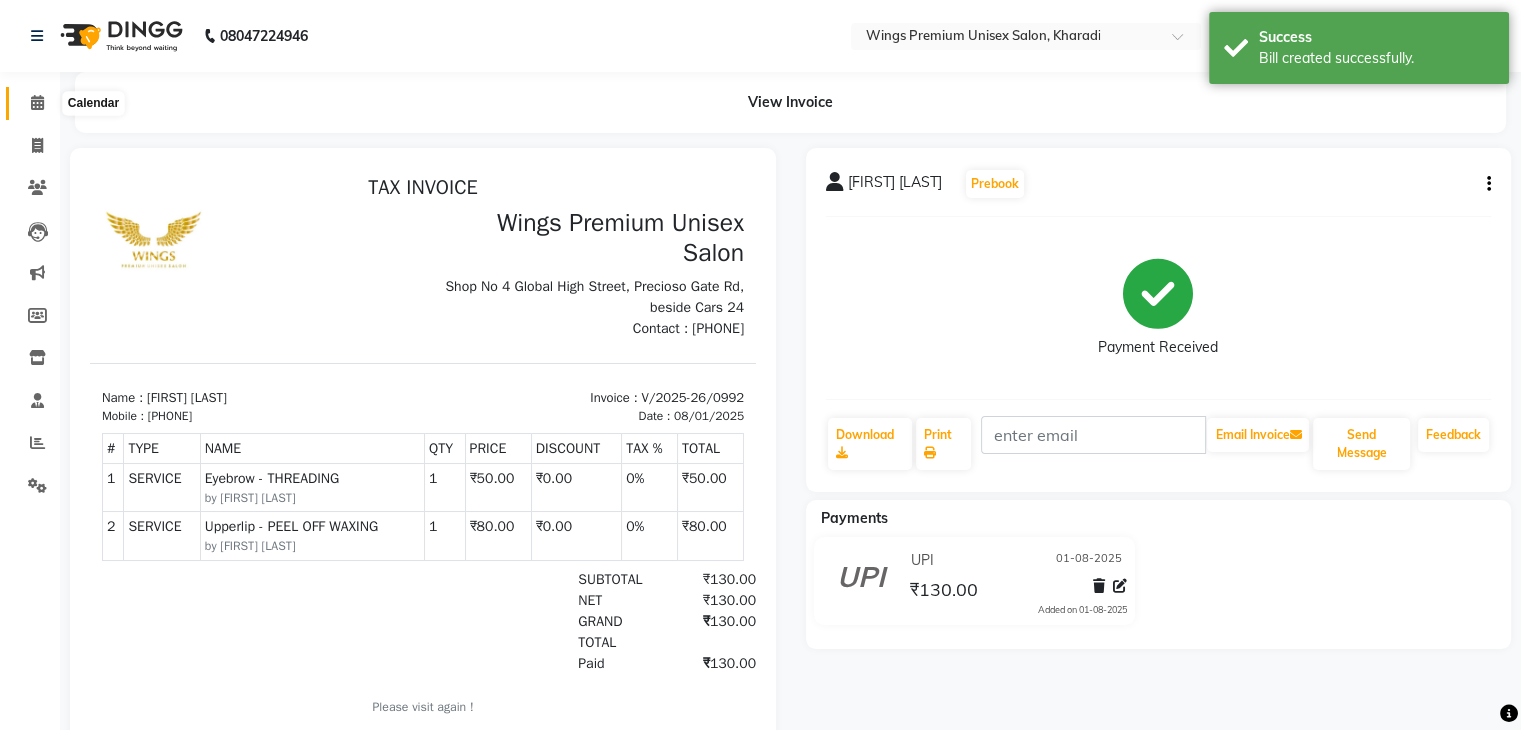 click 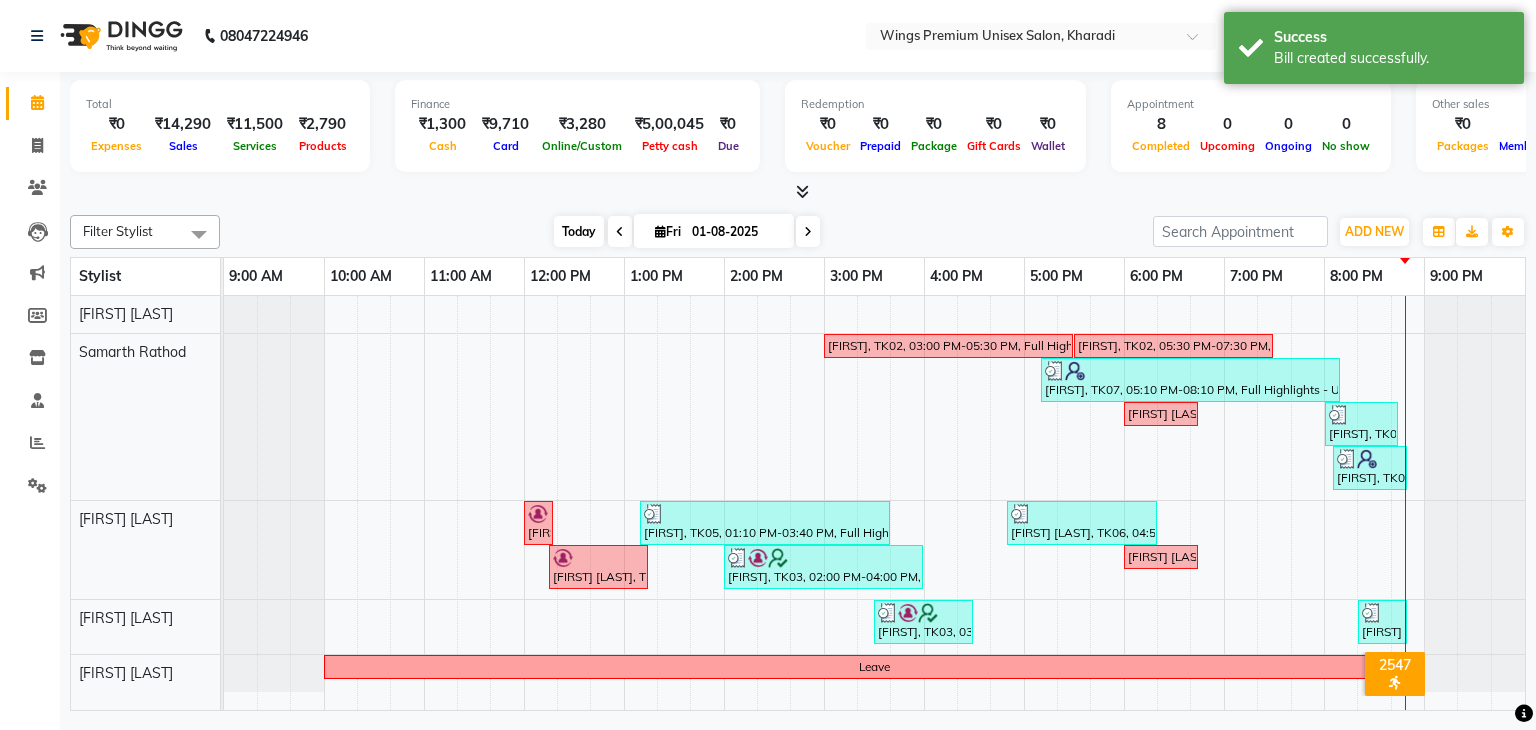 click on "Today" at bounding box center [579, 231] 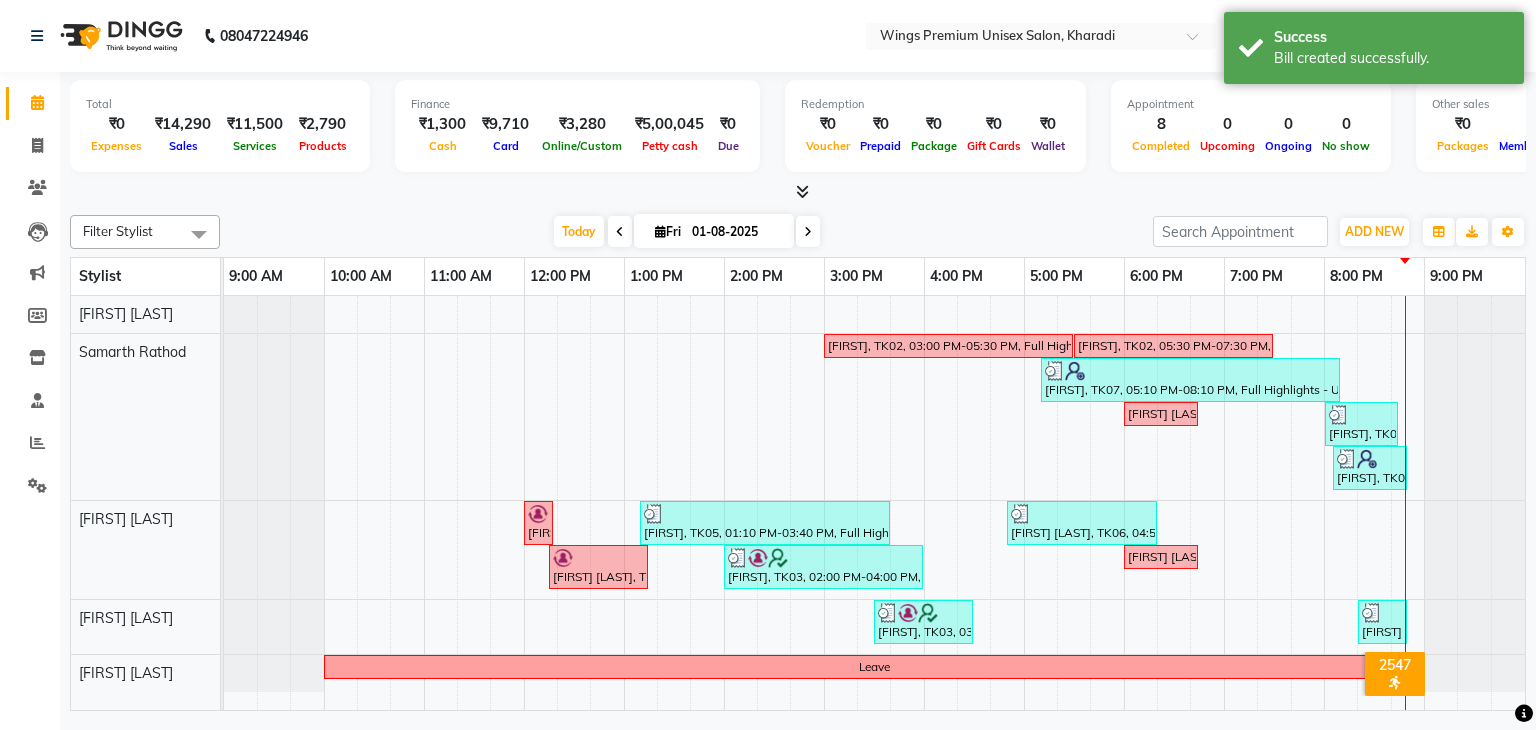 click on "Today  Fri 01-08-2025" at bounding box center [686, 232] 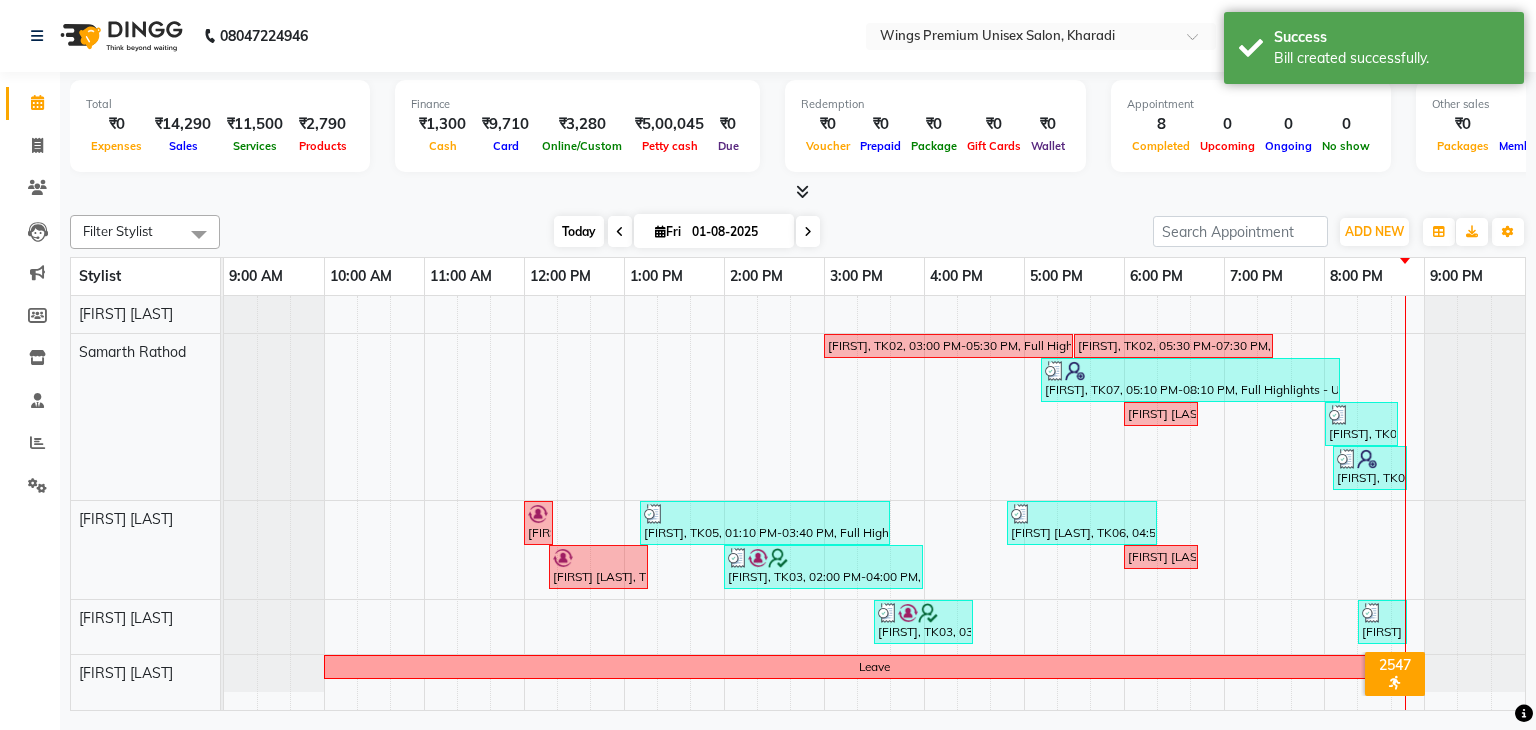 click on "Today" at bounding box center (579, 231) 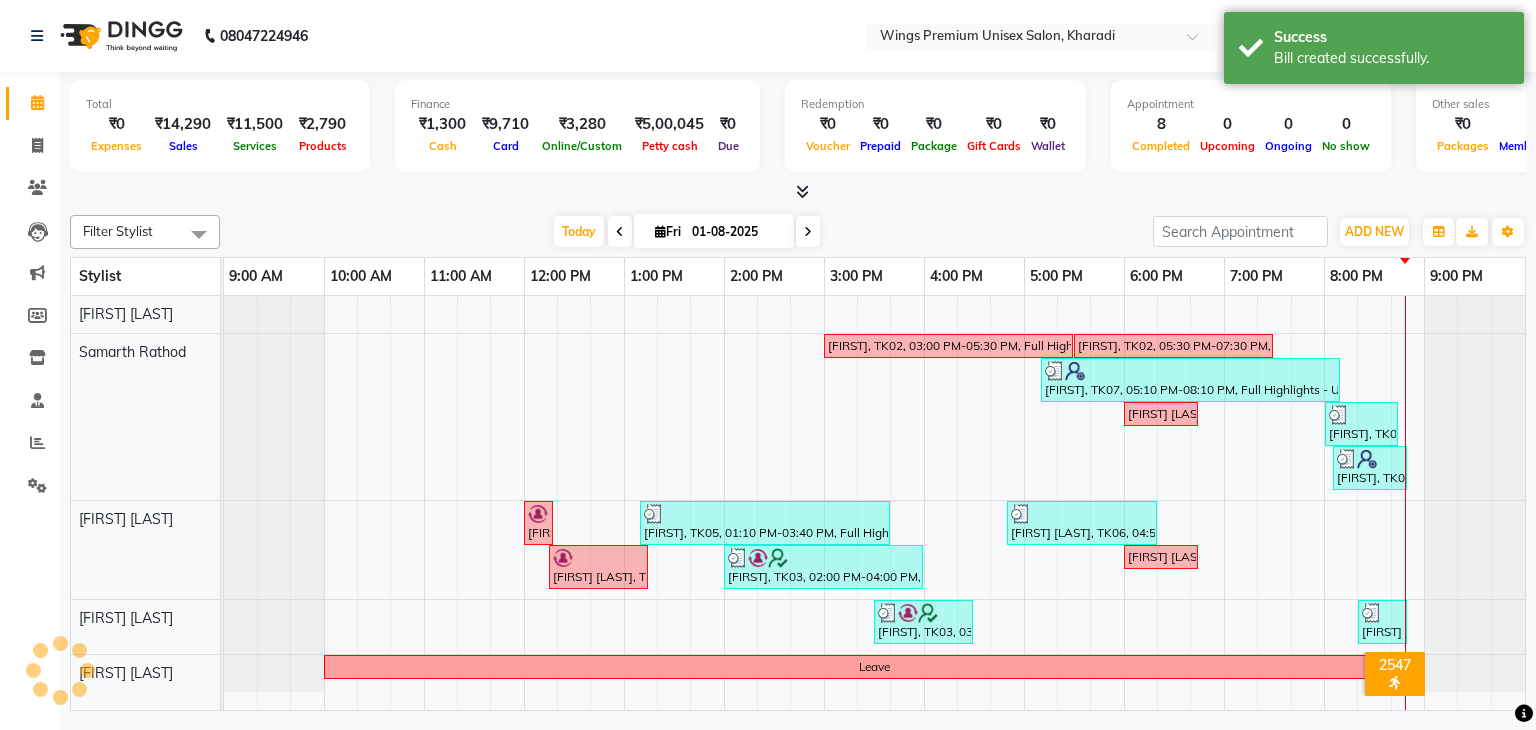 click on "Filter Stylist Select All [FIRST] [LAST] [FIRST] [LAST] [FIRST] [LAST] [FIRST] [LAST] [FIRST] [LAST]  Today  Sat 02-08-2025 Toggle Dropdown Add Appointment Add Invoice Add Expense Add Attendance Add Client Add Transaction Toggle Dropdown Add Appointment Add Invoice Add Expense Add Attendance Add Client ADD NEW Toggle Dropdown Add Appointment Add Invoice Add Expense Add Attendance Add Client Add Transaction Filter Stylist Select All [FIRST] [LAST] [FIRST] [LAST] [FIRST] [LAST] [FIRST] [LAST] [FIRST] [LAST]  Group By  Staff View   Room View  View as Vertical  Vertical - Week View  Horizontal  Horizontal - Week View  List  Toggle Dropdown Calendar Settings Manage Tags   Arrange Stylists   Reset Stylists  Full Screen  Show Available Stylist  Appointment Form Zoom 75% Stylist 9:00 AM 10:00 AM 11:00 AM 12:00 PM 1:00 PM 2:00 PM 3:00 PM 4:00 PM 5:00 PM 6:00 PM 7:00 PM 8:00 PM 9:00 PM [FIRST] [LAST] [FIRST] [LAST] [FIRST] [LAST]  [FIRST] [LAST] [FIRST] [LAST]" at bounding box center [798, 232] 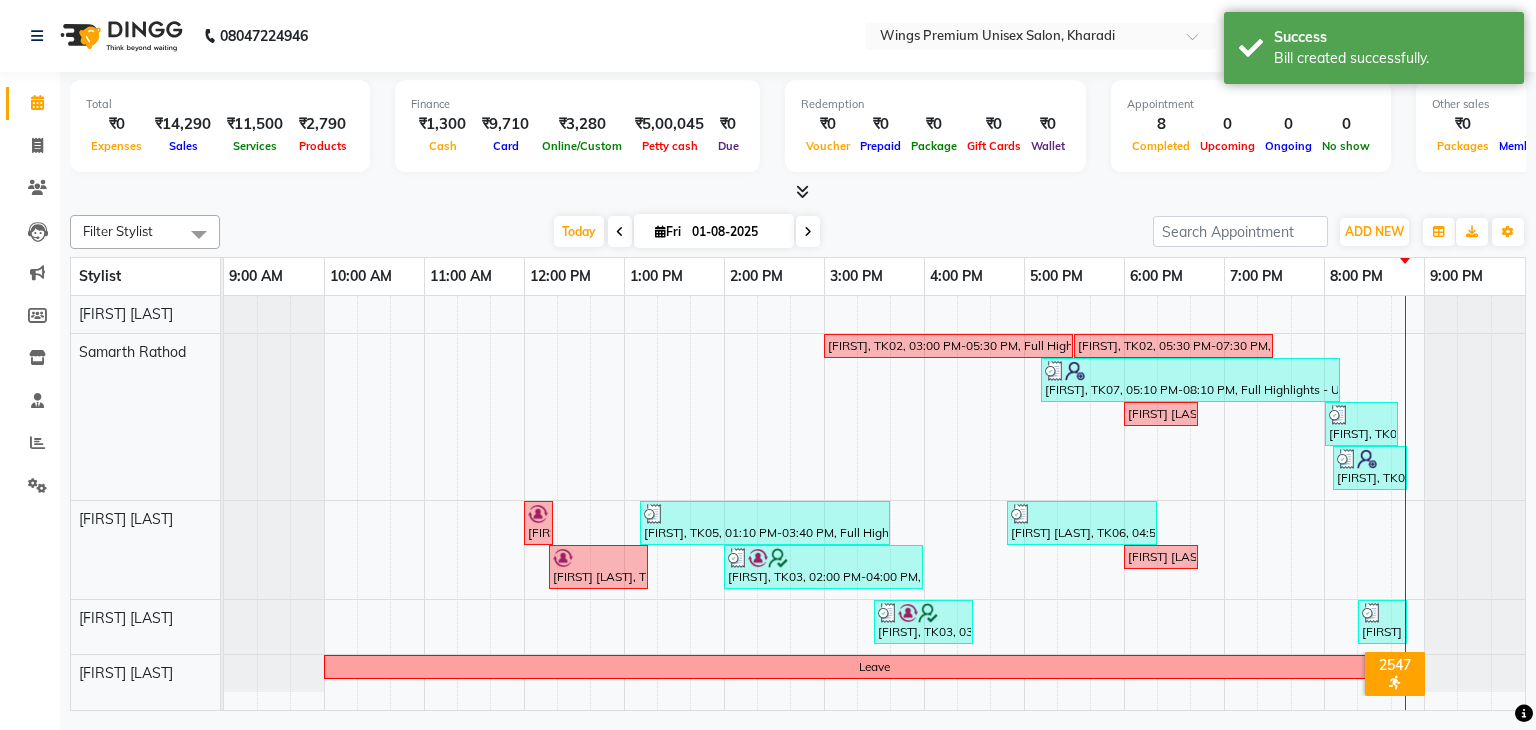 click at bounding box center (808, 231) 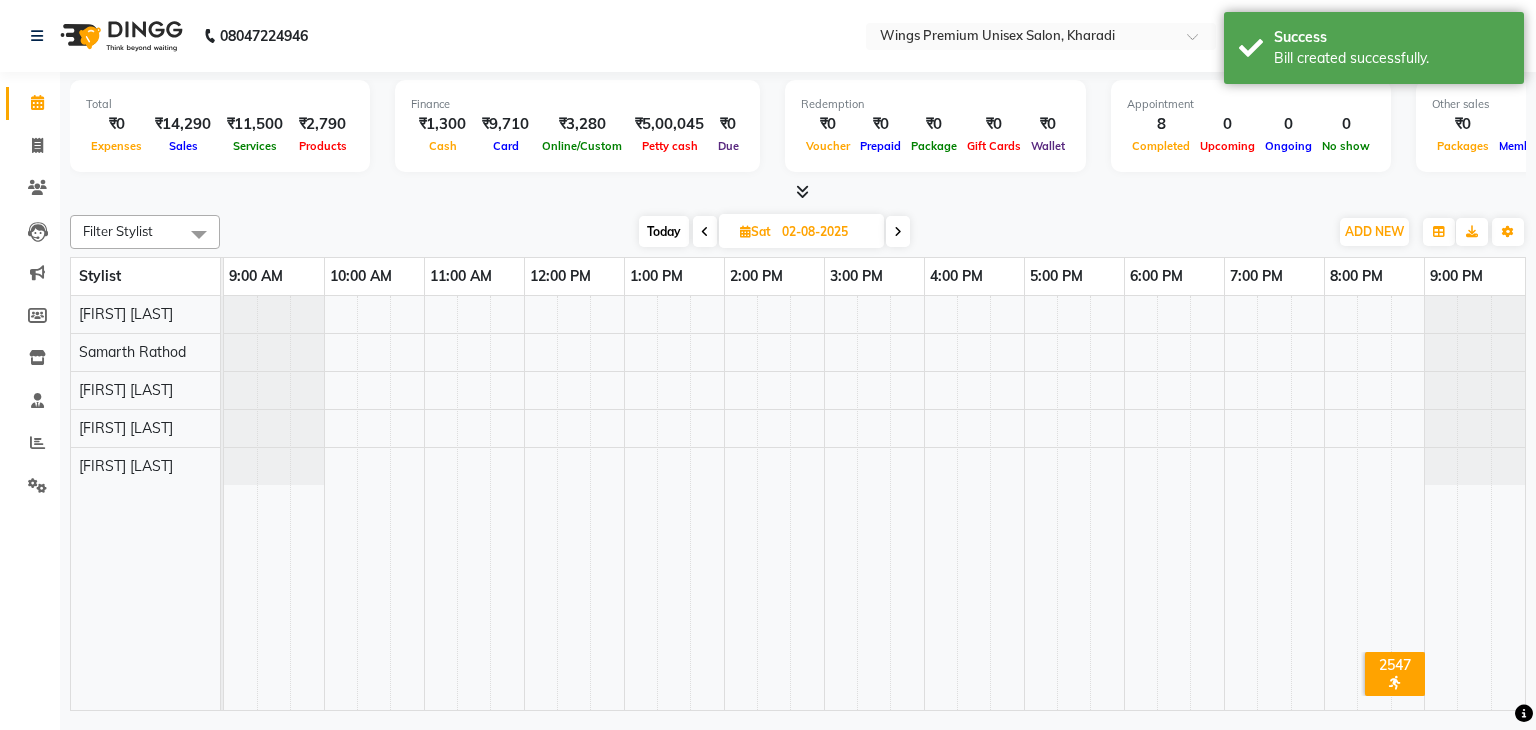 click on "Filter Stylist Select All [FIRST] [LAST] [FIRST] [LAST] [FIRST] [LAST] [FIRST] [LAST] [FIRST] [LAST]  Today  Sat 02-08-2025 Toggle Dropdown Add Appointment Add Invoice Add Expense Add Attendance Add Client Add Transaction Toggle Dropdown Add Appointment Add Invoice Add Expense Add Attendance Add Client ADD NEW Toggle Dropdown Add Appointment Add Invoice Add Expense Add Attendance Add Client Add Transaction Filter Stylist Select All [FIRST] [LAST] [FIRST] [LAST] [FIRST] [LAST] [FIRST] [LAST] [FIRST] [LAST]  Group By  Staff View   Room View  View as Vertical  Vertical - Week View  Horizontal  Horizontal - Week View  List  Toggle Dropdown Calendar Settings Manage Tags   Arrange Stylists   Reset Stylists  Full Screen  Show Available Stylist  Appointment Form Zoom 75% Stylist 9:00 AM 10:00 AM 11:00 AM 12:00 PM 1:00 PM 2:00 PM 3:00 PM 4:00 PM 5:00 PM 6:00 PM 7:00 PM 8:00 PM 9:00 PM [FIRST] [LAST] [FIRST] [LAST] [FIRST] [LAST]  [FIRST] [LAST] [FIRST] [LAST]" 